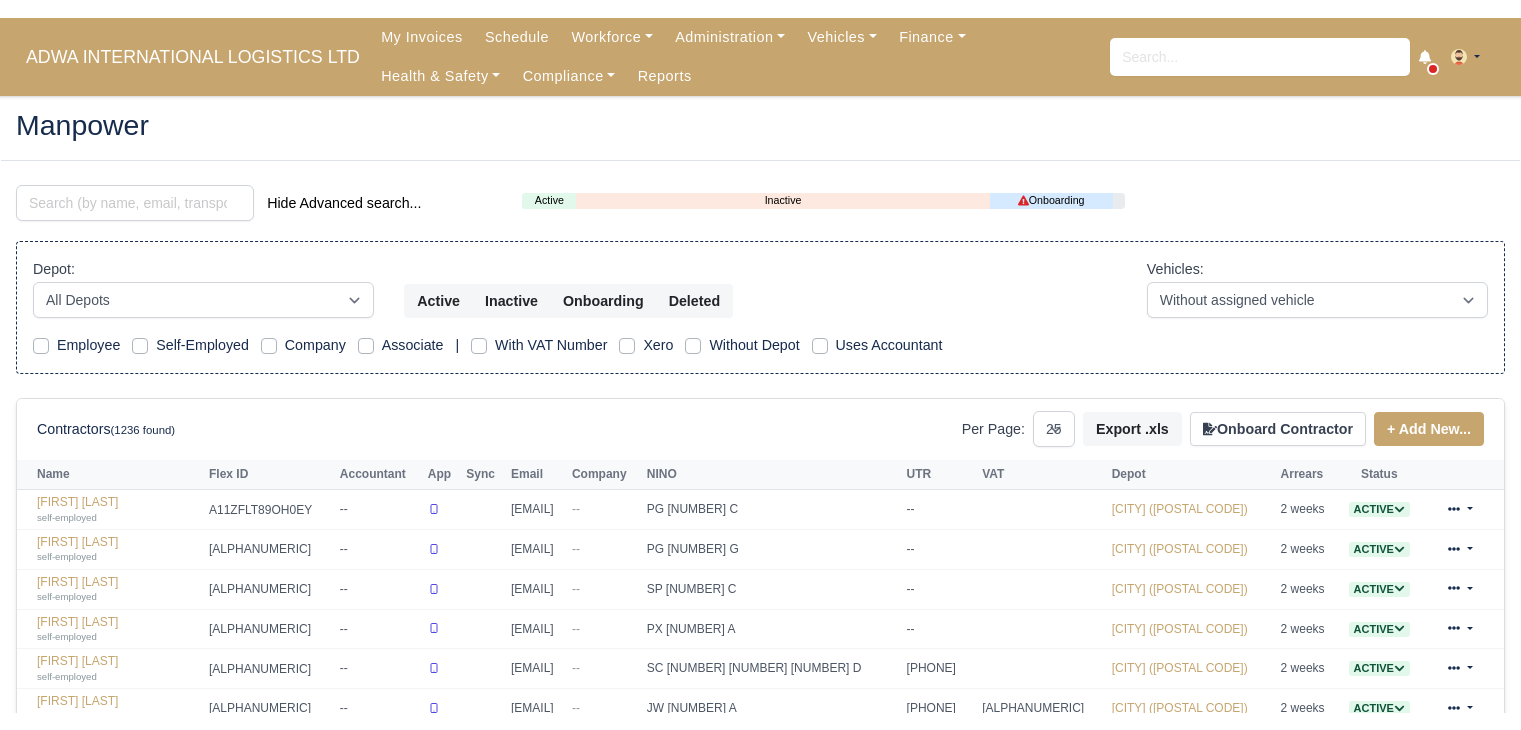 scroll, scrollTop: 0, scrollLeft: 0, axis: both 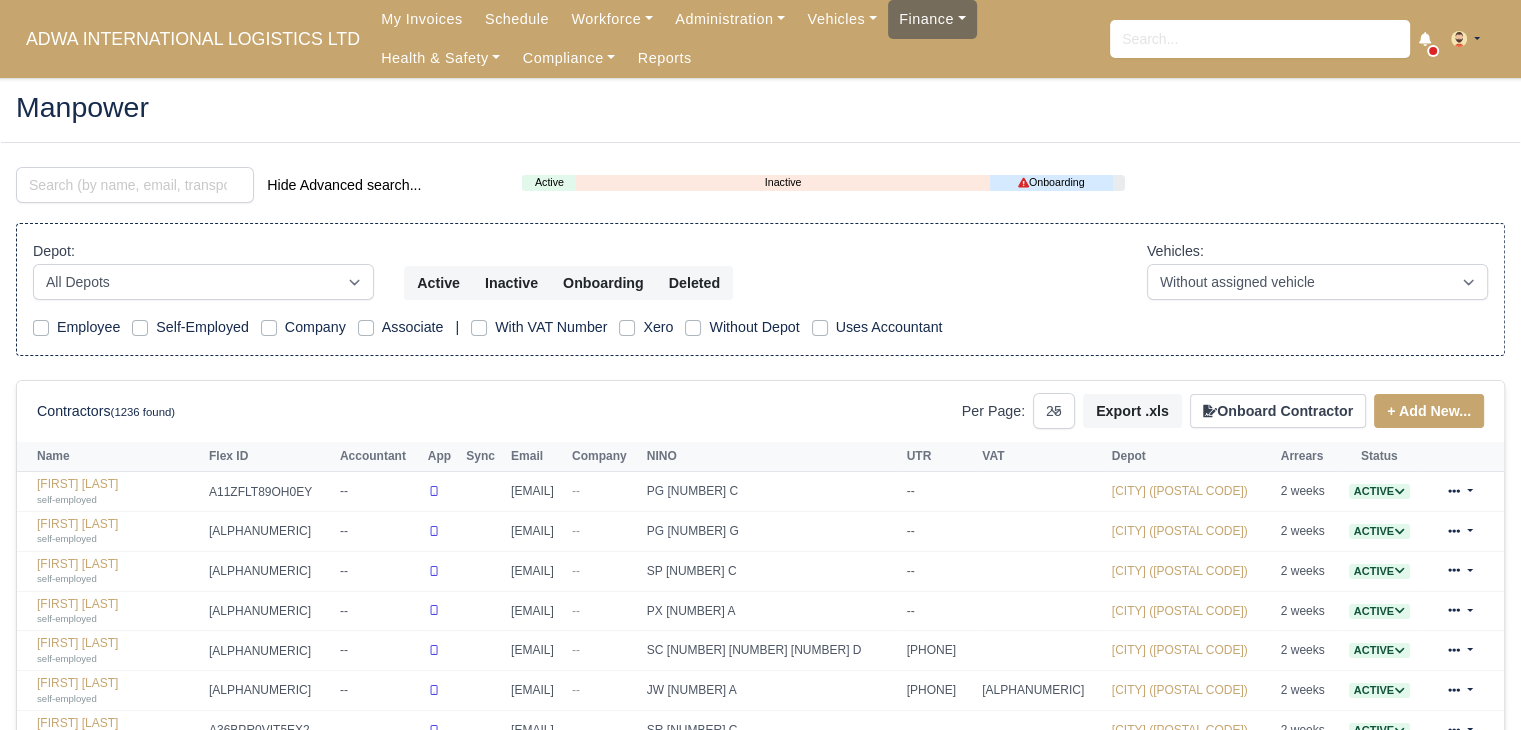 click on "Finance" at bounding box center [612, 19] 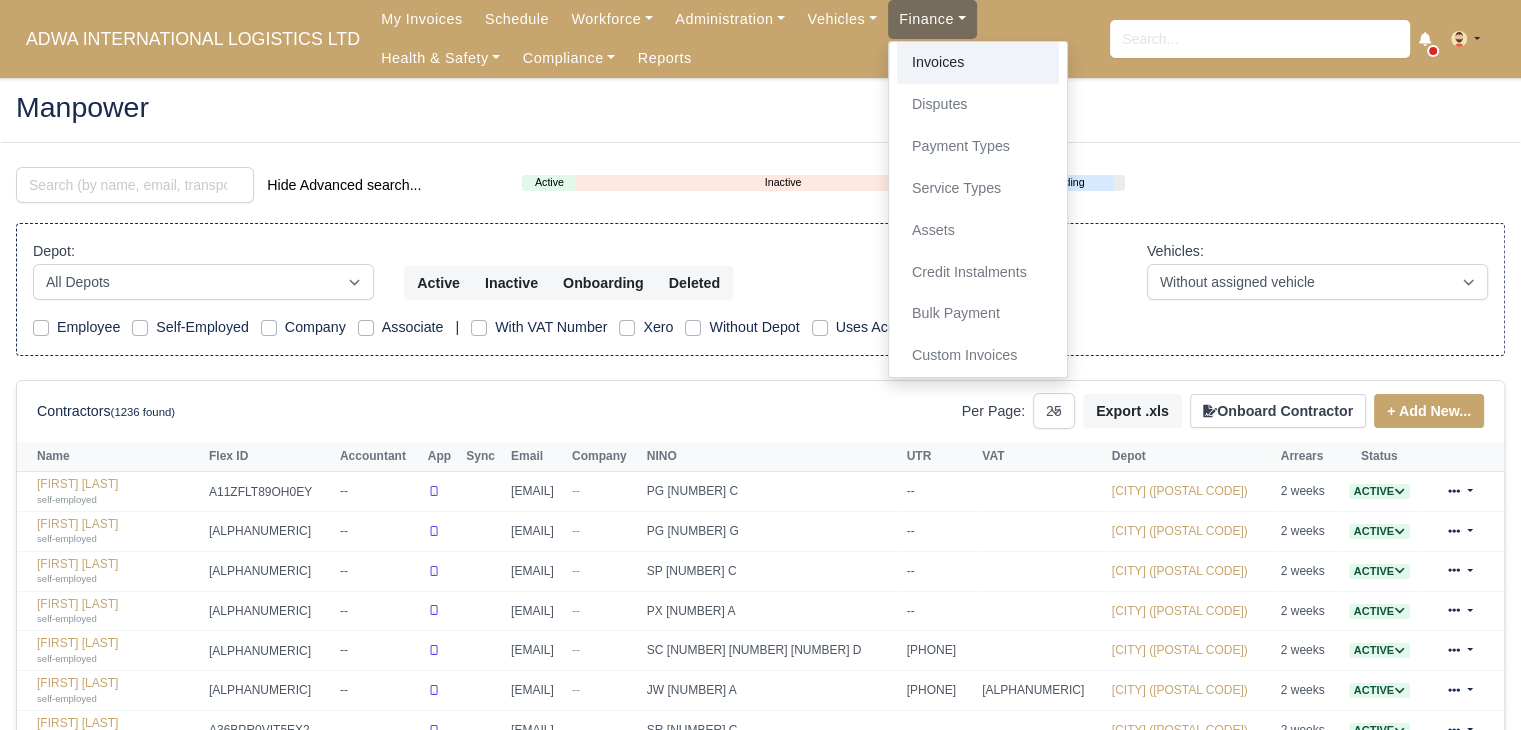 click on "Invoices" at bounding box center [978, 63] 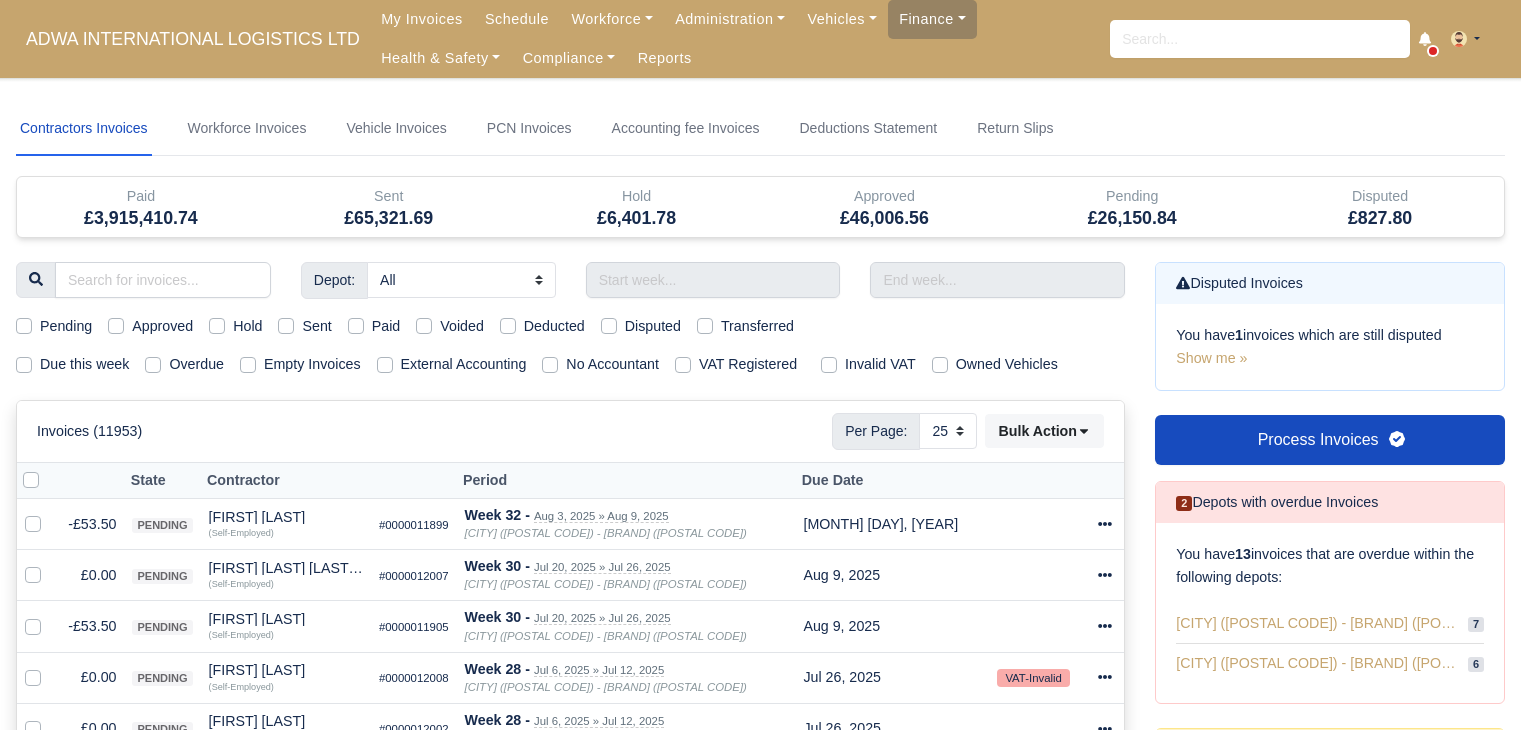 scroll, scrollTop: 0, scrollLeft: 0, axis: both 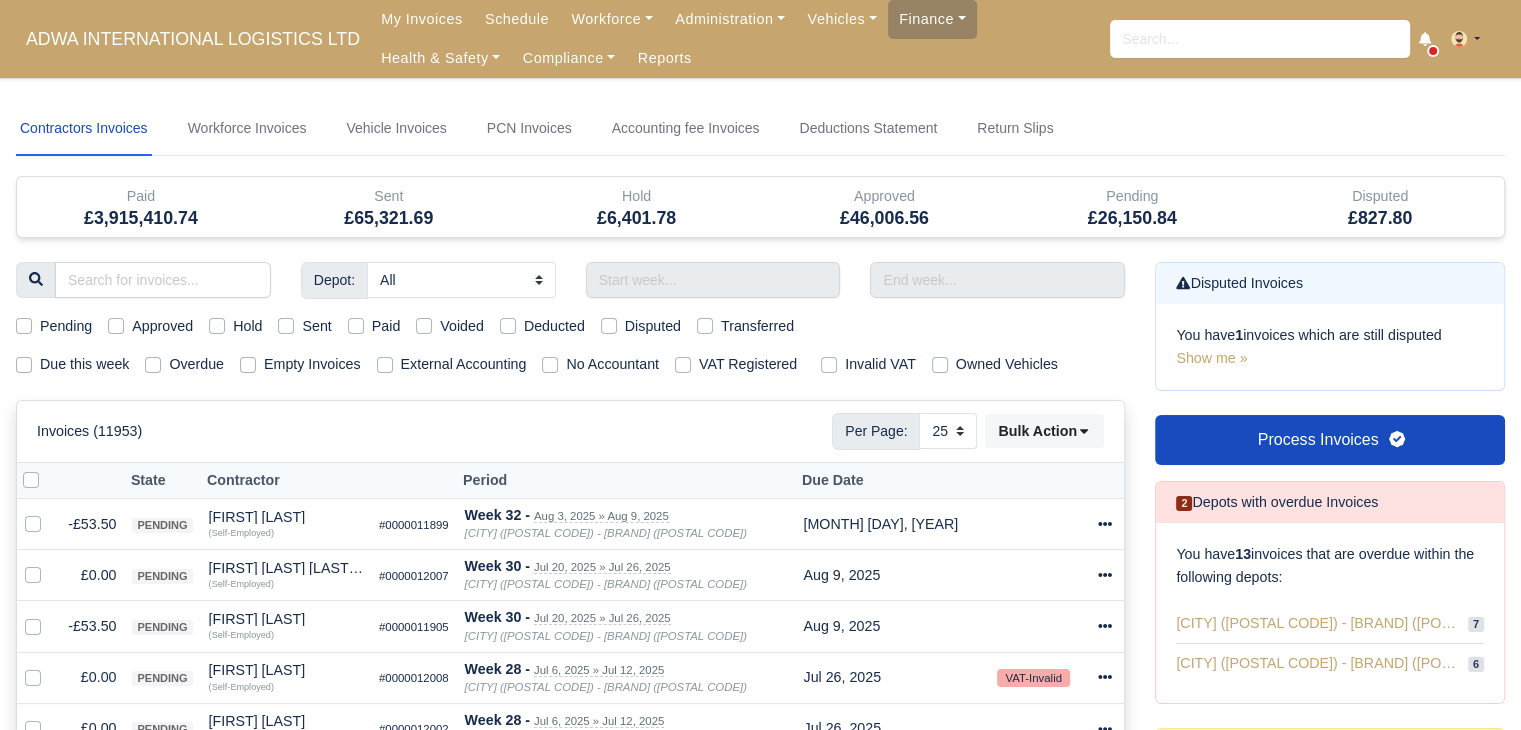 click on "Due this week" at bounding box center (84, 364) 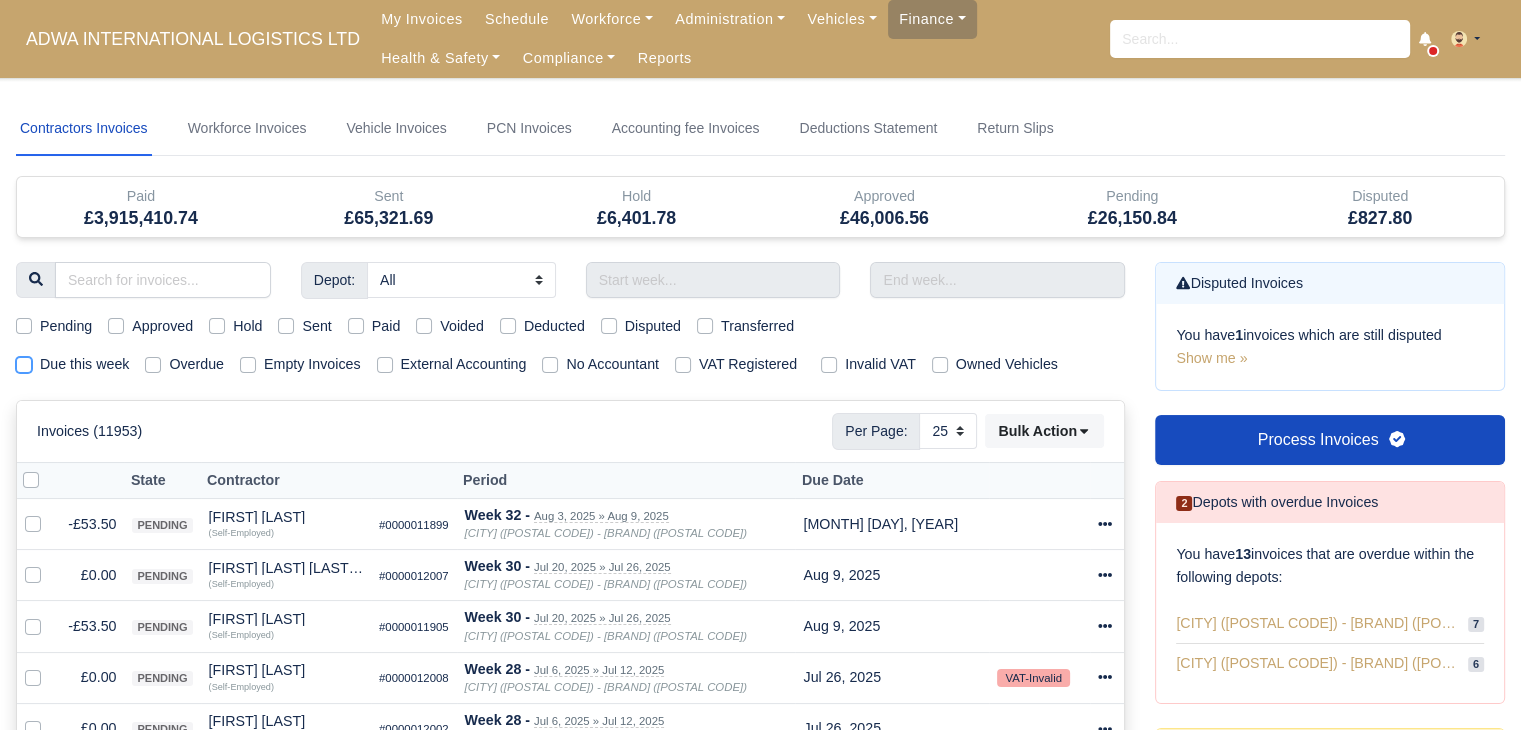 click on "Due this week" at bounding box center (24, 361) 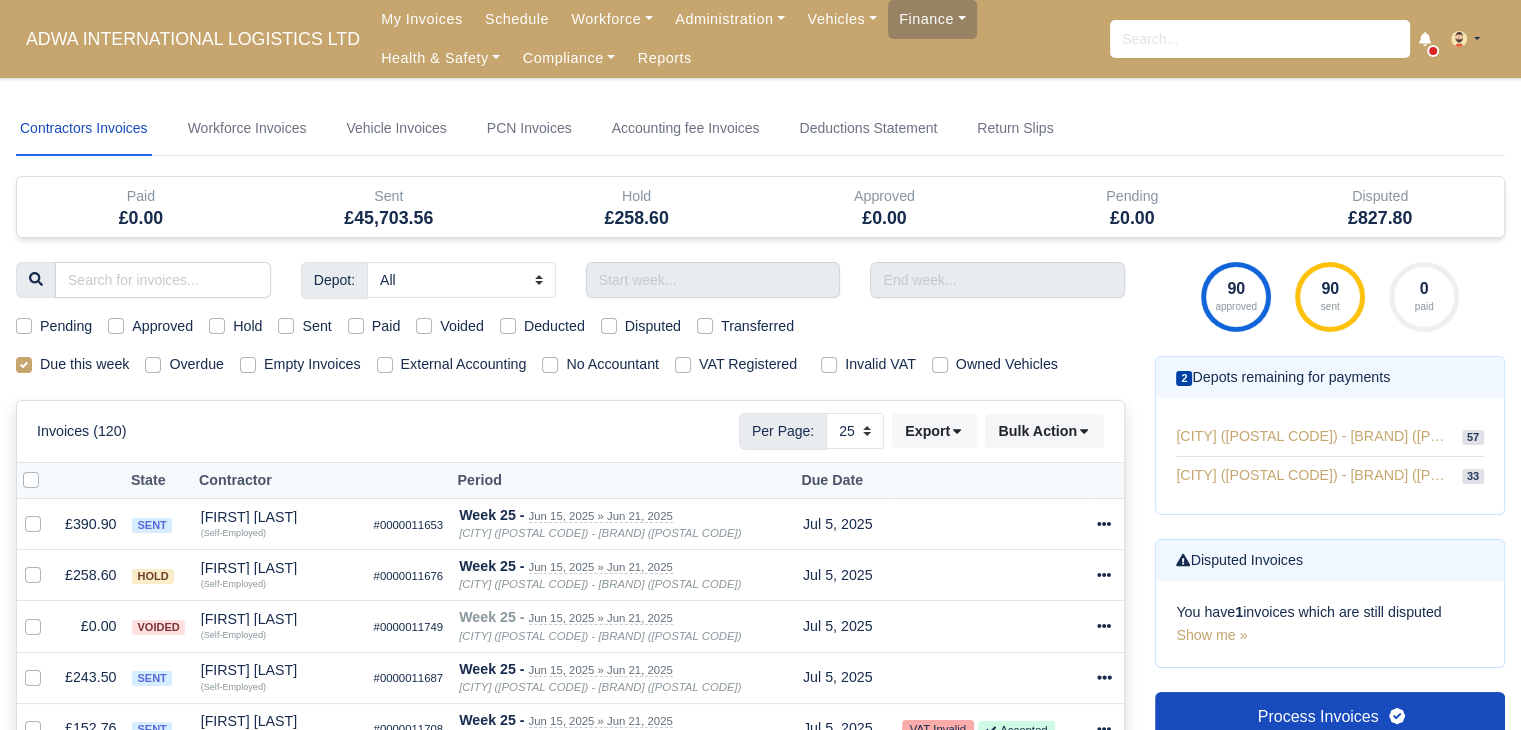 click on "Hold" at bounding box center [247, 326] 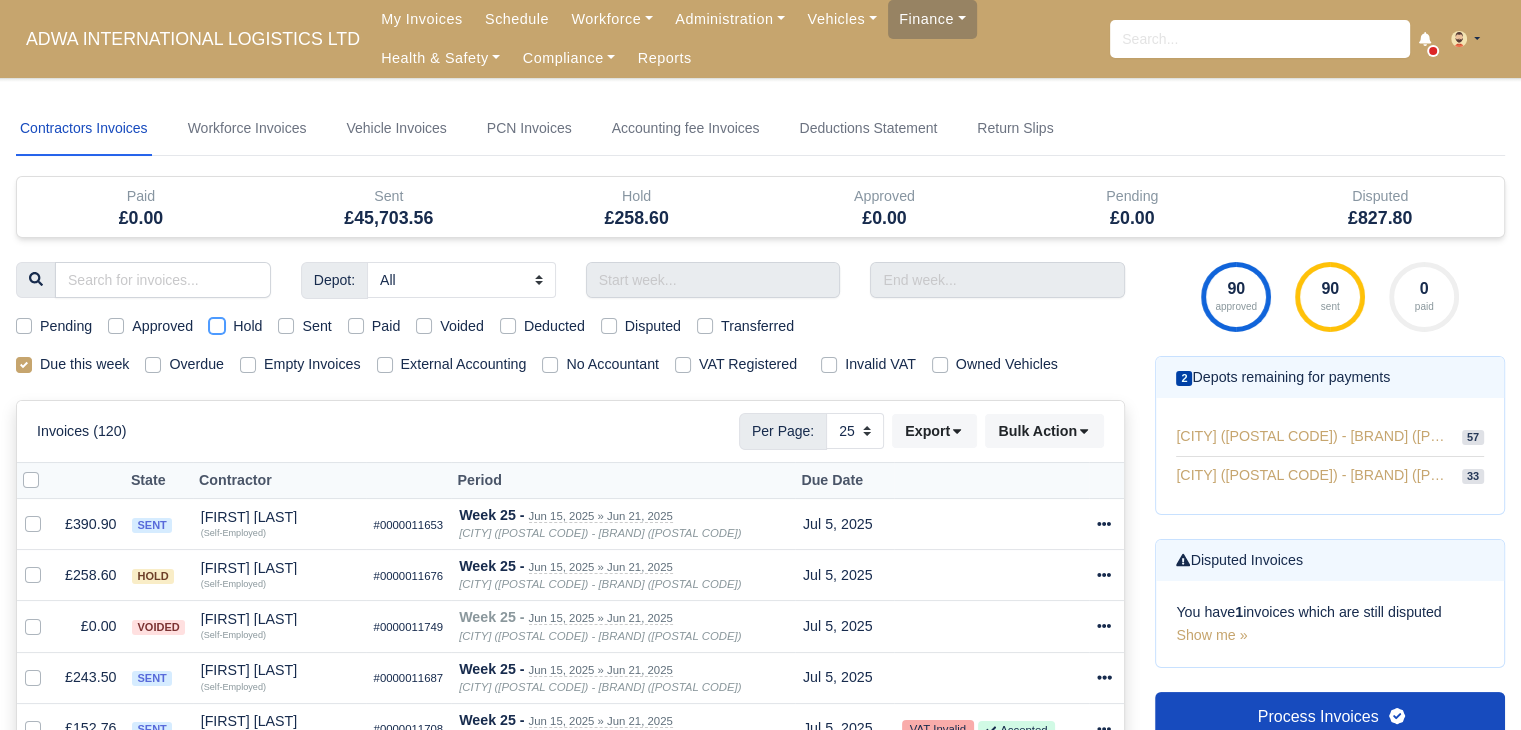 click on "Hold" at bounding box center (217, 323) 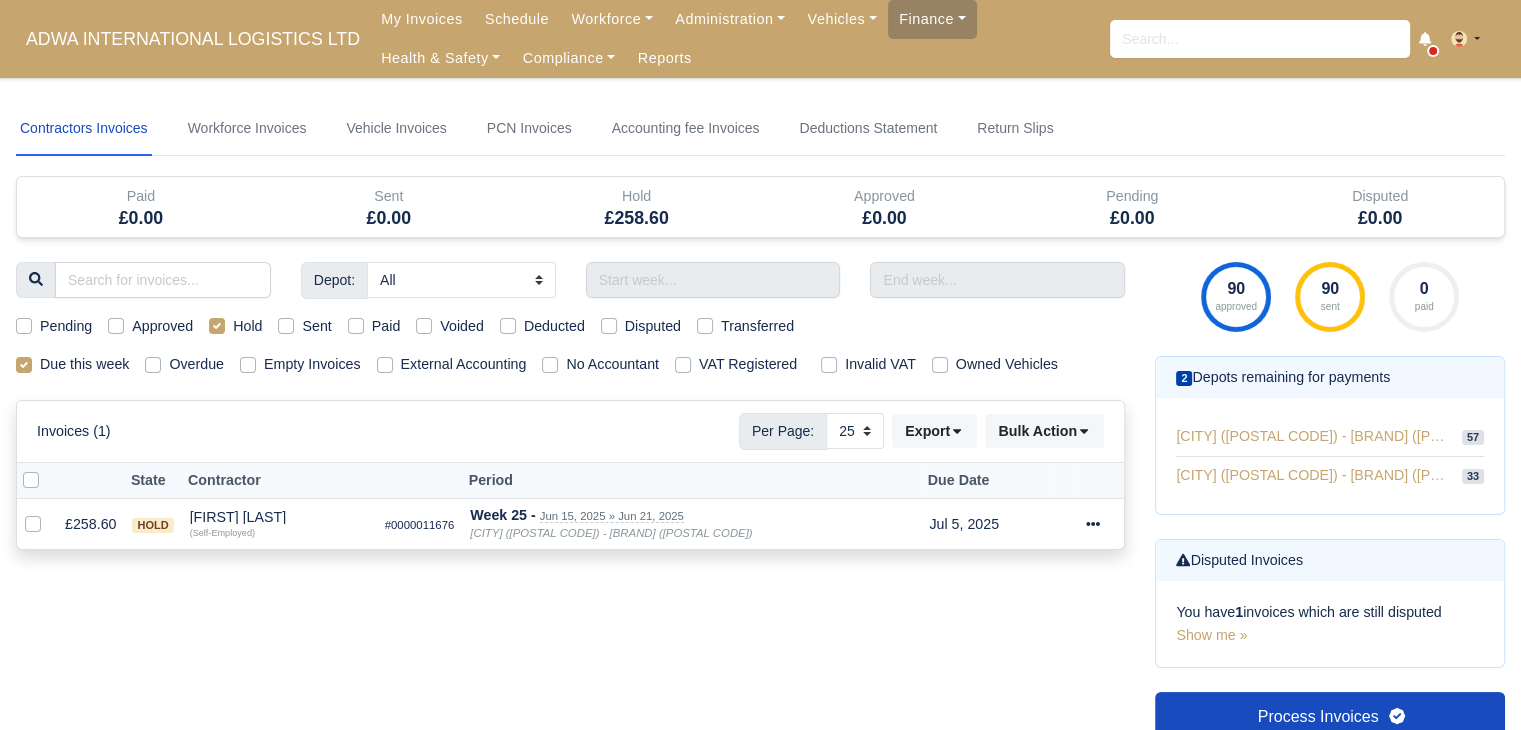 click on "Hold" at bounding box center [247, 326] 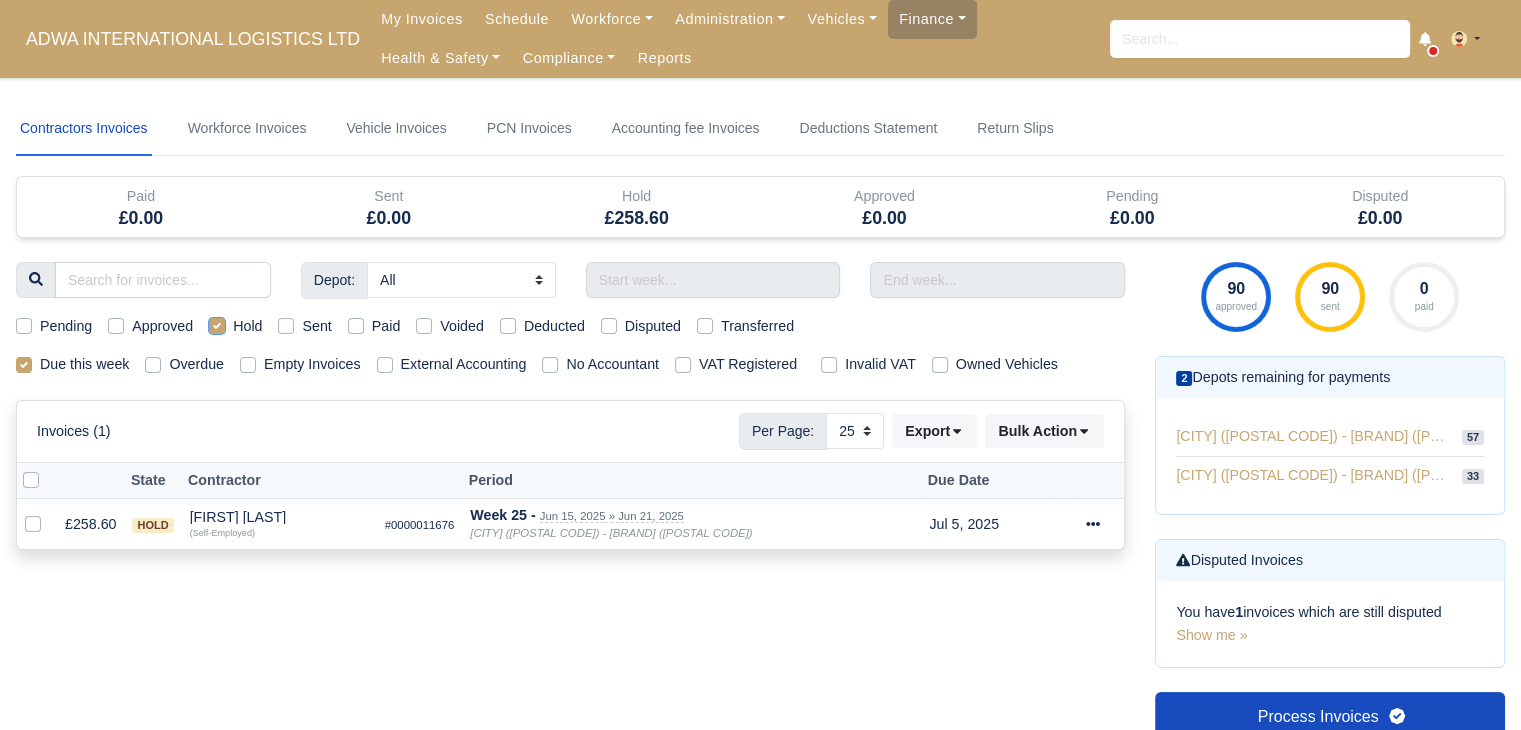 checkbox on "false" 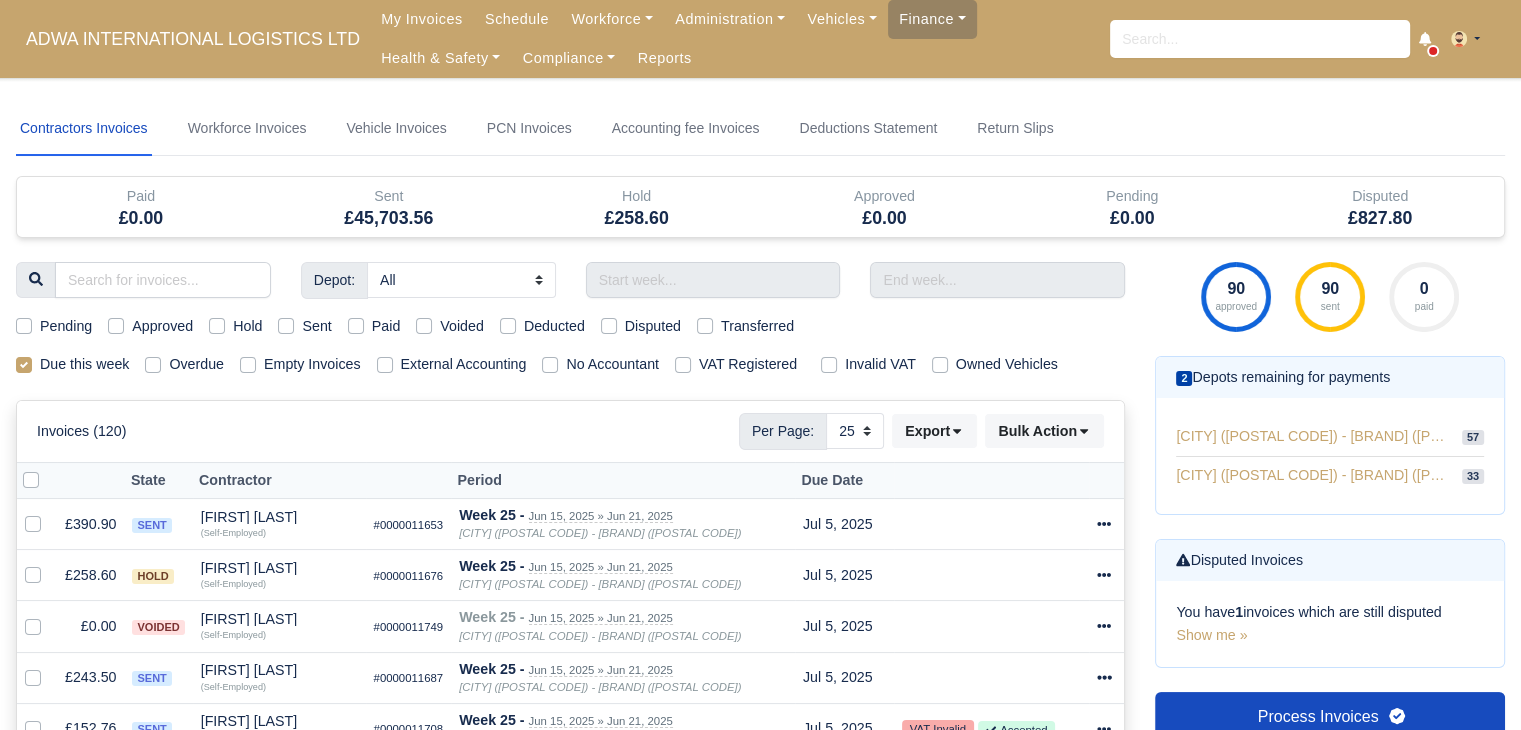 click on "Pending" at bounding box center (66, 326) 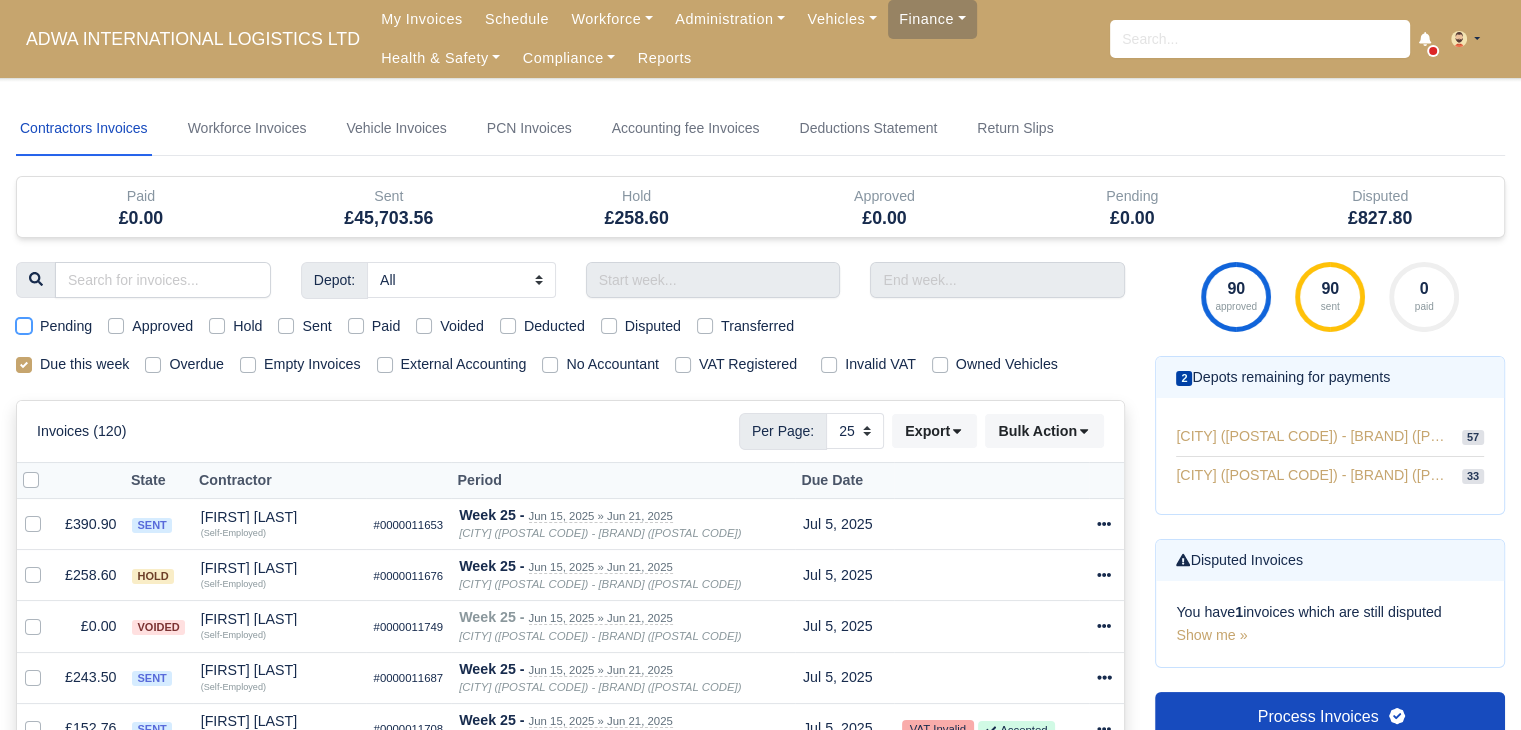 click on "Pending" at bounding box center [24, 323] 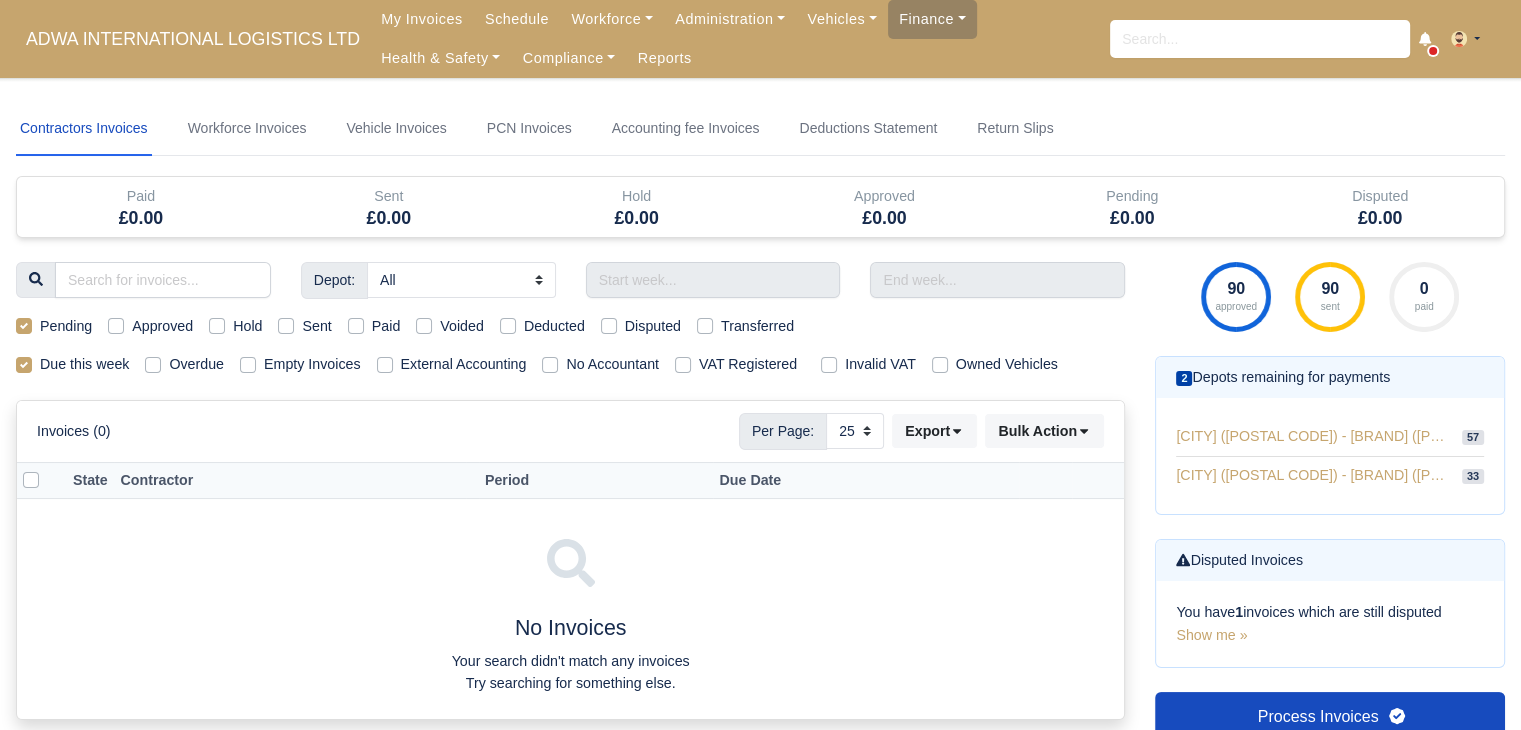click on "Pending" at bounding box center [66, 326] 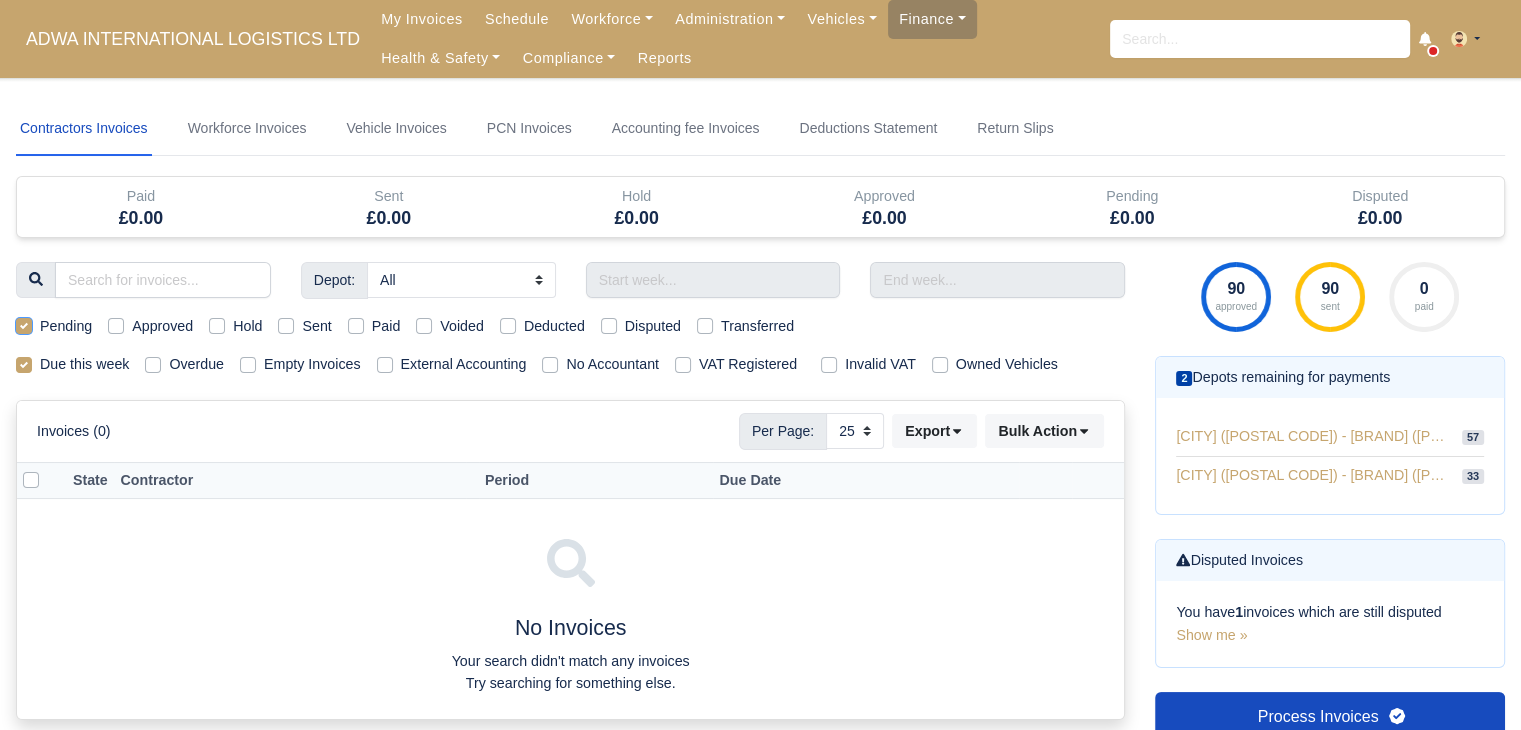 click on "Pending" at bounding box center (24, 323) 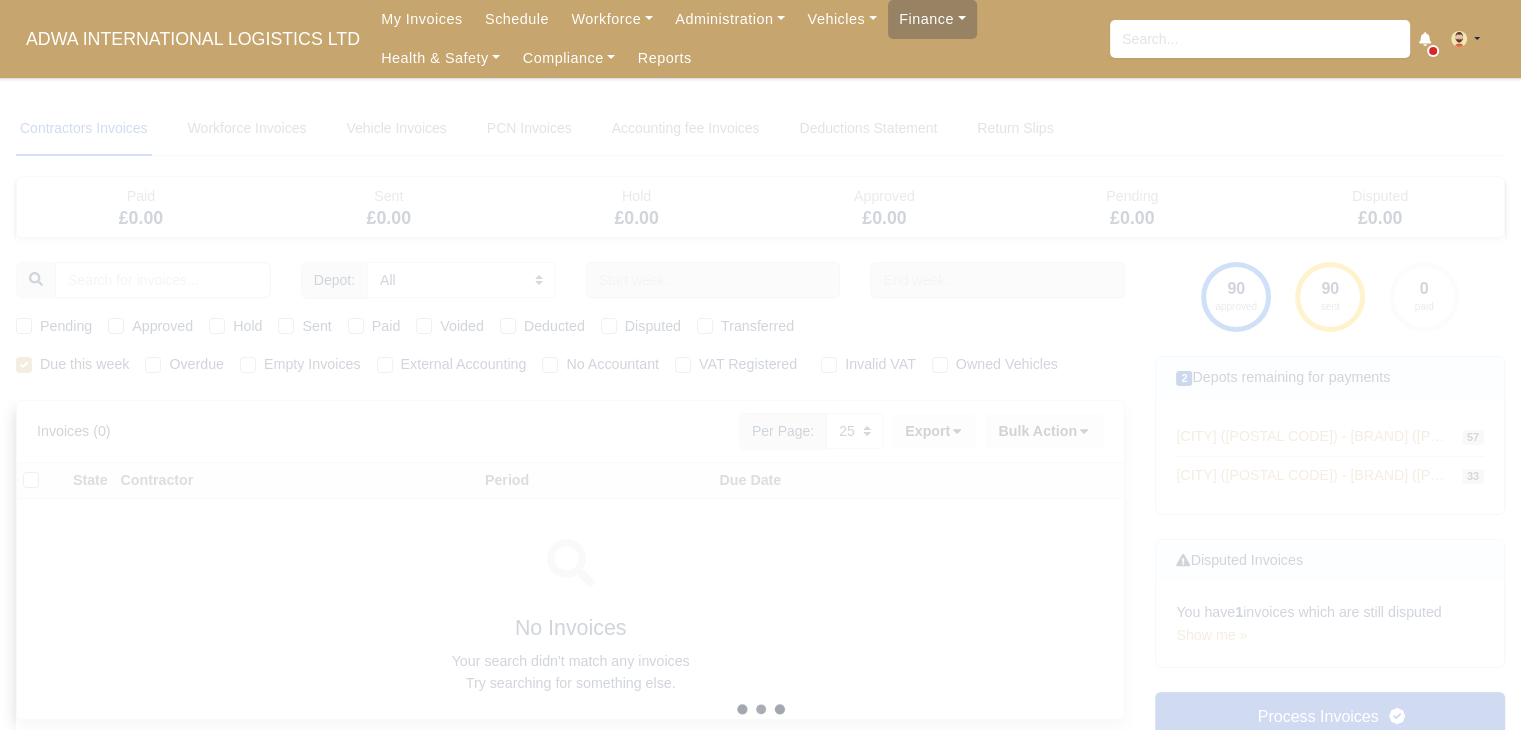 click at bounding box center [760, 709] 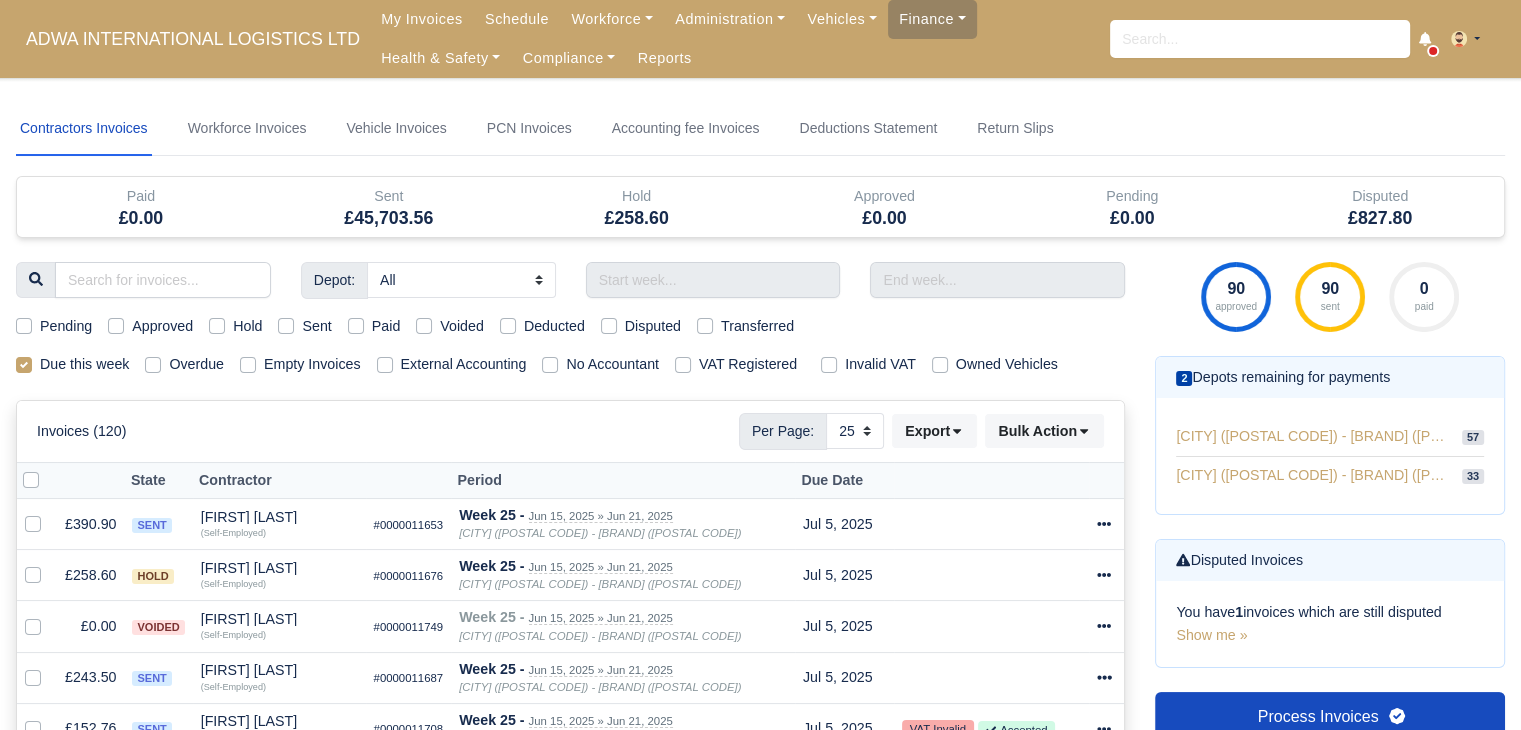 click on "Approved" at bounding box center [162, 326] 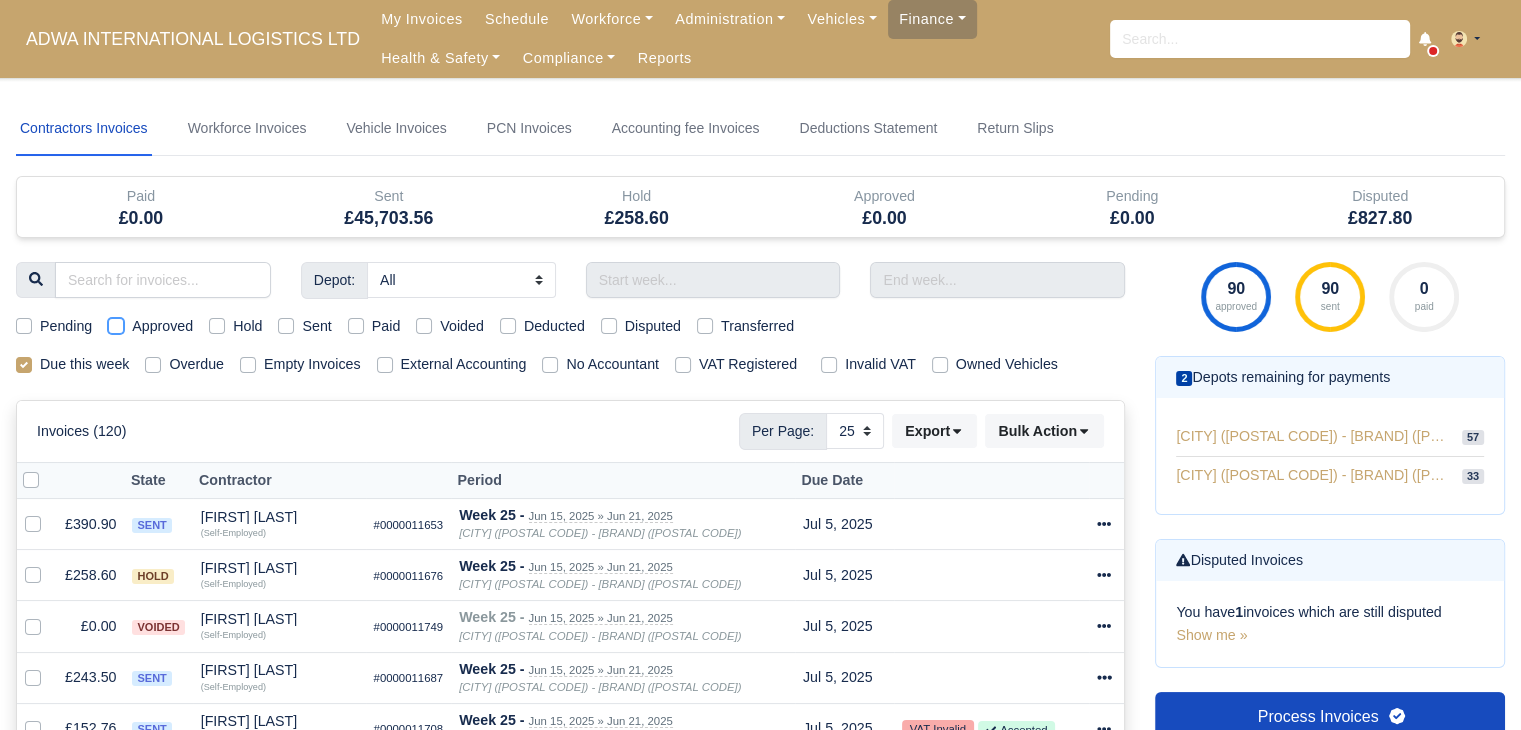 click on "Approved" at bounding box center [116, 323] 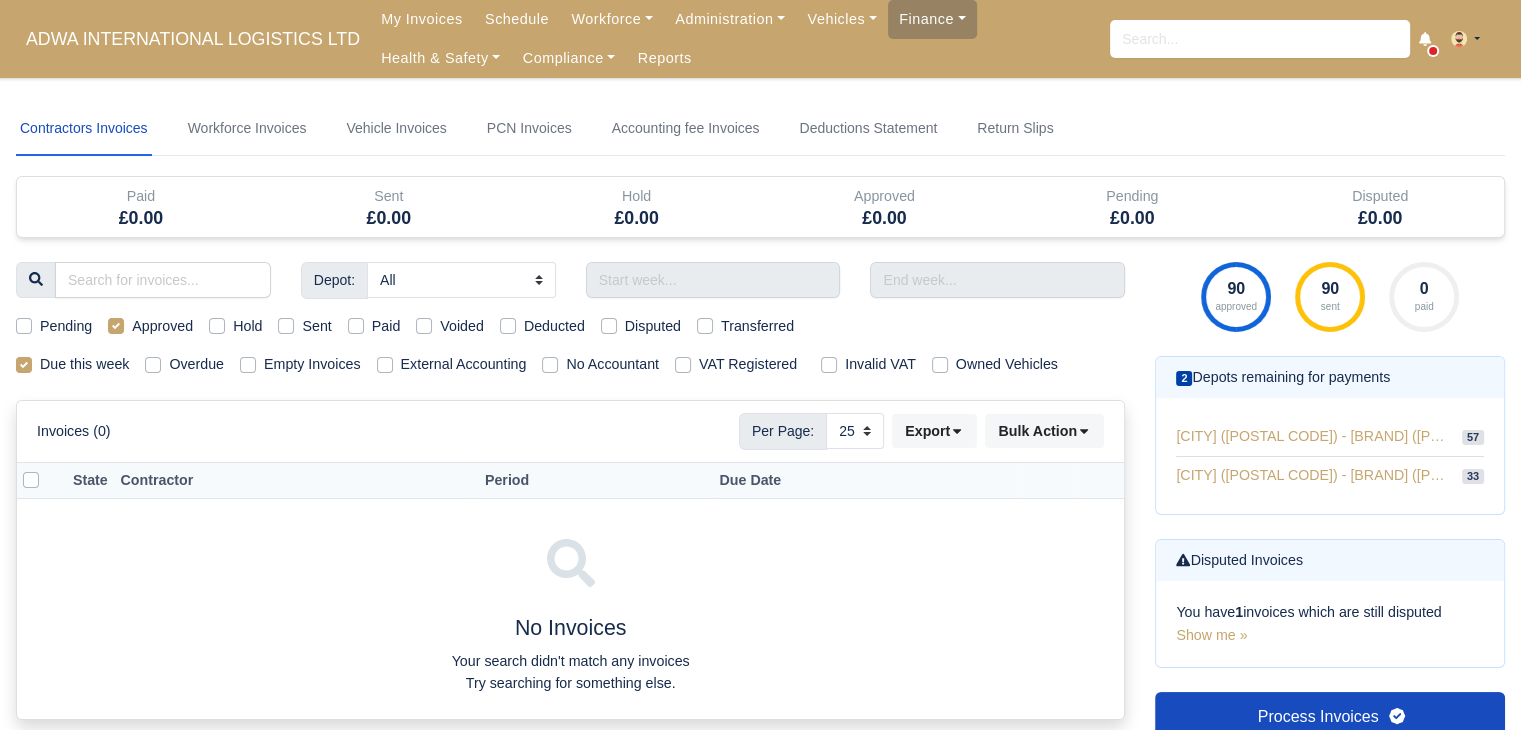 click on "Approved" at bounding box center [162, 326] 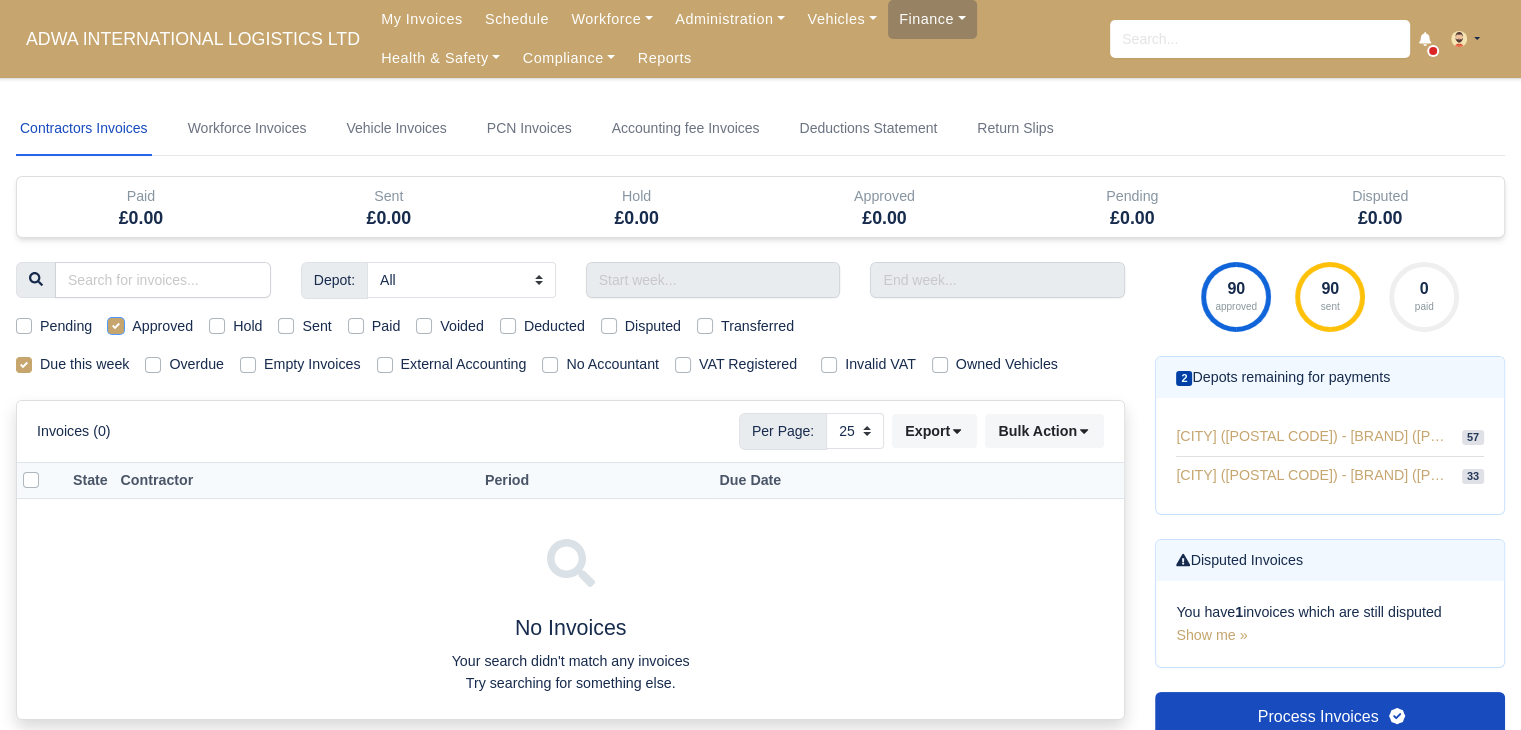 click on "Approved" at bounding box center (116, 323) 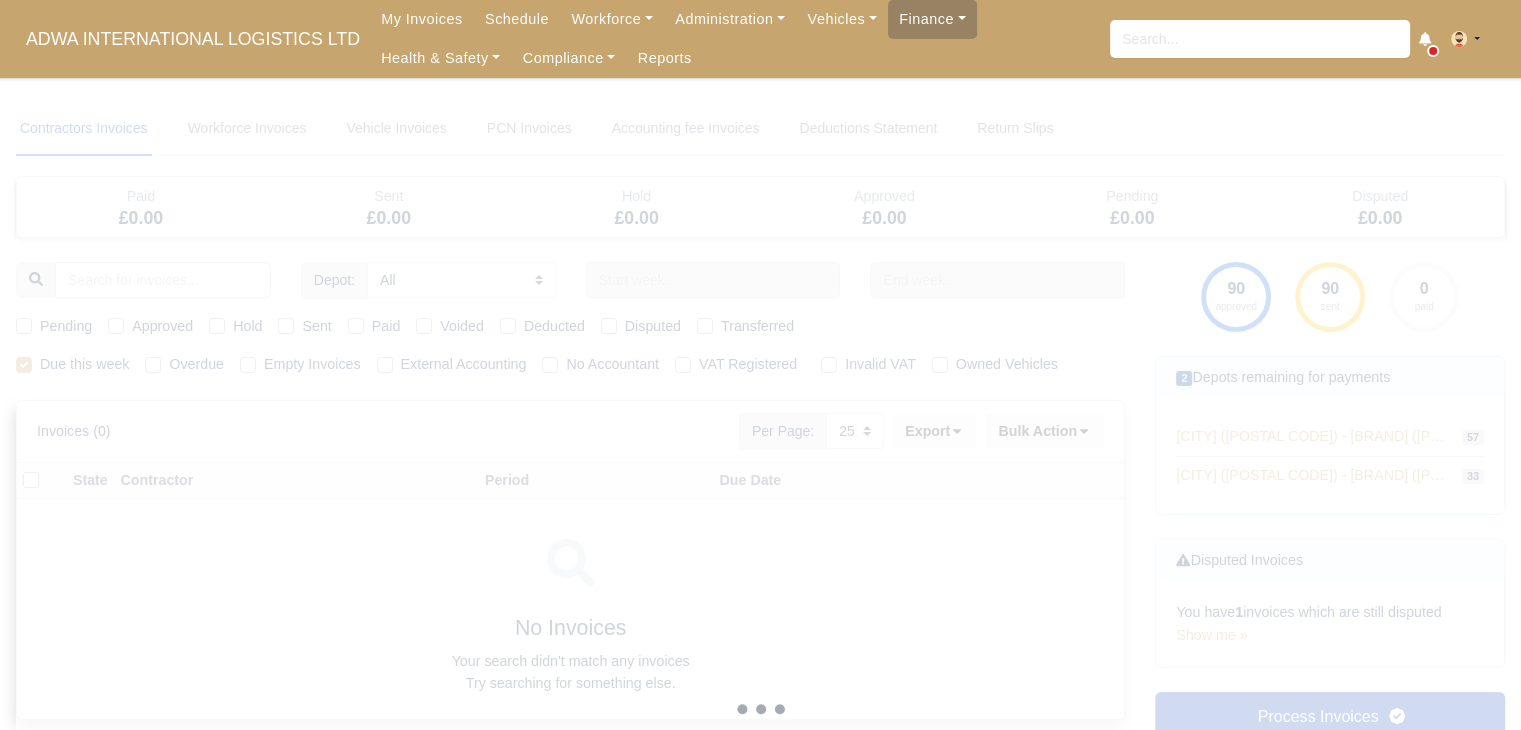click at bounding box center [760, 709] 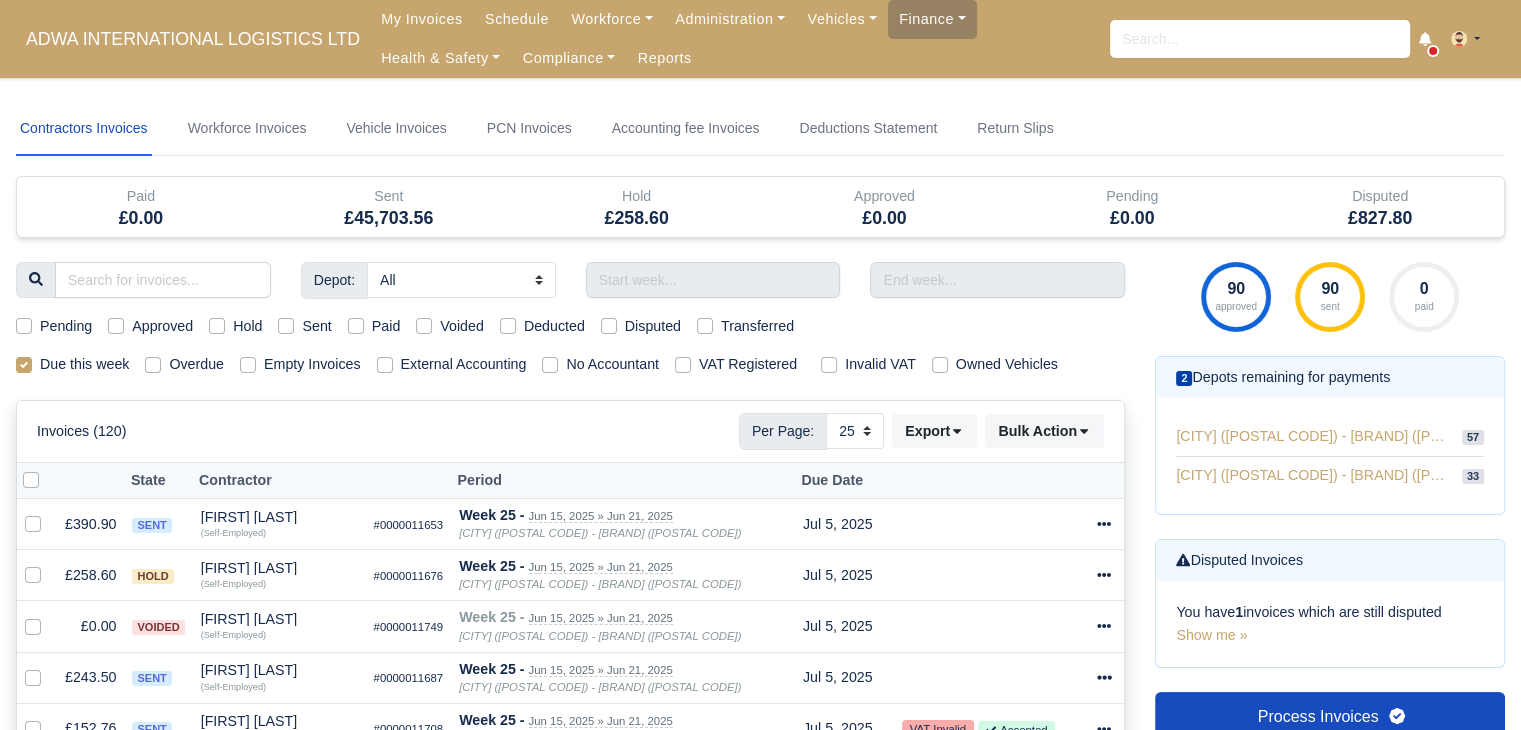 click on "Sent" at bounding box center [316, 326] 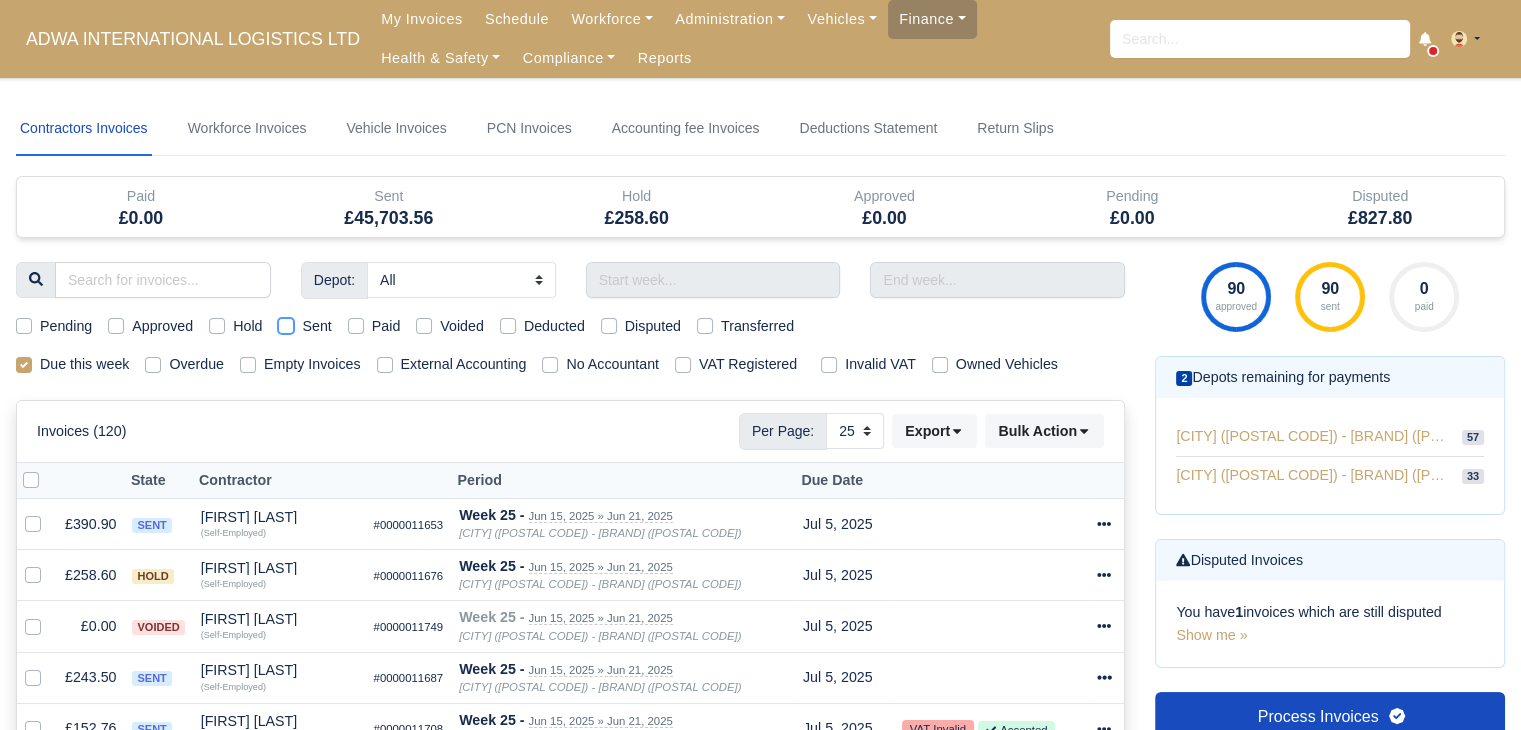click on "Sent" at bounding box center [286, 323] 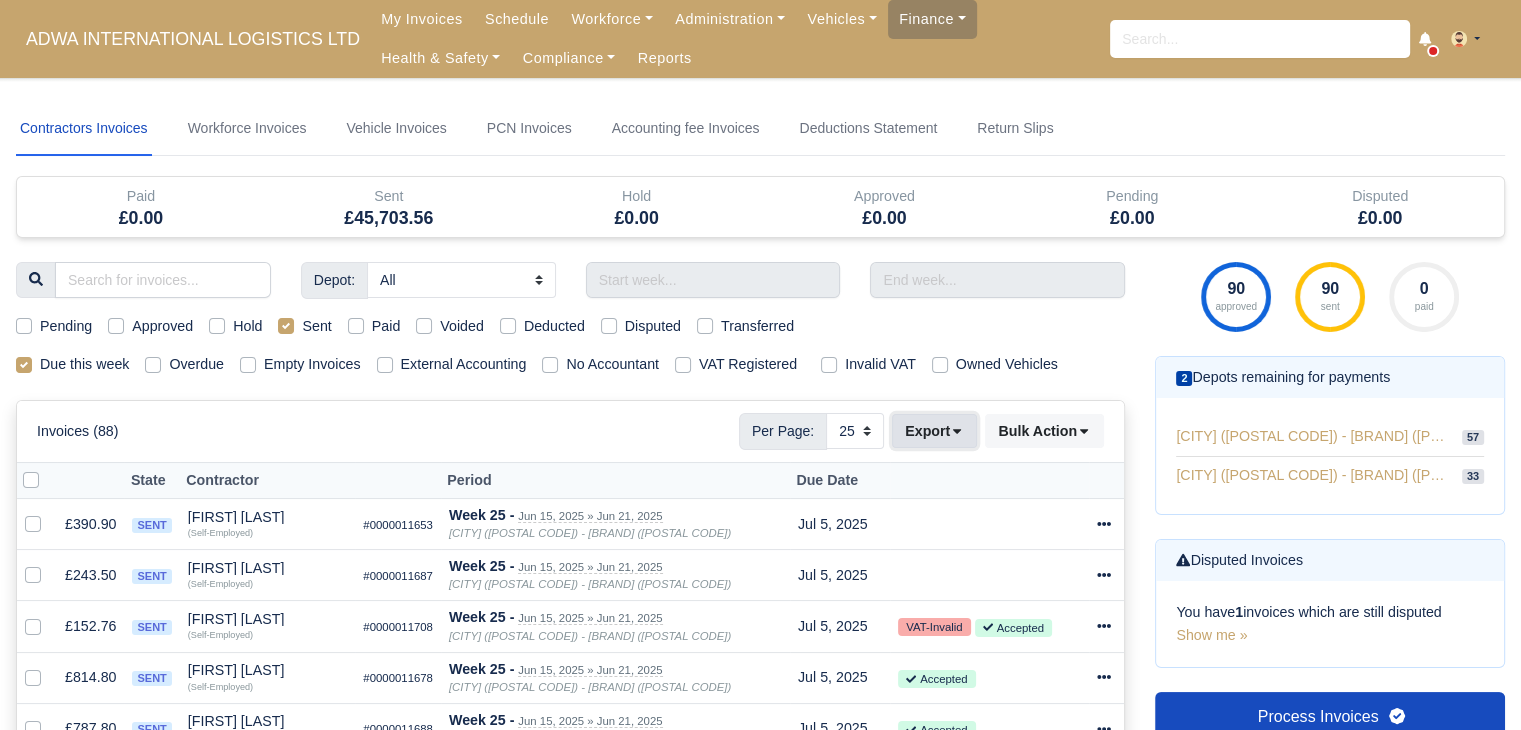 click on "Export" at bounding box center (934, 431) 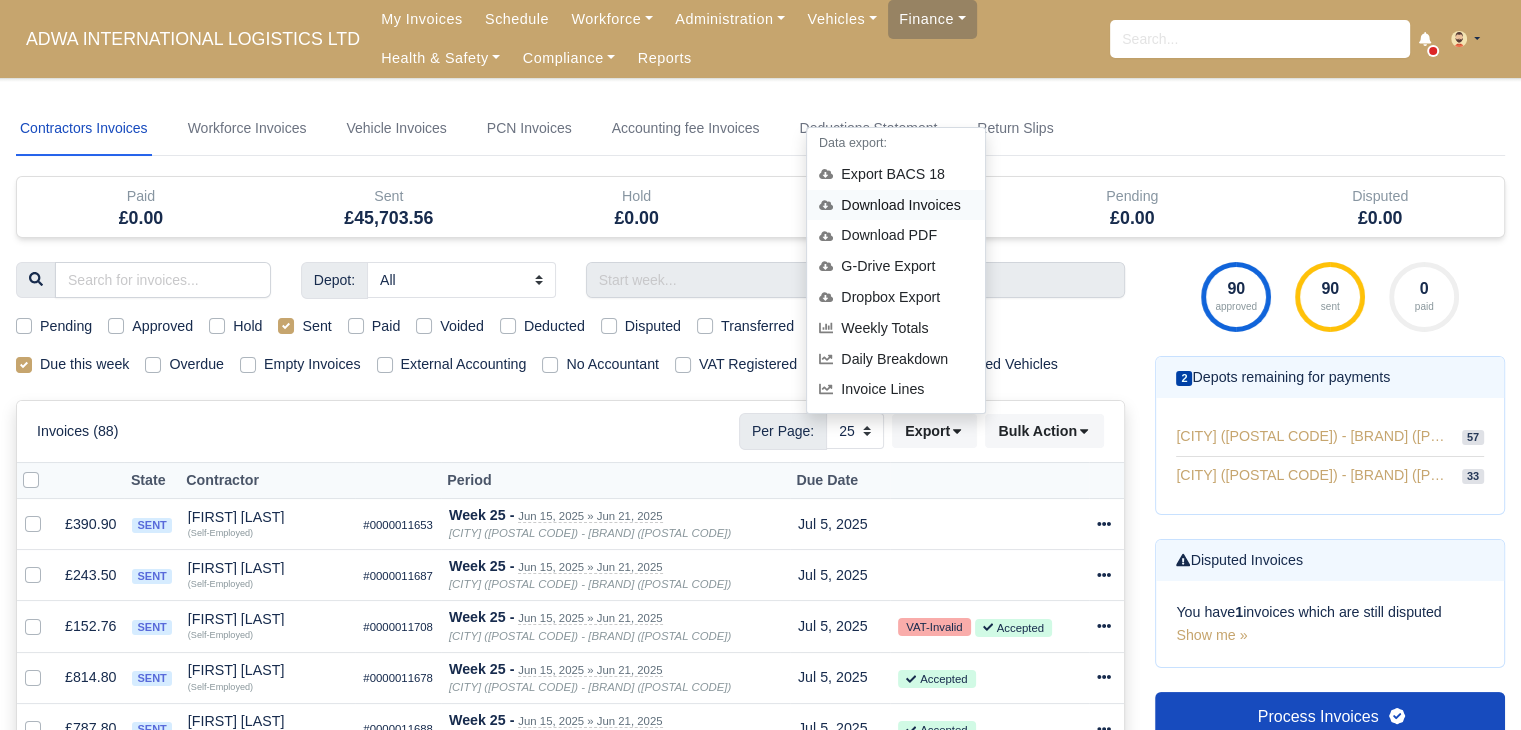 click on "Download Invoices" at bounding box center [896, 205] 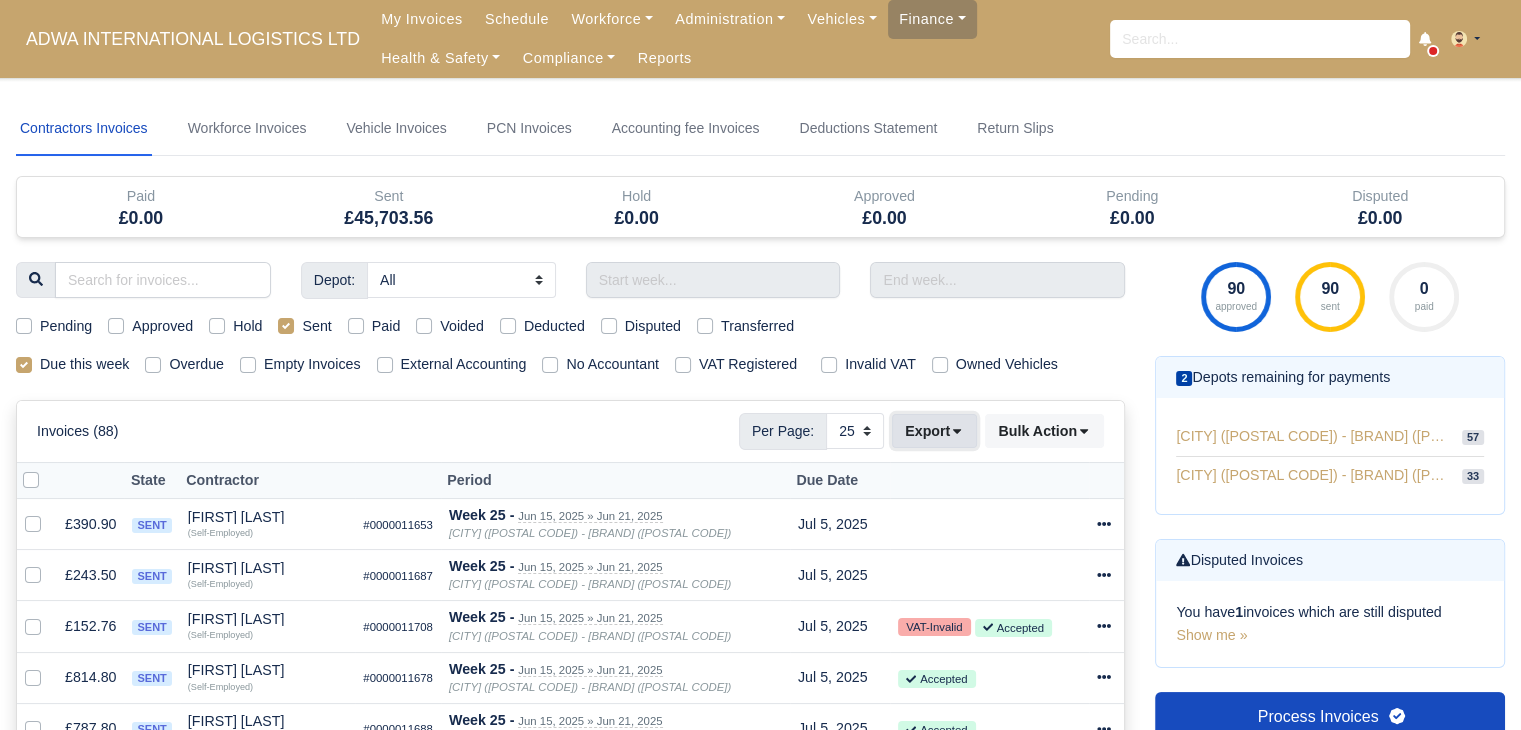 click on "Export" at bounding box center (934, 431) 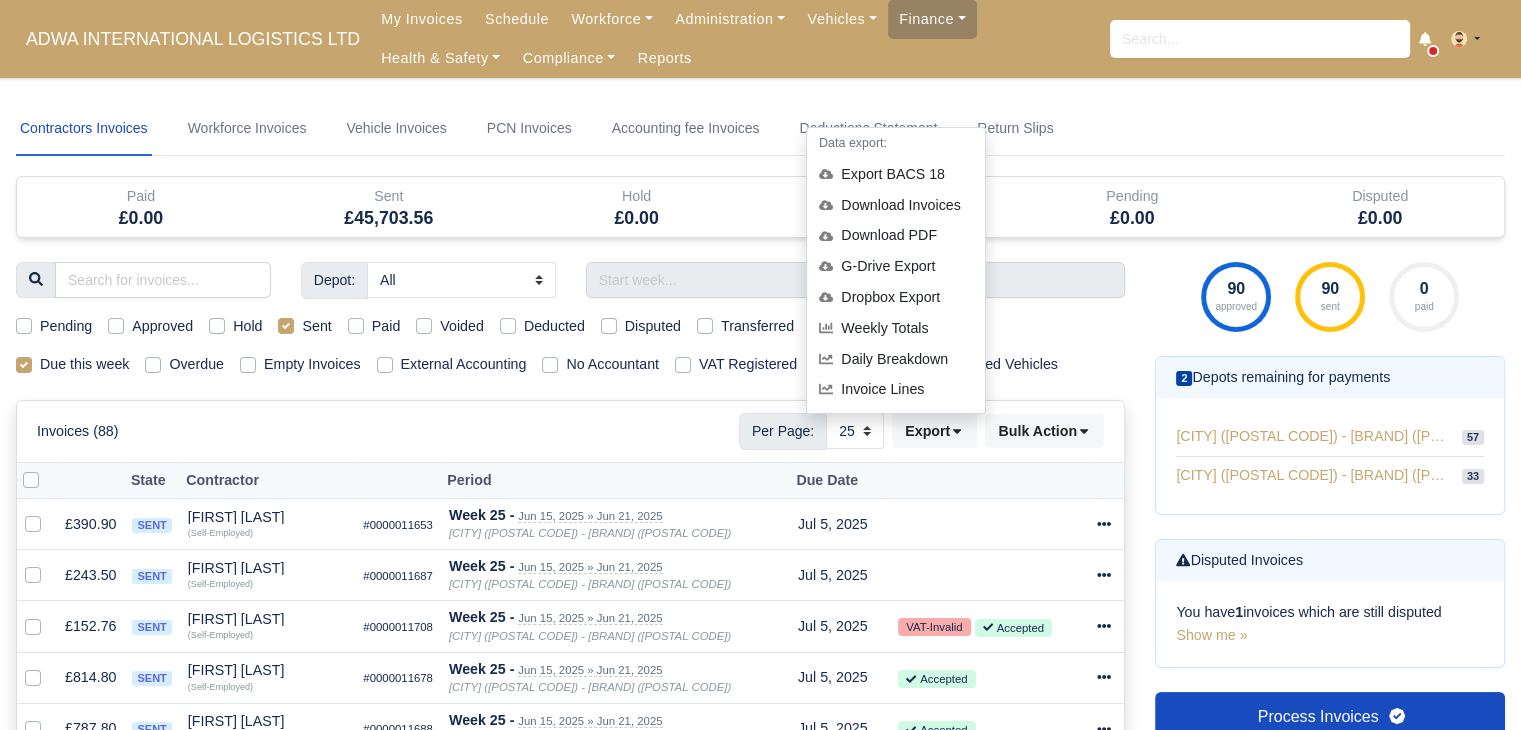 click on "Invoices (88)
Per Page:
10
25
50
Export
Data export:
Export BACS 18
Download Invoices
Download PDF" at bounding box center [570, 431] 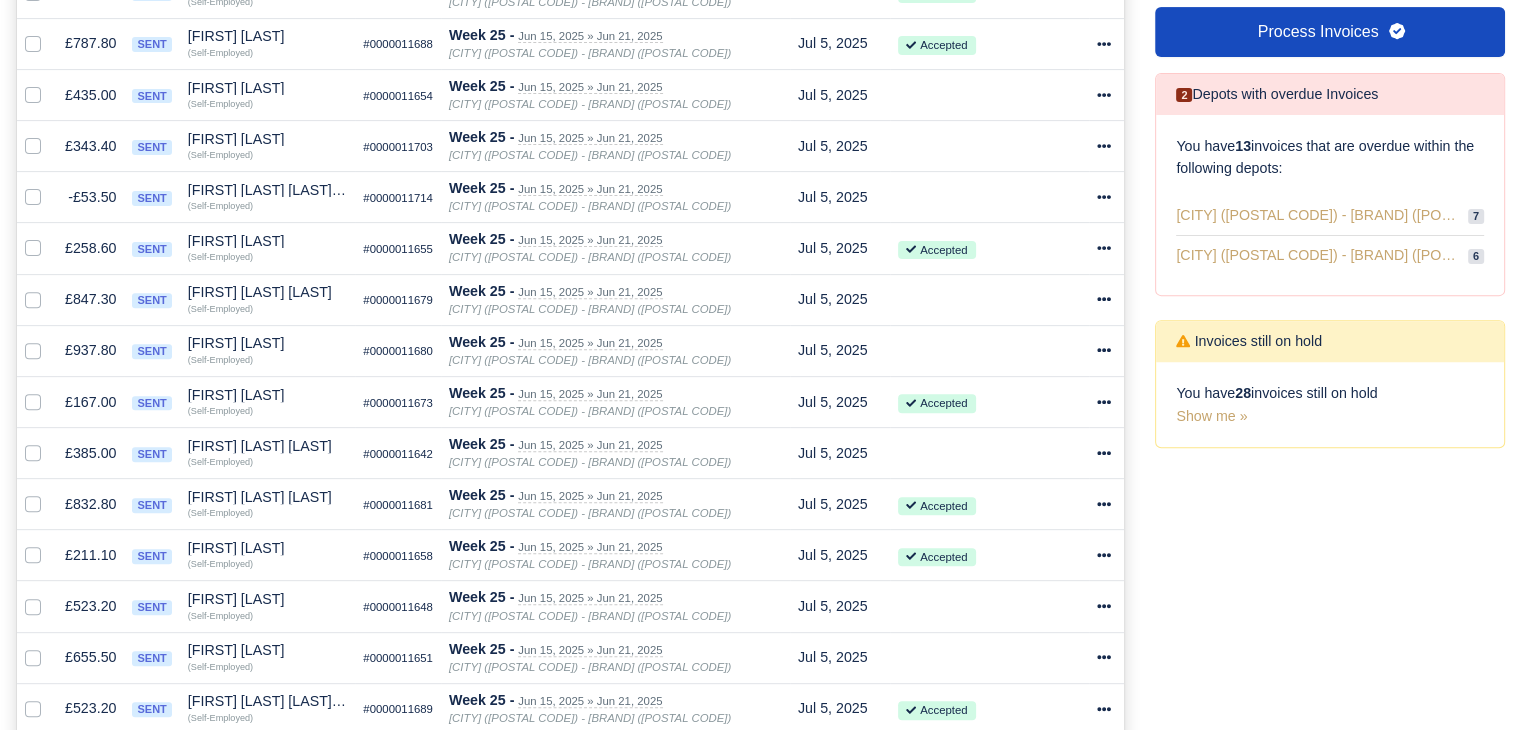 scroll, scrollTop: 700, scrollLeft: 0, axis: vertical 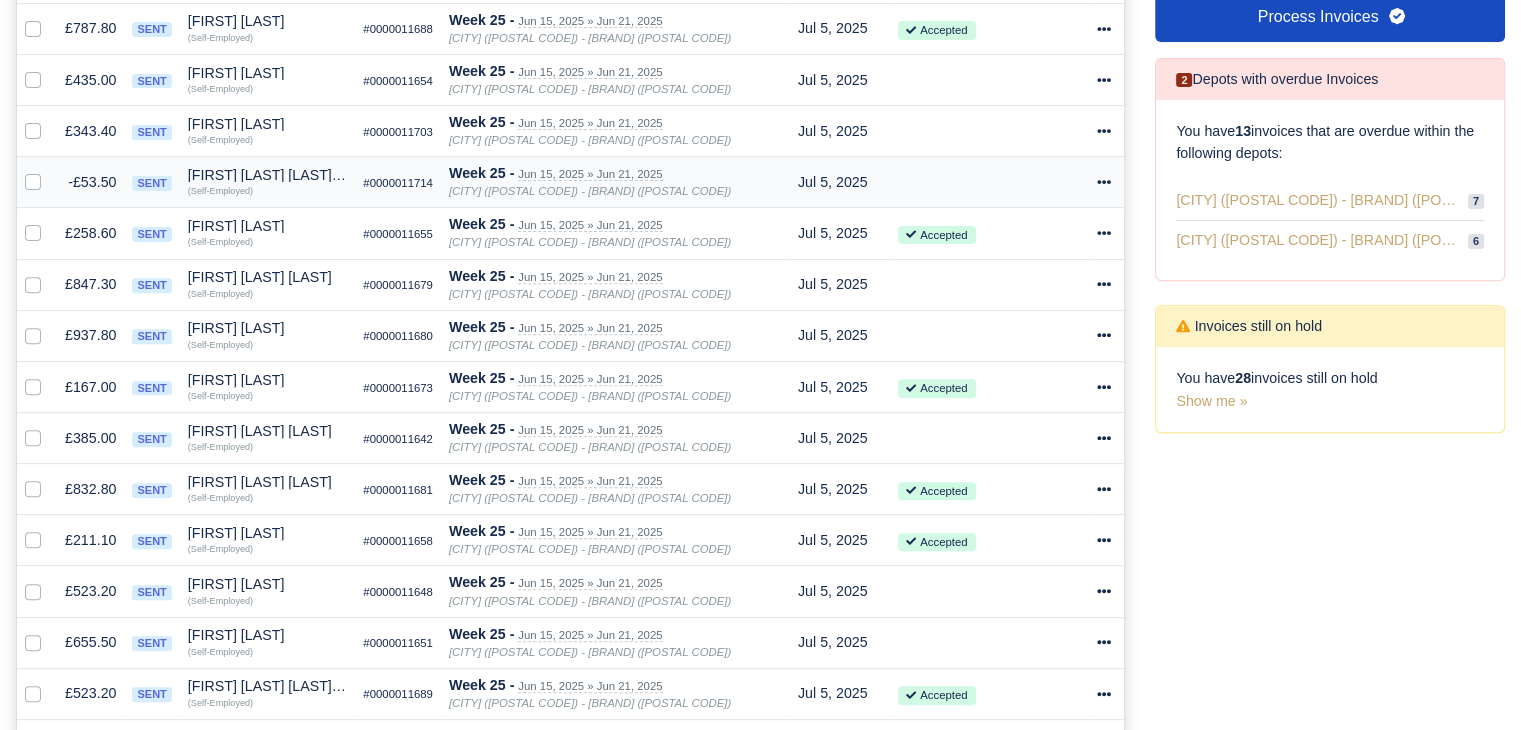 click at bounding box center (49, 171) 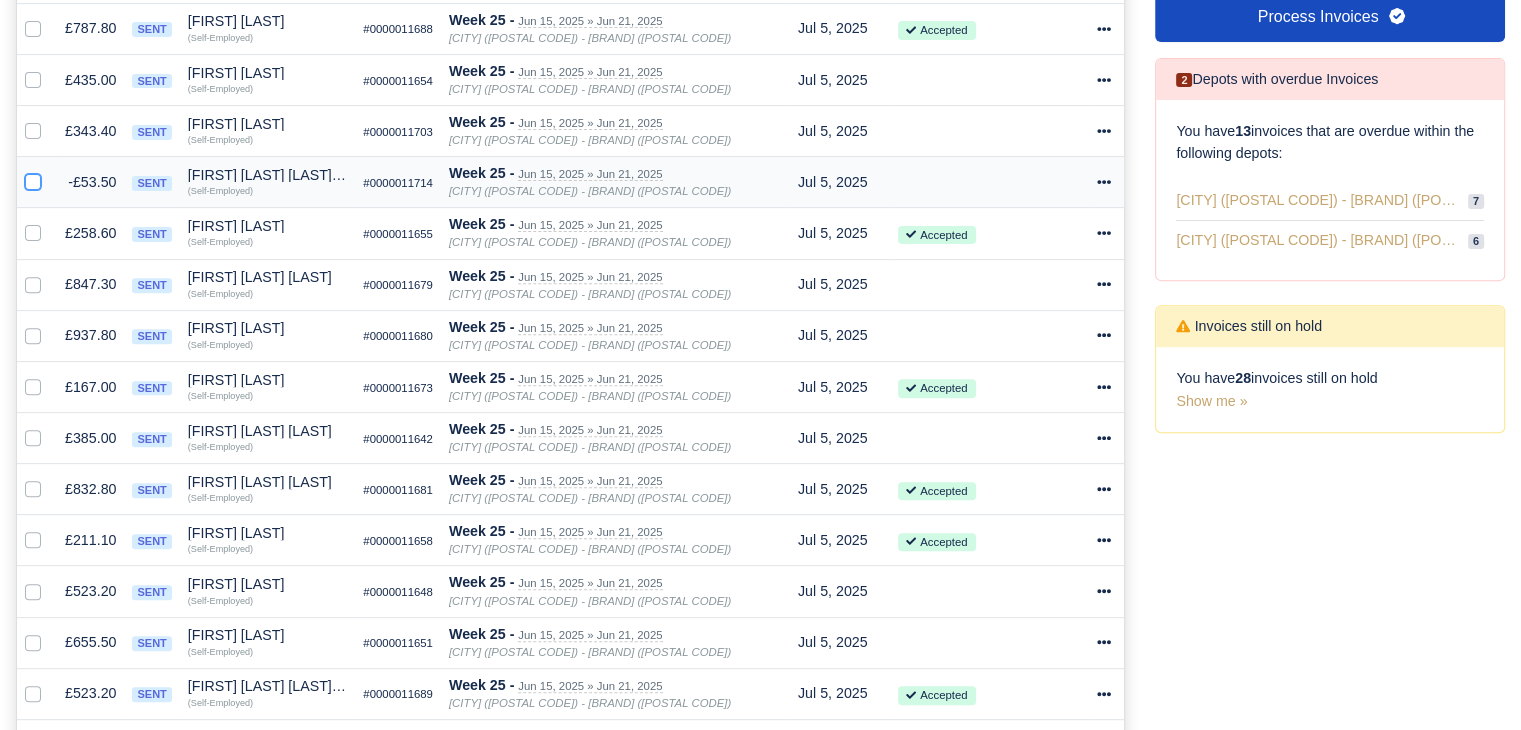 click at bounding box center (33, 179) 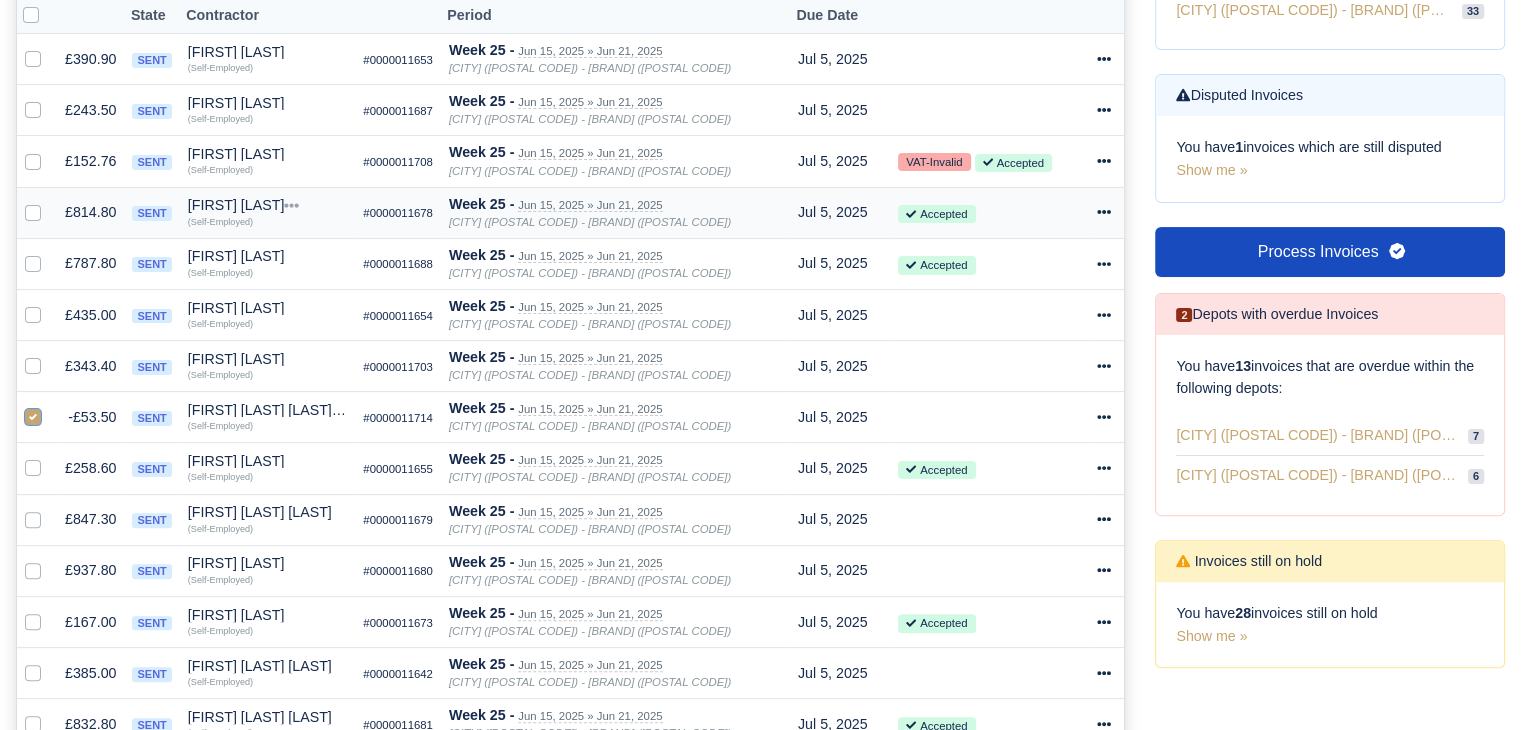 scroll, scrollTop: 300, scrollLeft: 0, axis: vertical 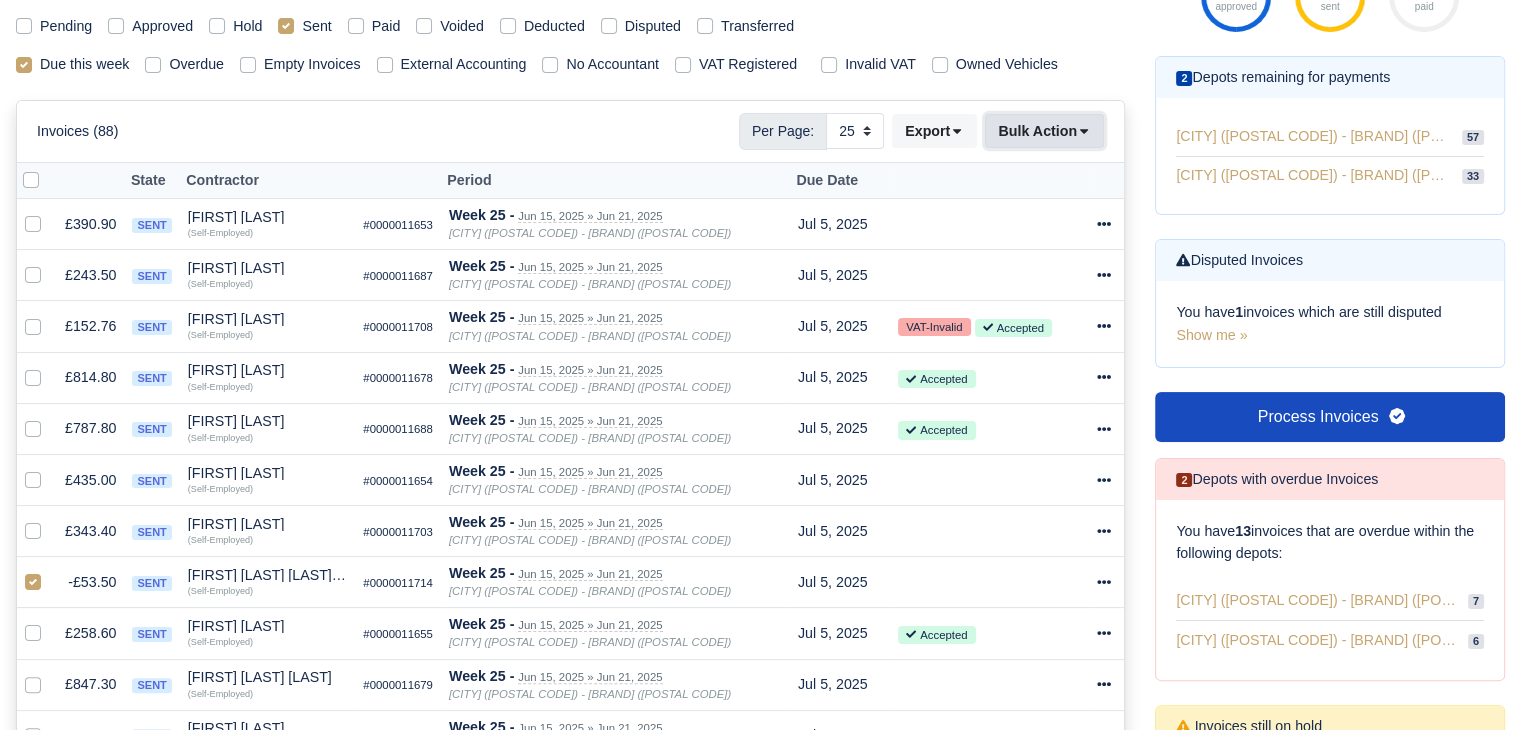 click on "Bulk Action" at bounding box center (1044, 131) 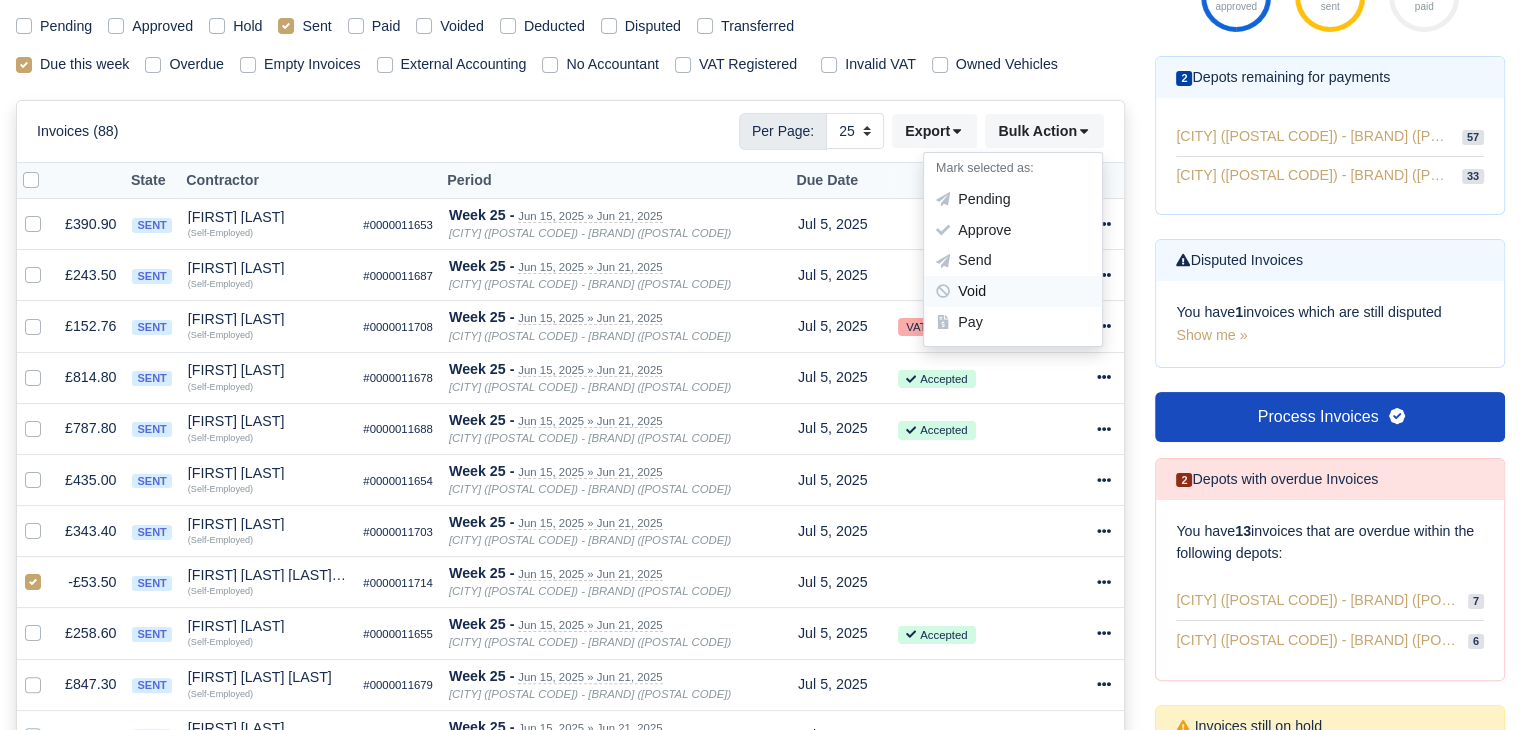 click on "Void" at bounding box center (1013, 292) 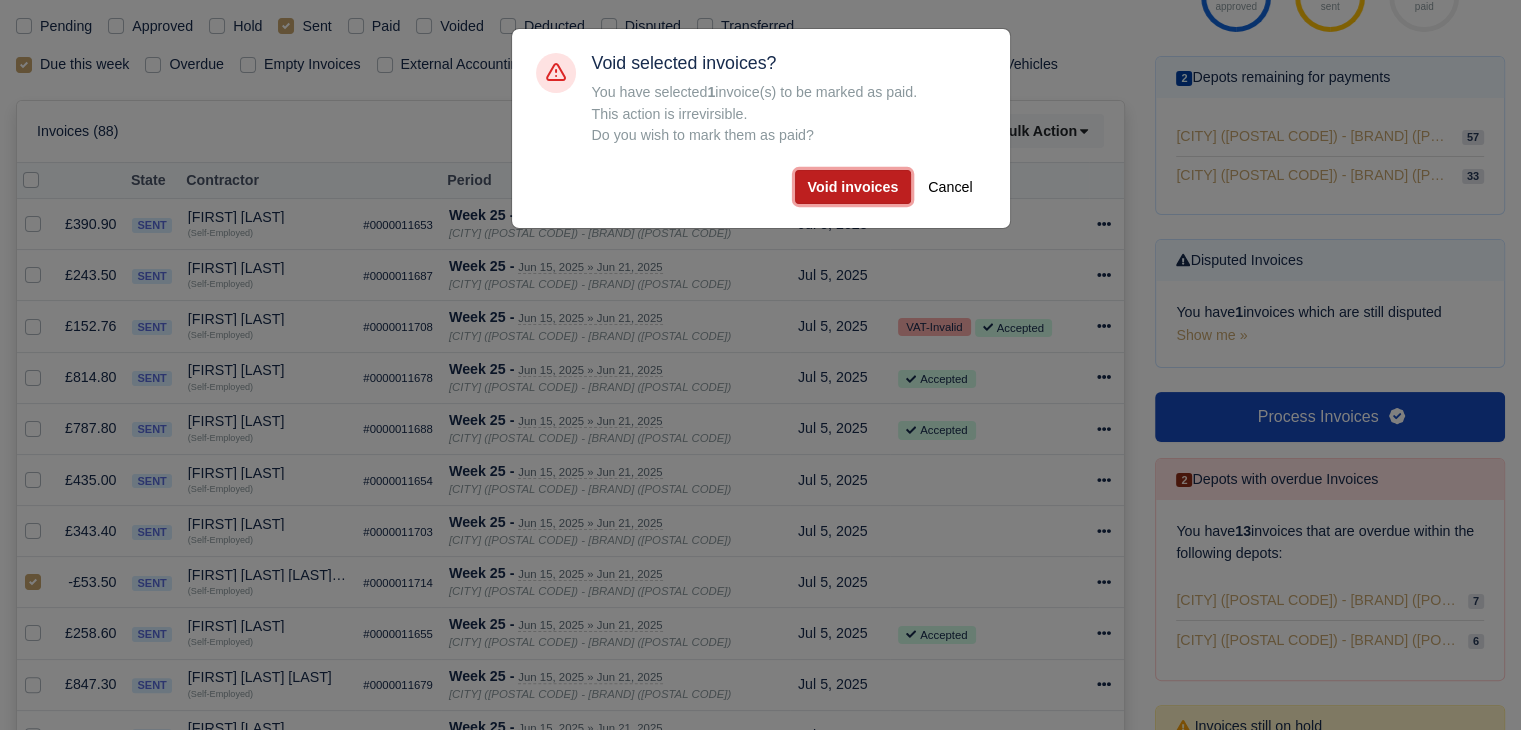 click on "Void invoices" at bounding box center (853, 187) 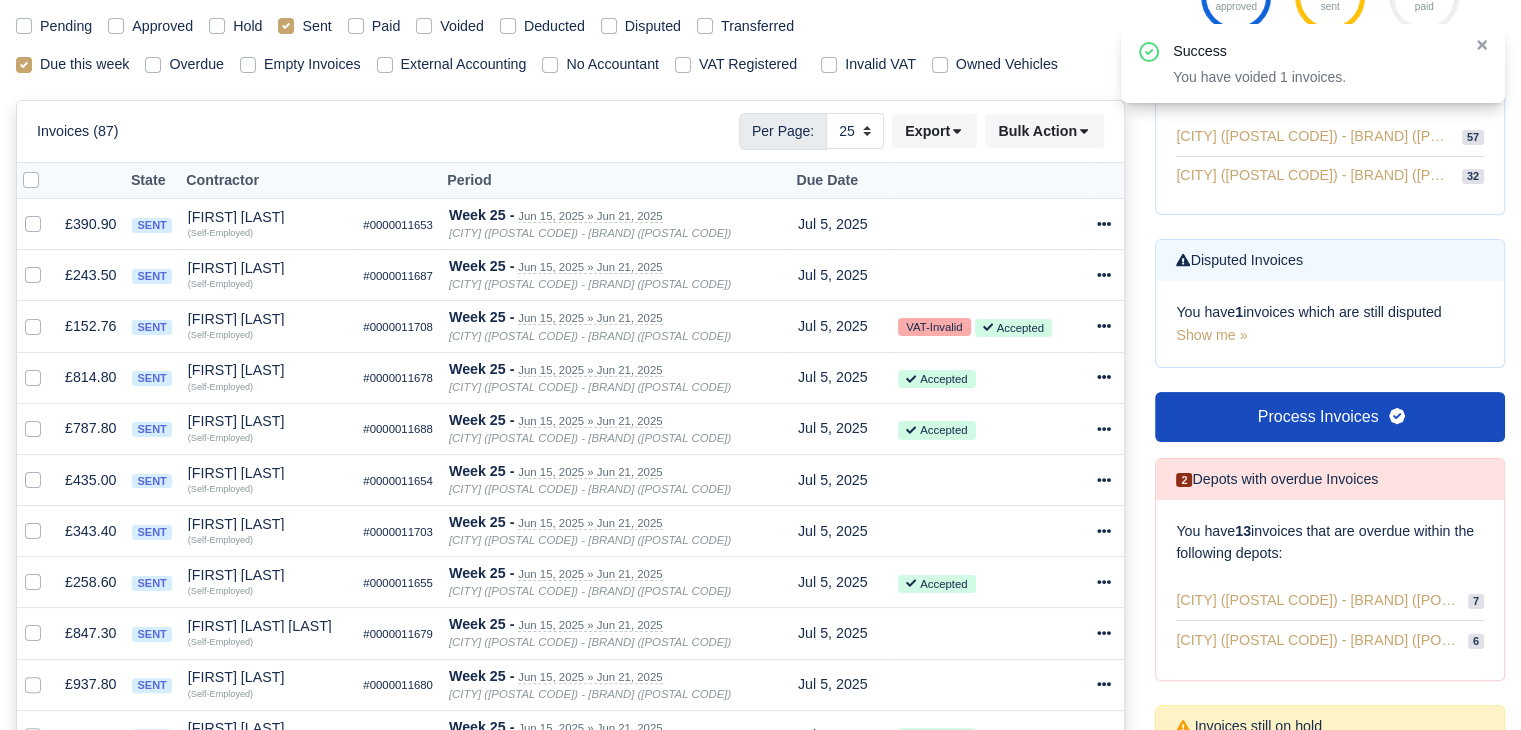 click on "Sent" at bounding box center [316, 26] 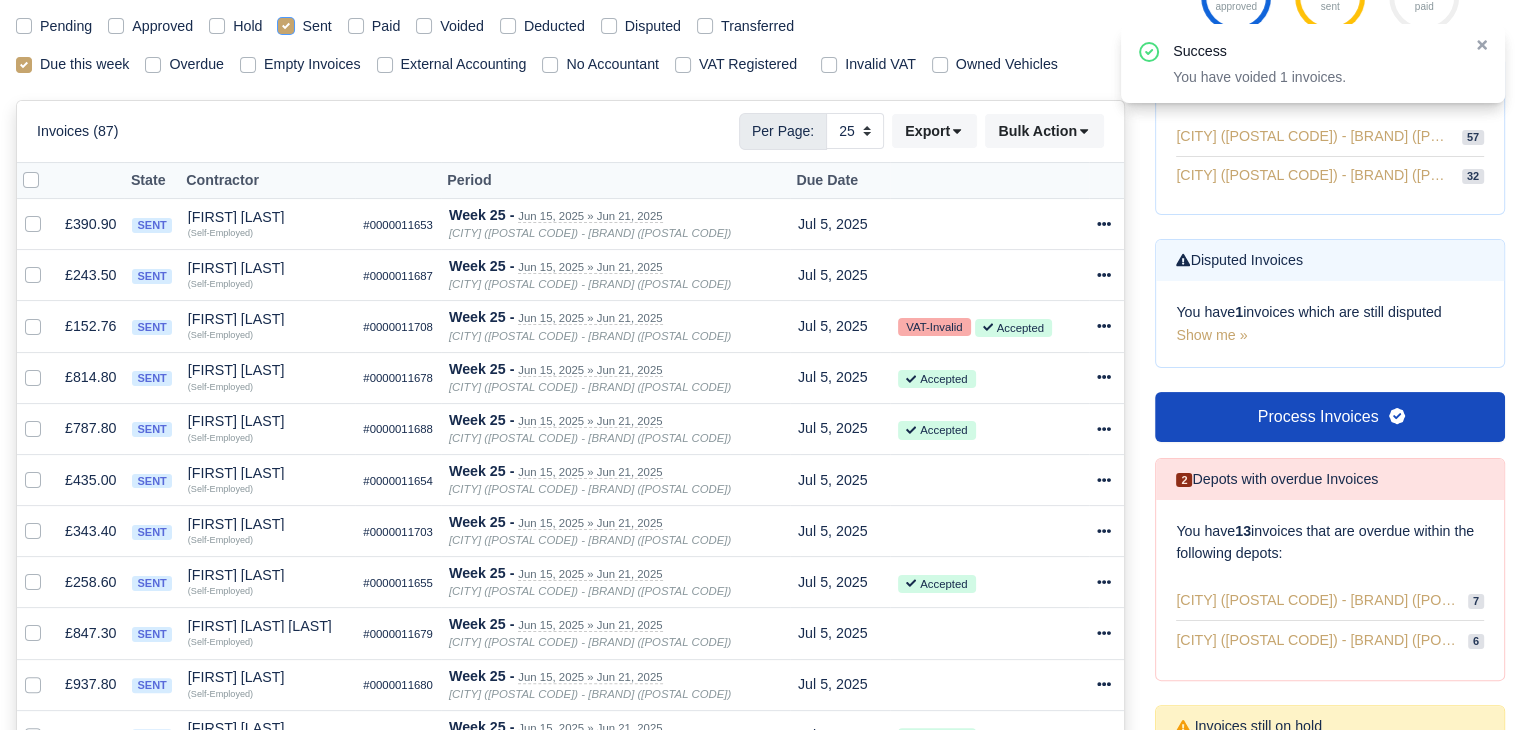 click on "Sent" at bounding box center (286, 23) 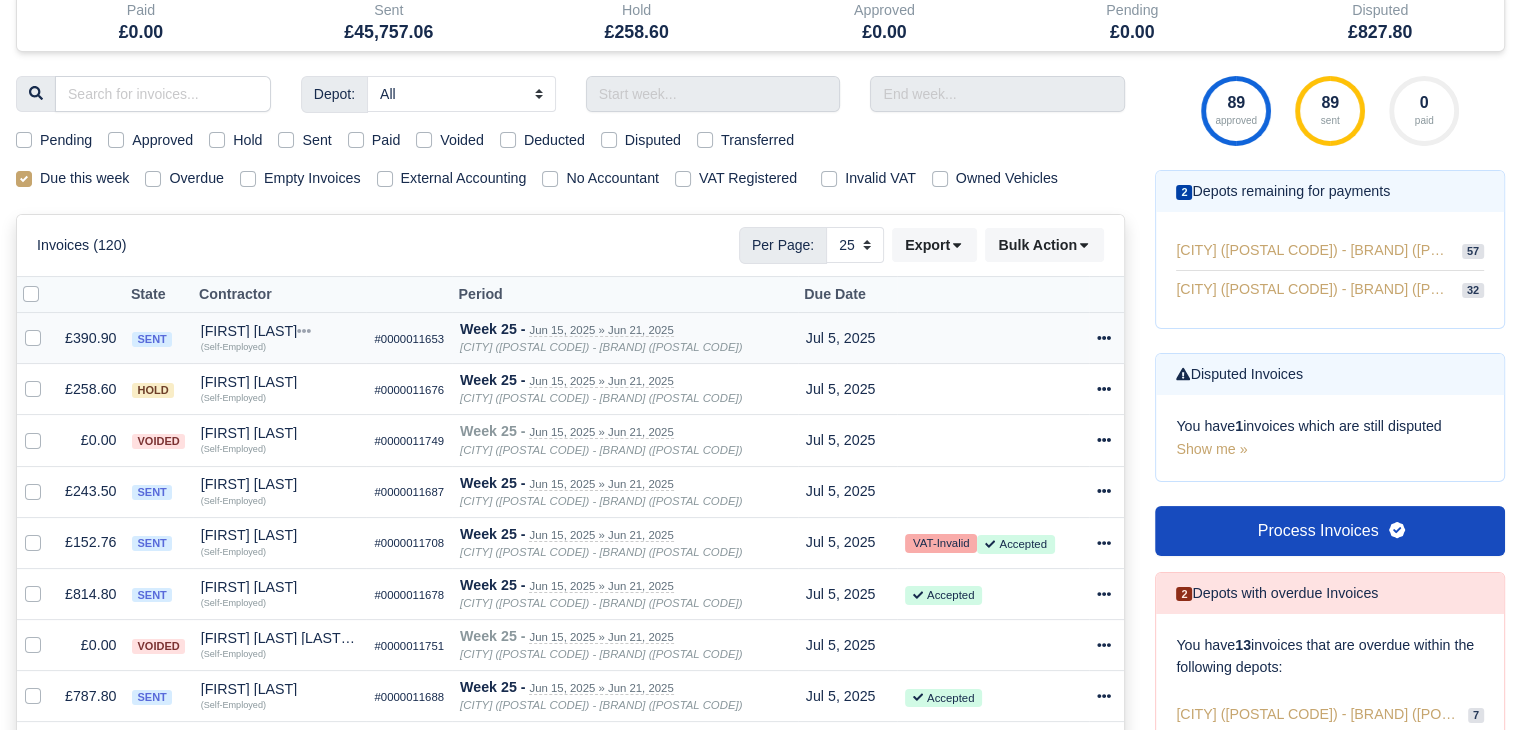 scroll, scrollTop: 100, scrollLeft: 0, axis: vertical 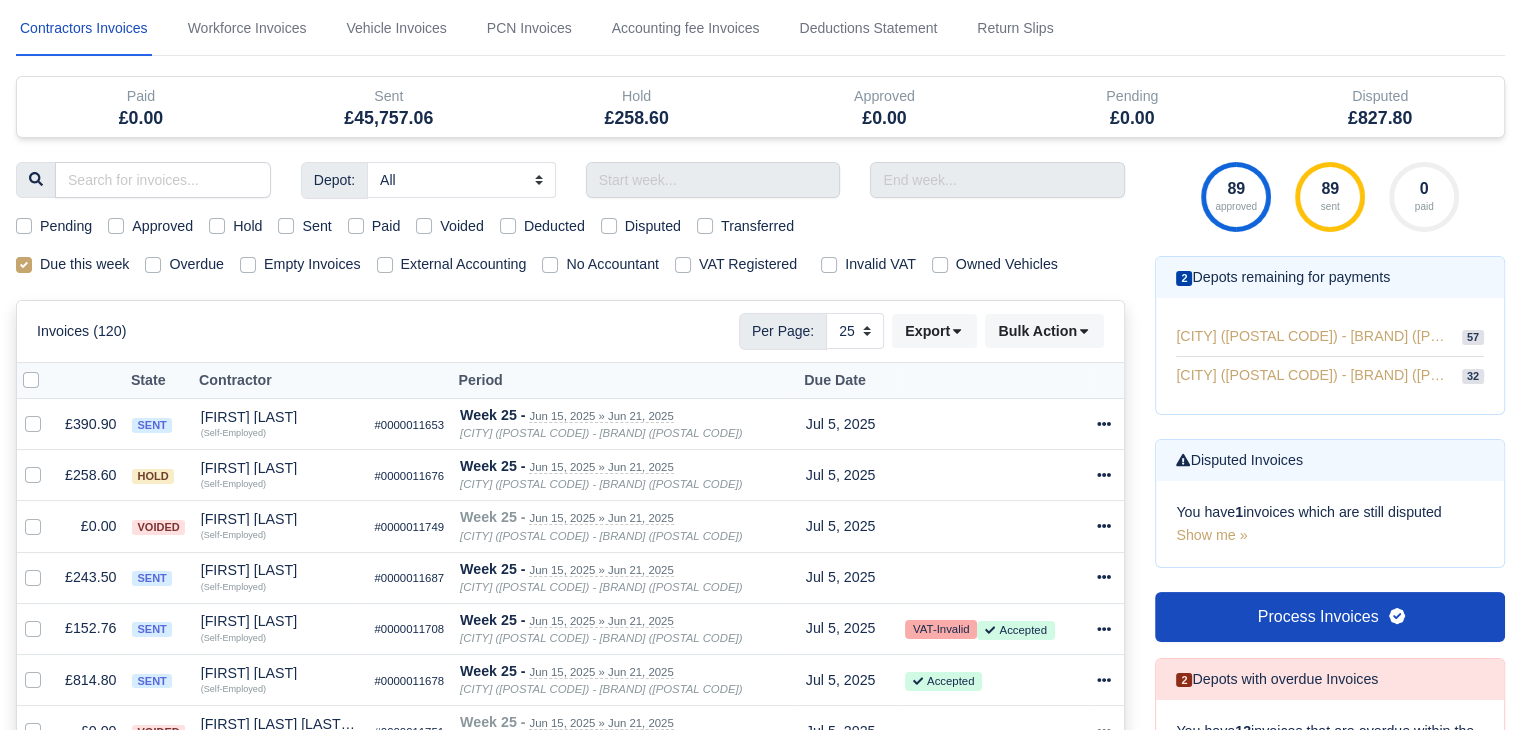 click on "Voided" at bounding box center (462, 226) 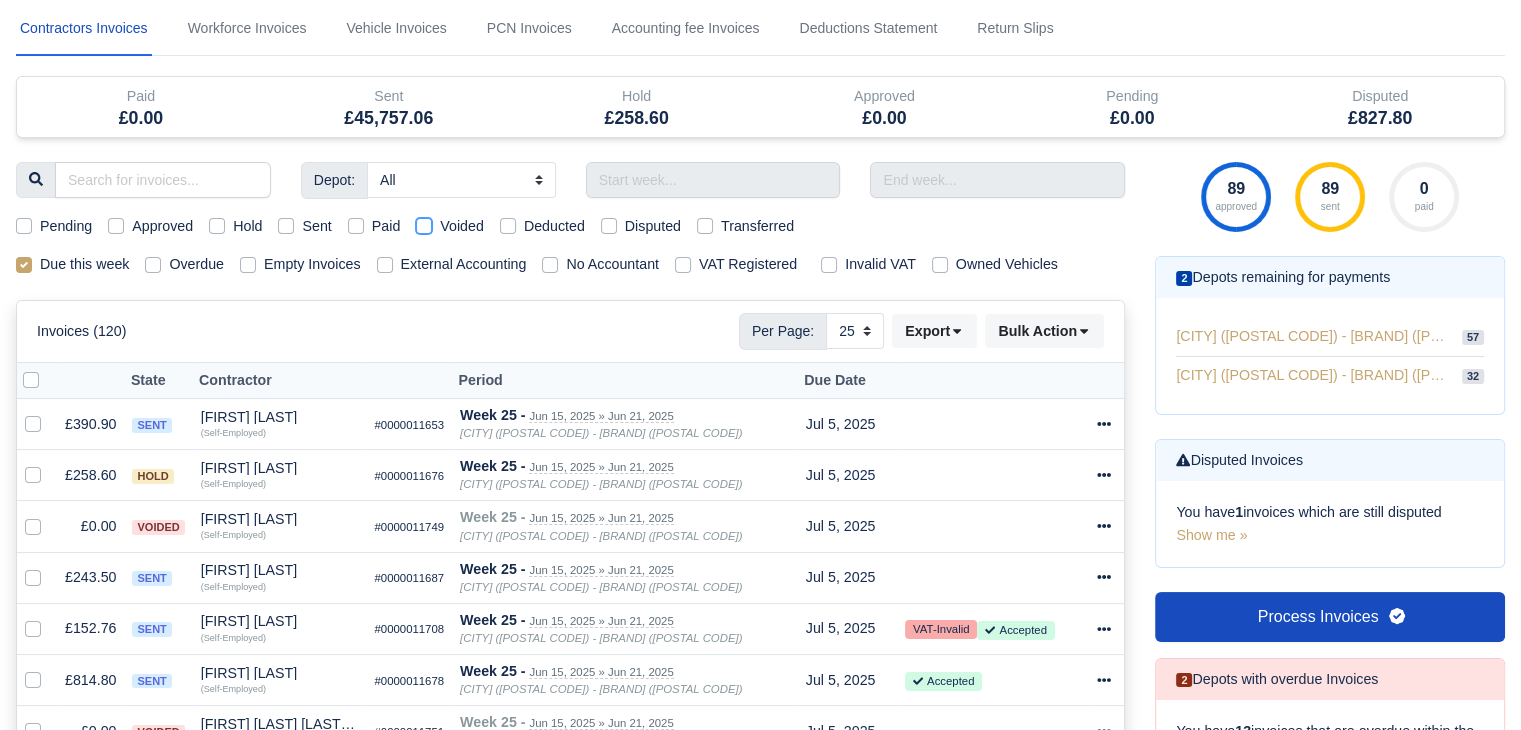 click on "Voided" at bounding box center (424, 223) 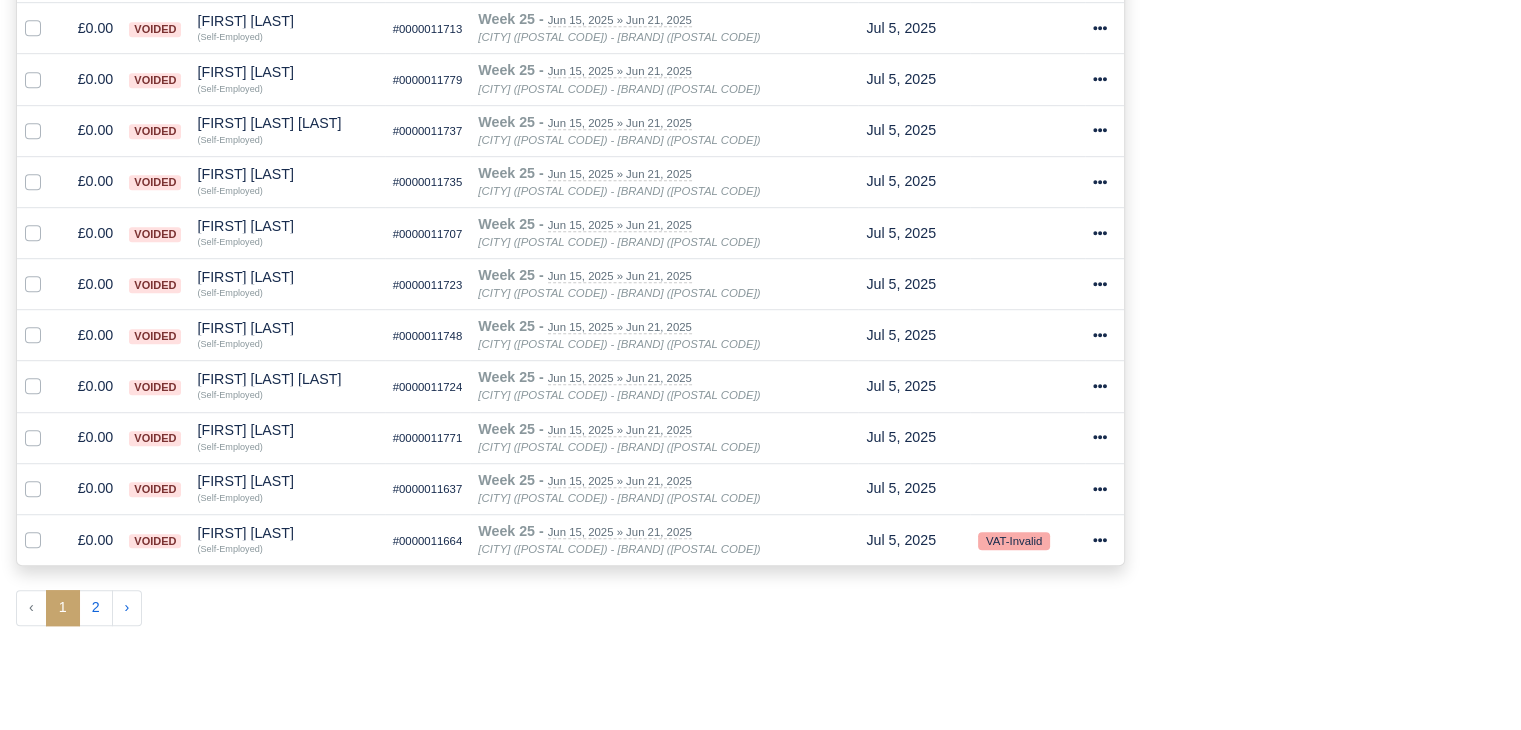 scroll, scrollTop: 1298, scrollLeft: 0, axis: vertical 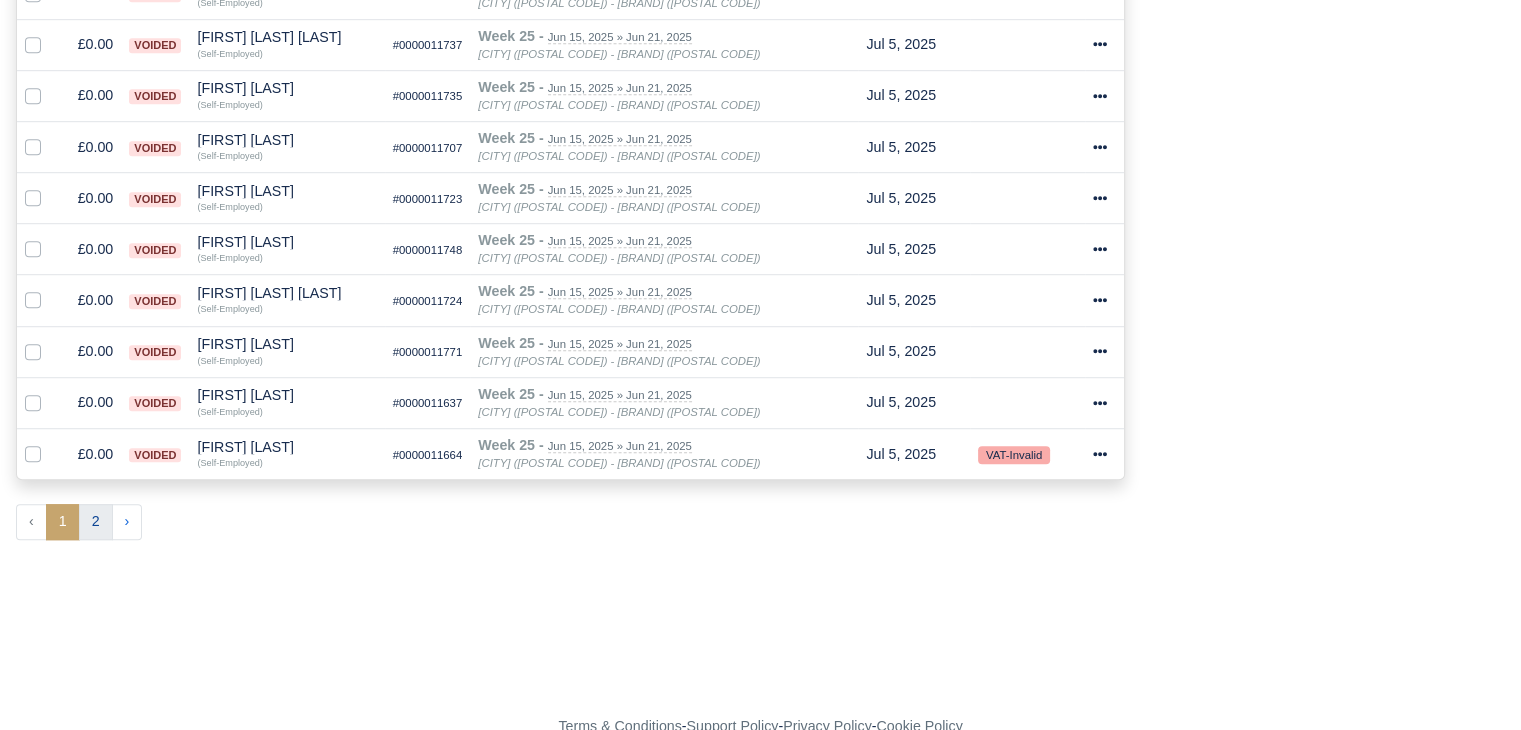 click on "2" at bounding box center [96, 522] 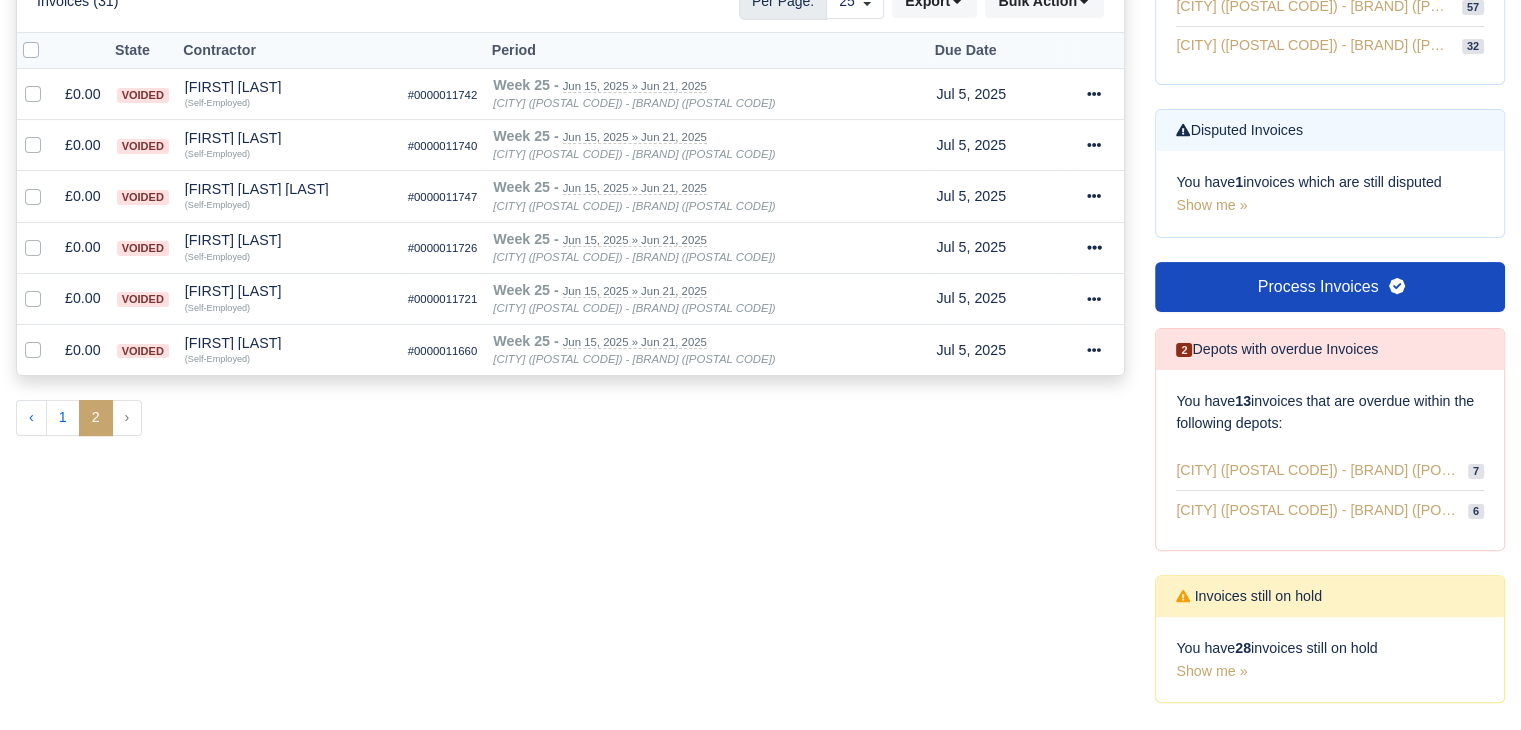 scroll, scrollTop: 308, scrollLeft: 0, axis: vertical 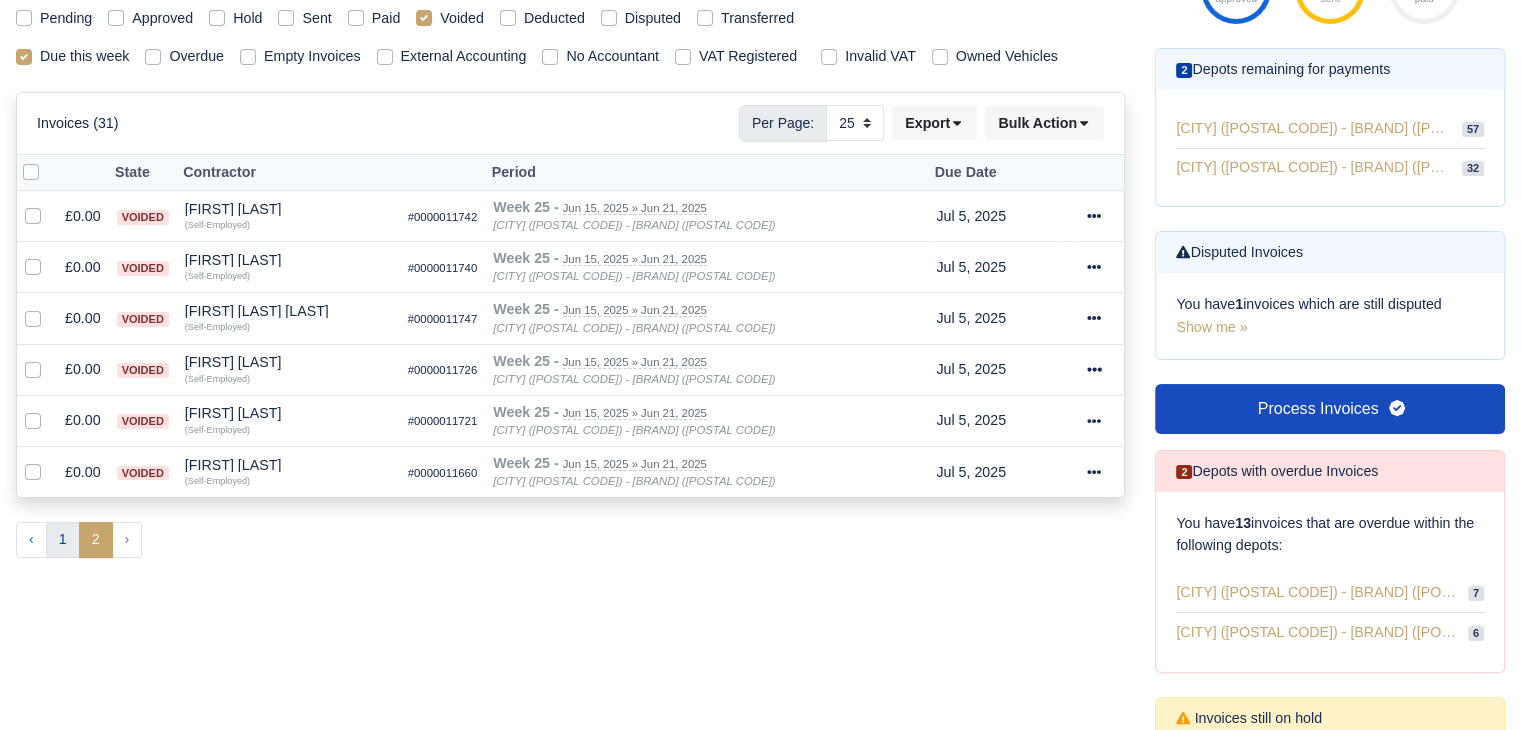 click on "1" at bounding box center (31, 540) 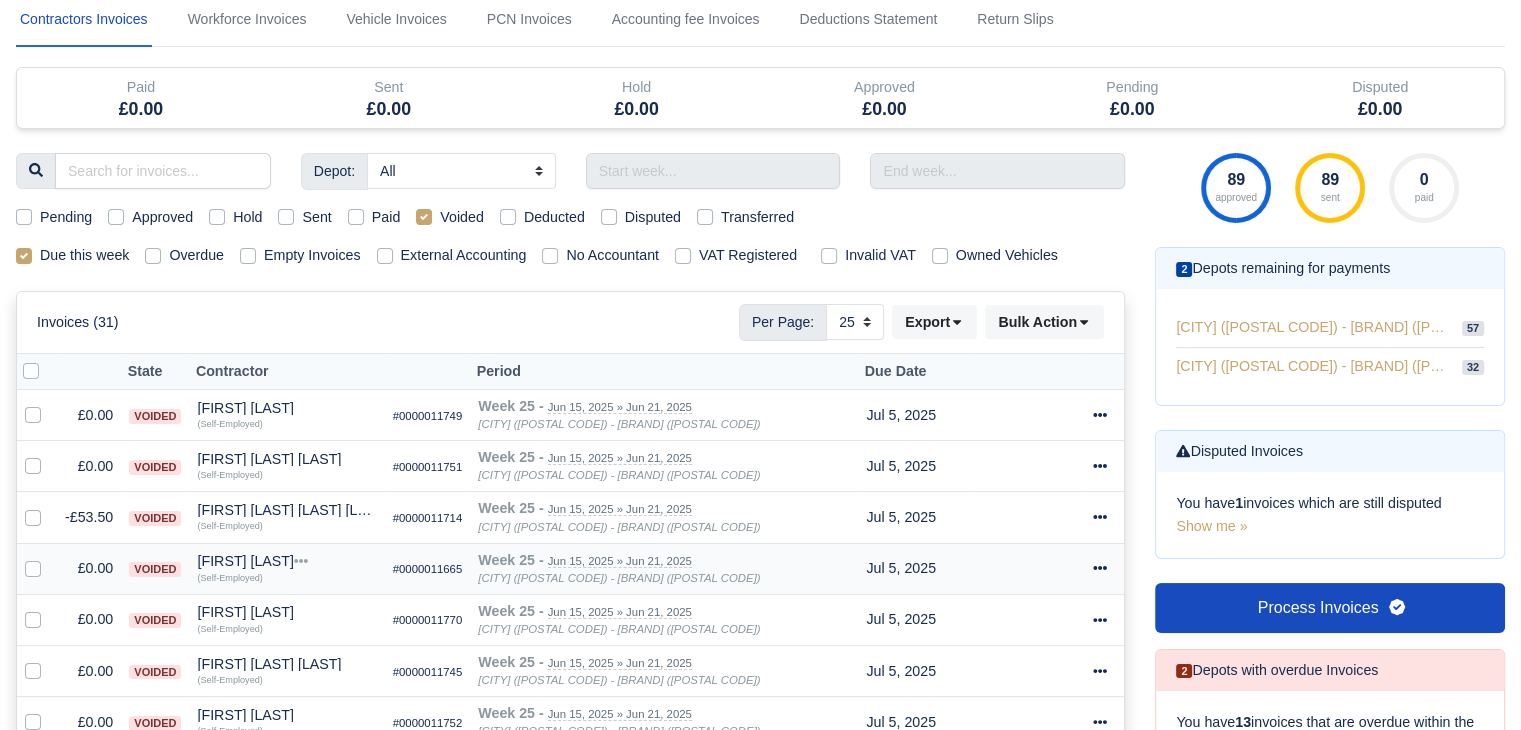 scroll, scrollTop: 0, scrollLeft: 0, axis: both 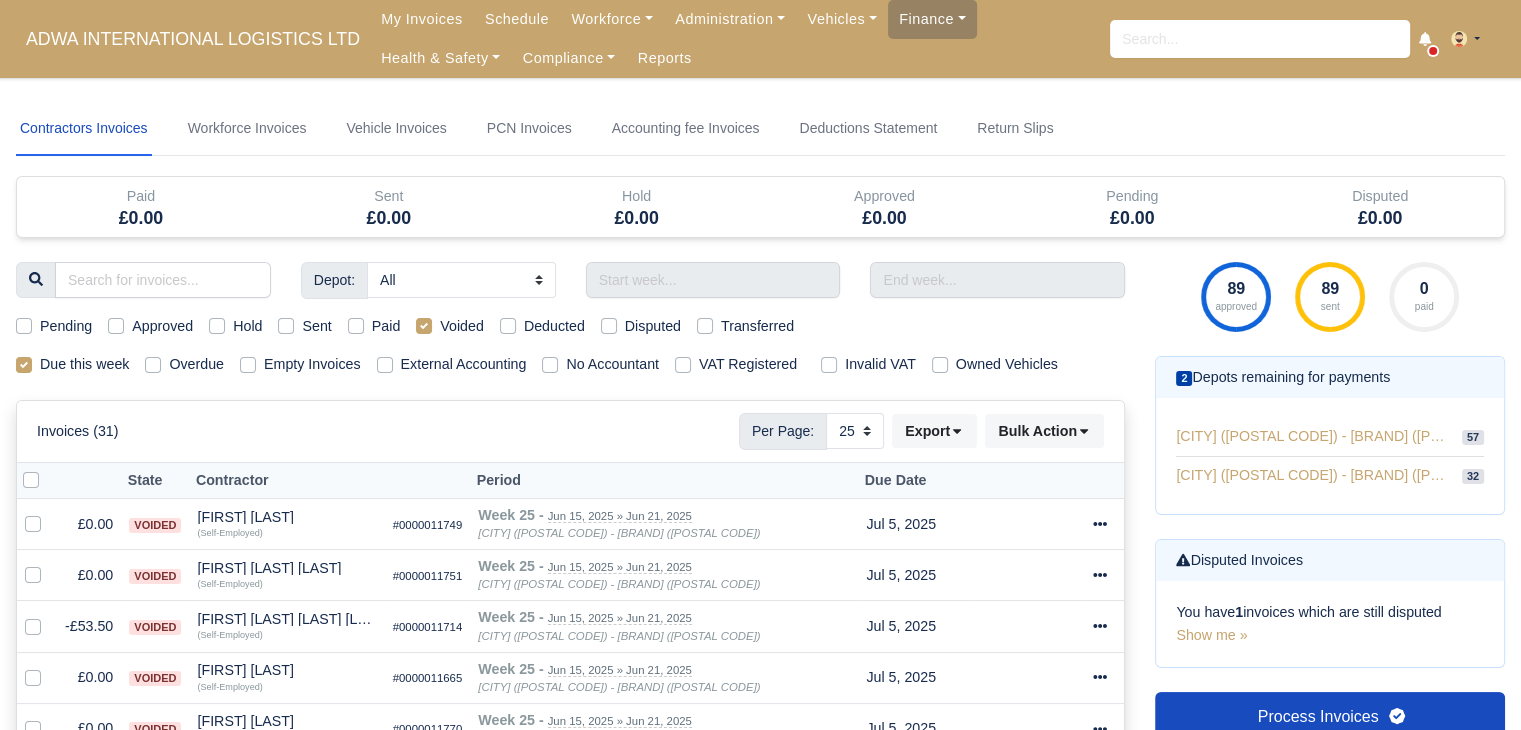 click on "Pending" at bounding box center [66, 326] 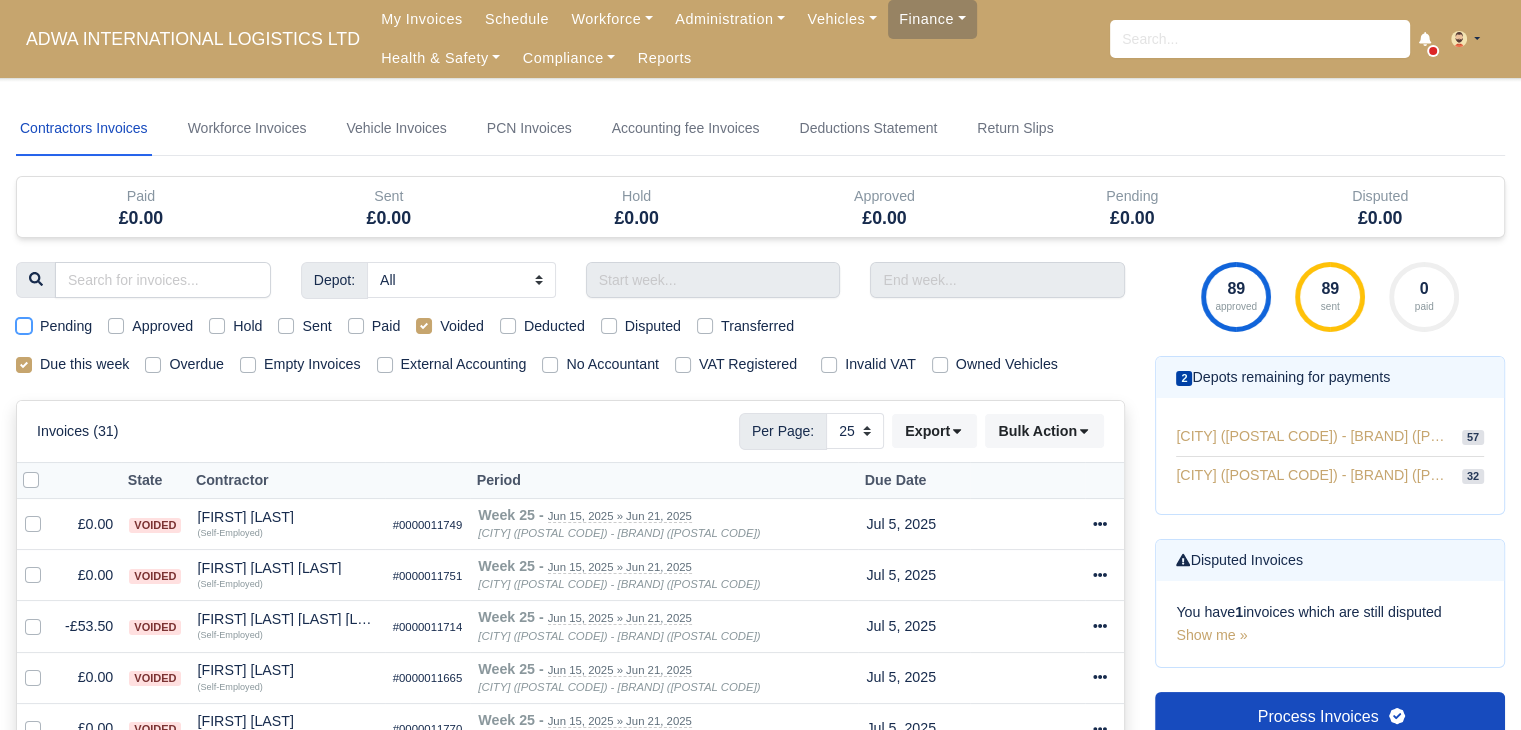 click on "Pending" at bounding box center [24, 323] 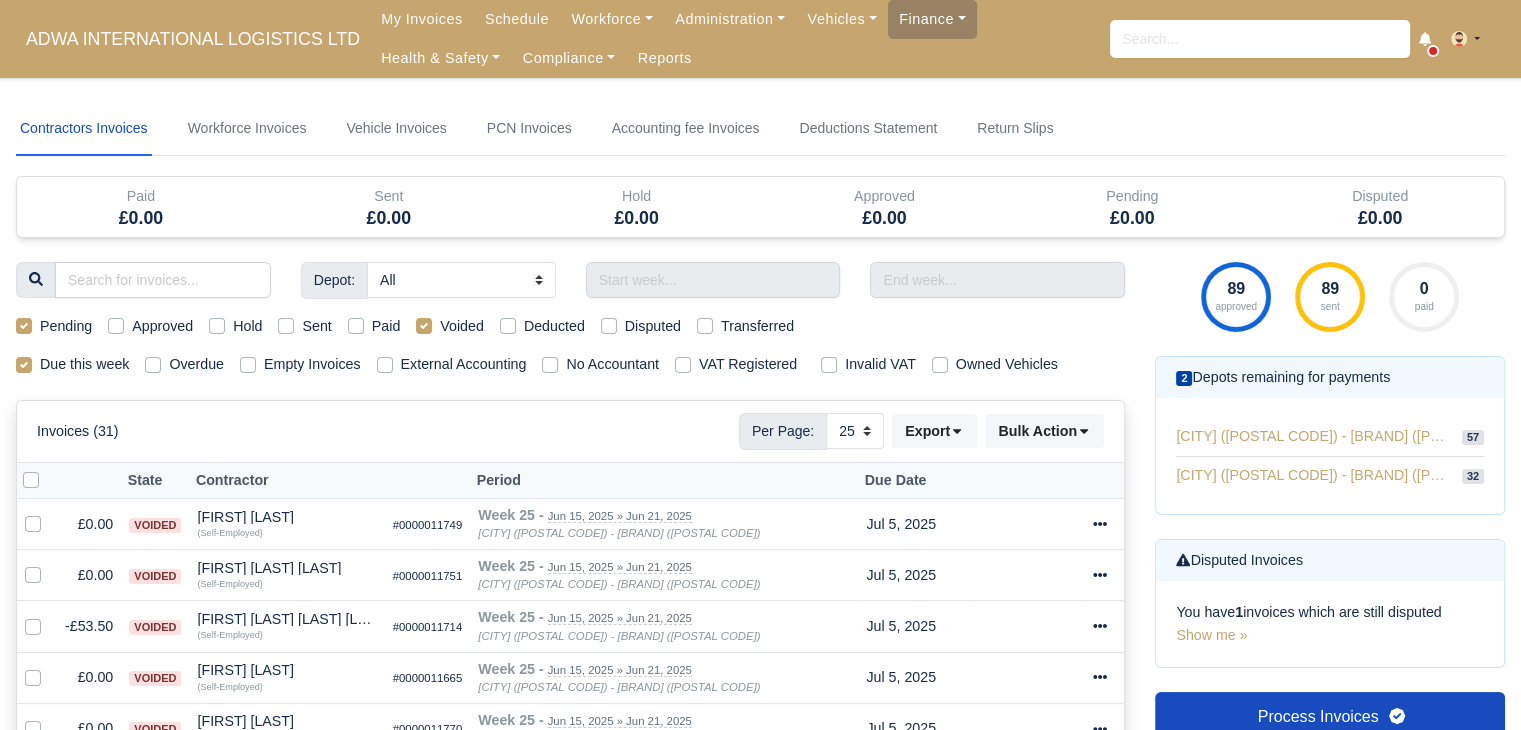 click on "Voided" at bounding box center [462, 326] 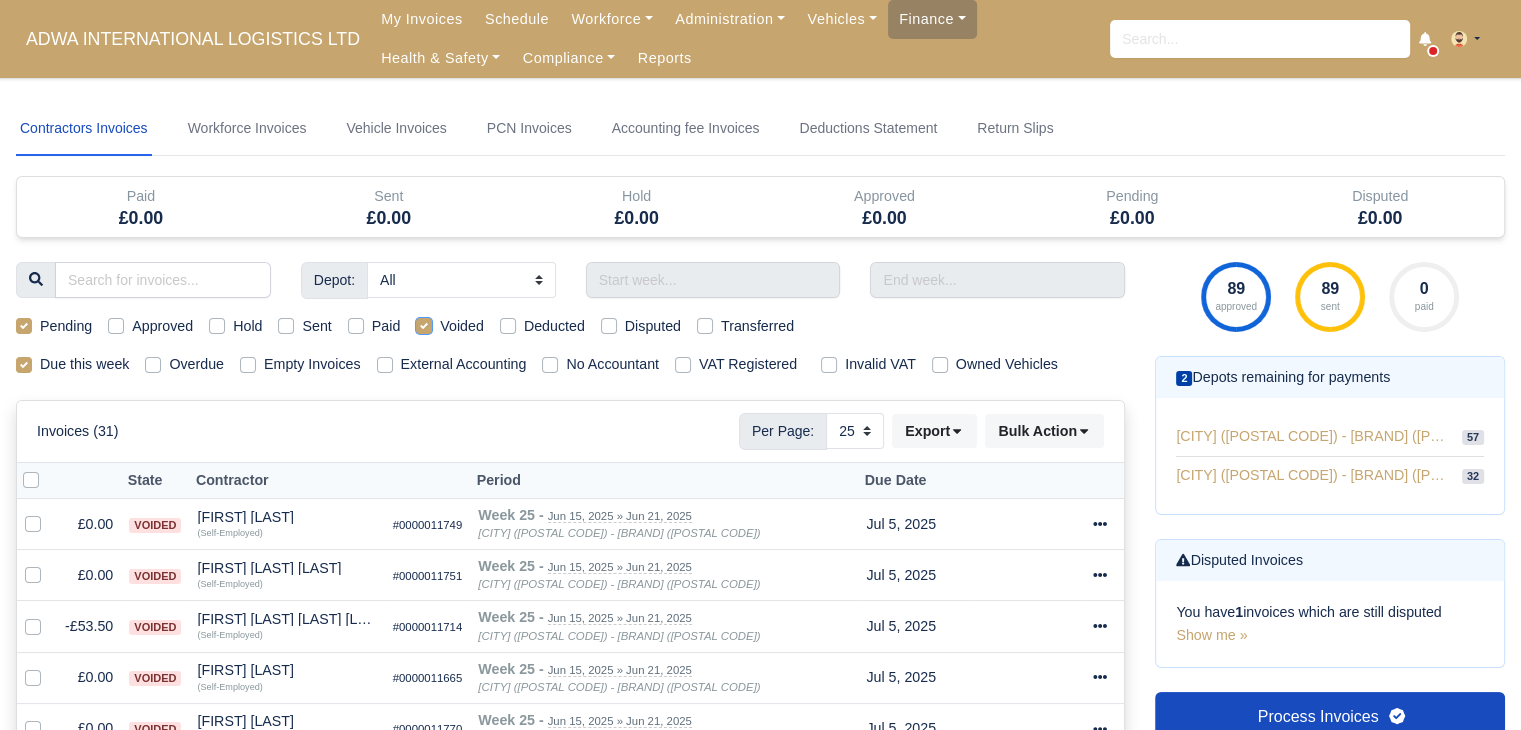 click on "Voided" at bounding box center [424, 323] 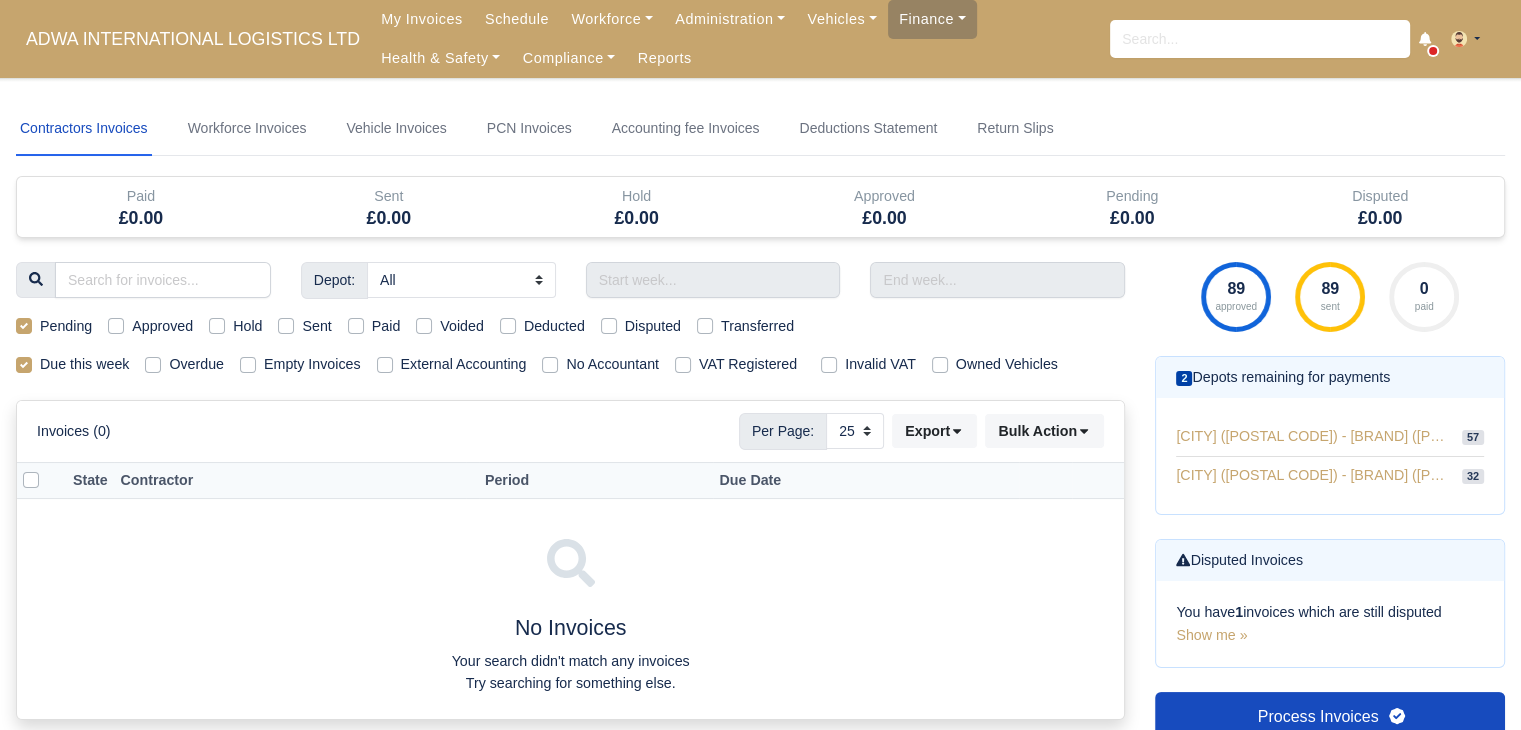 click on "Pending
Approved
Hold
Sent
Paid
Voided
Deducted
Disputed
Transferred" at bounding box center (570, 326) 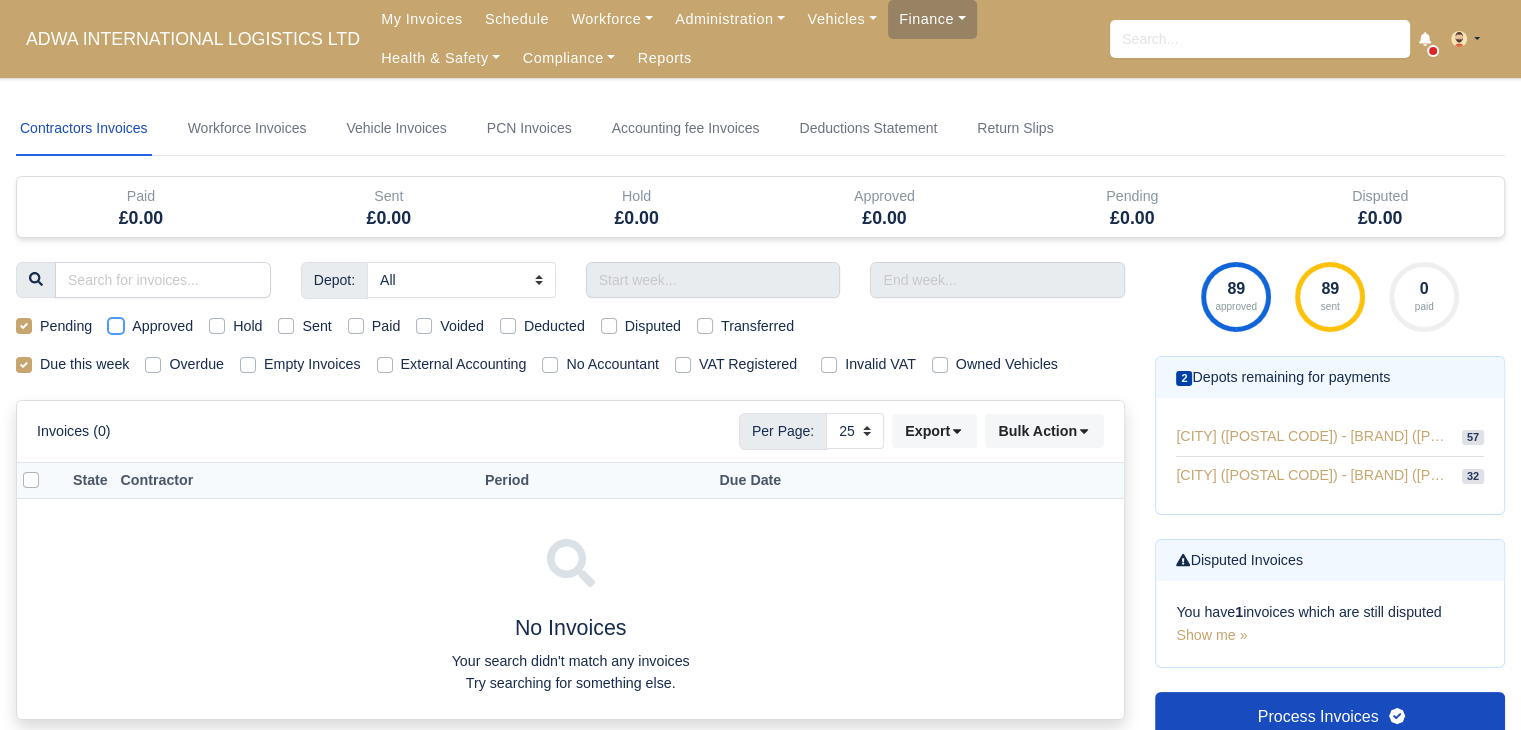 click on "Approved" at bounding box center [116, 323] 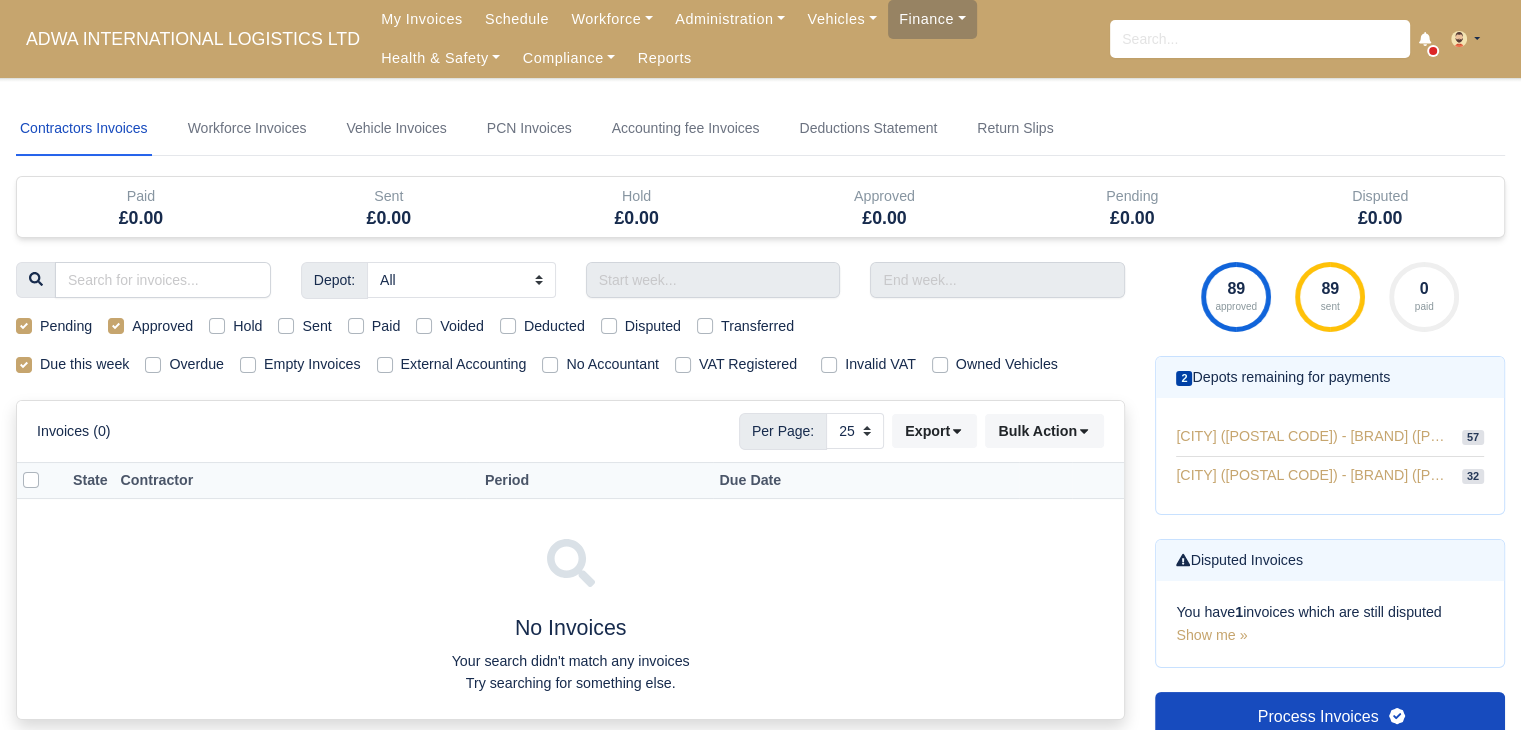click on "Pending" at bounding box center [66, 326] 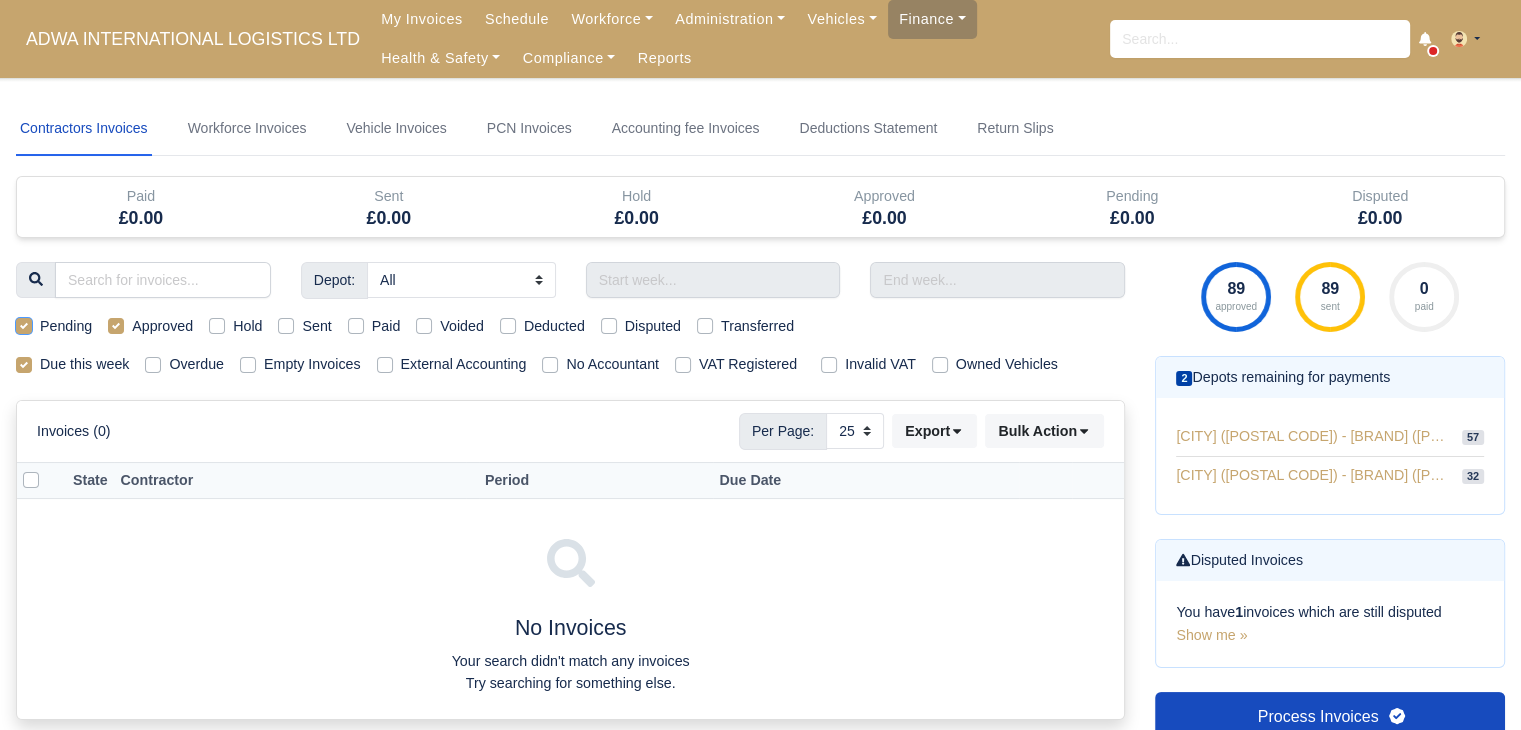 checkbox on "false" 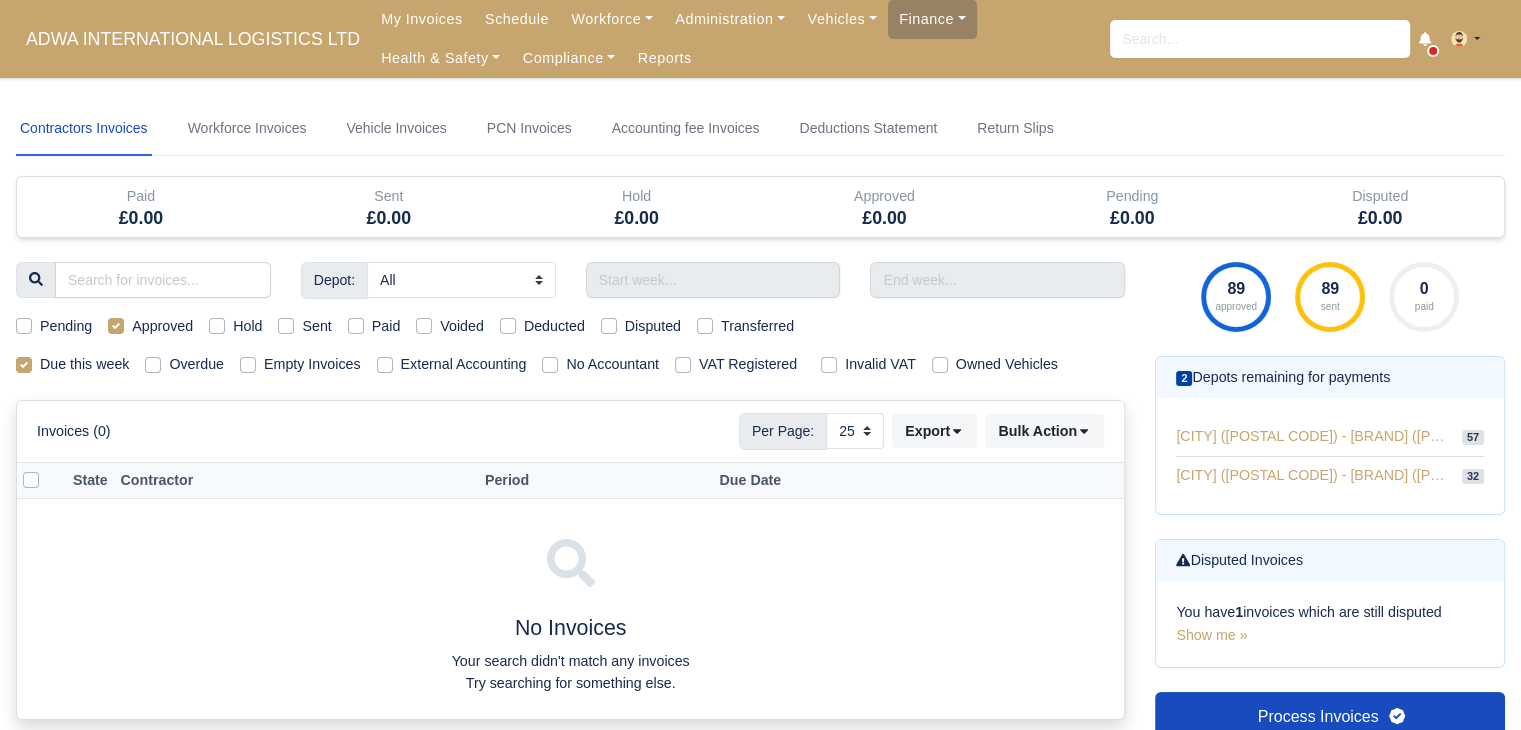 click on "Approved" at bounding box center (162, 326) 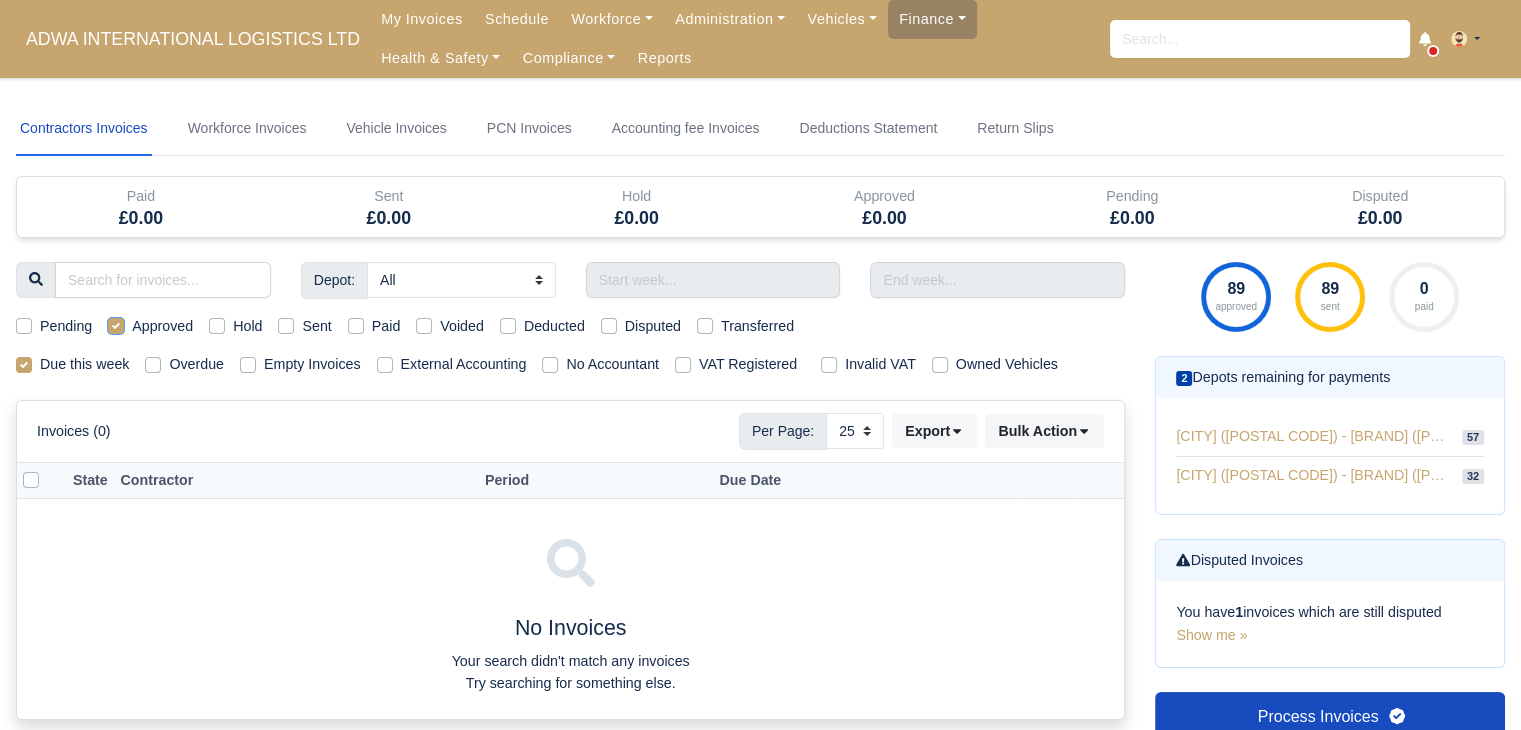 click on "Approved" at bounding box center [116, 323] 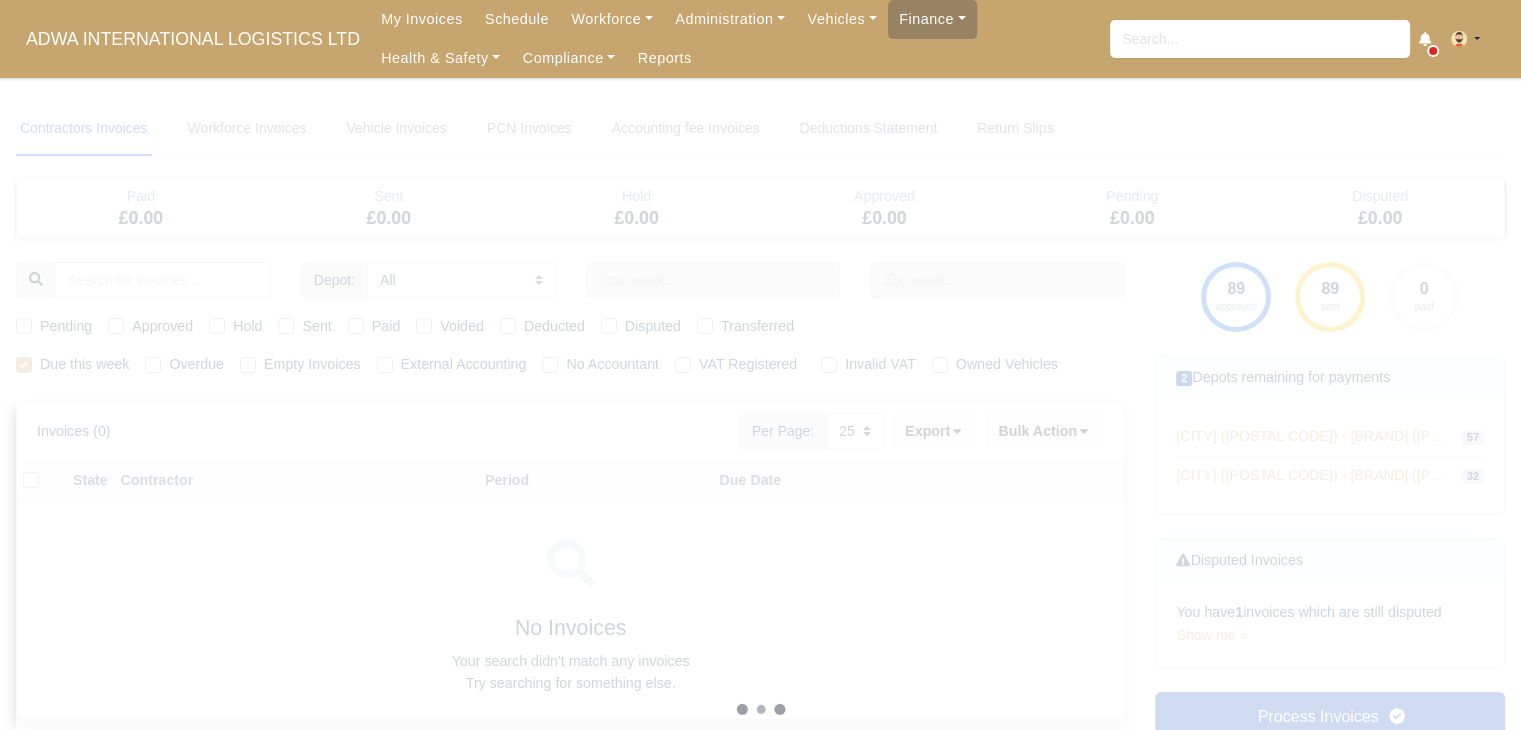 click at bounding box center [760, 709] 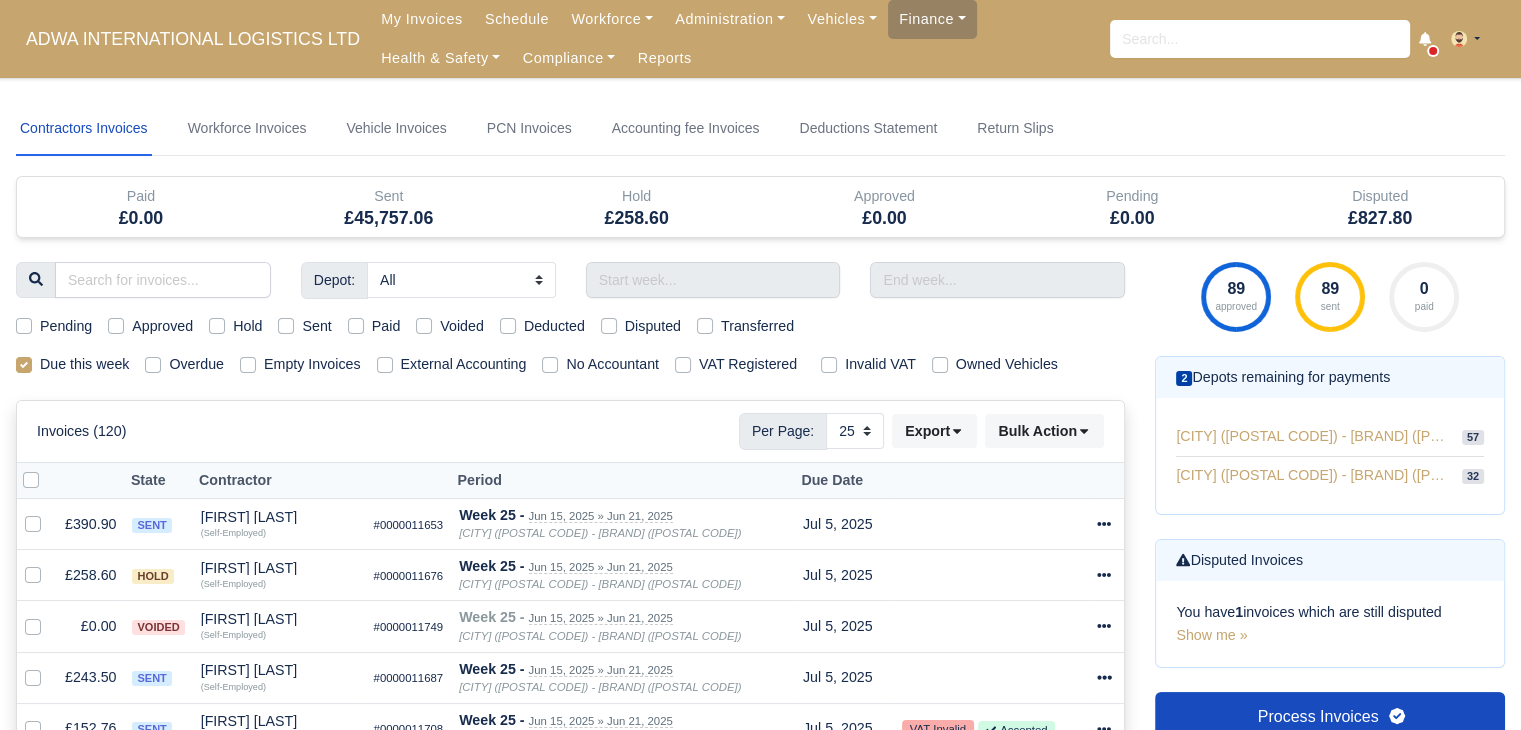 click on "Hold" at bounding box center [247, 326] 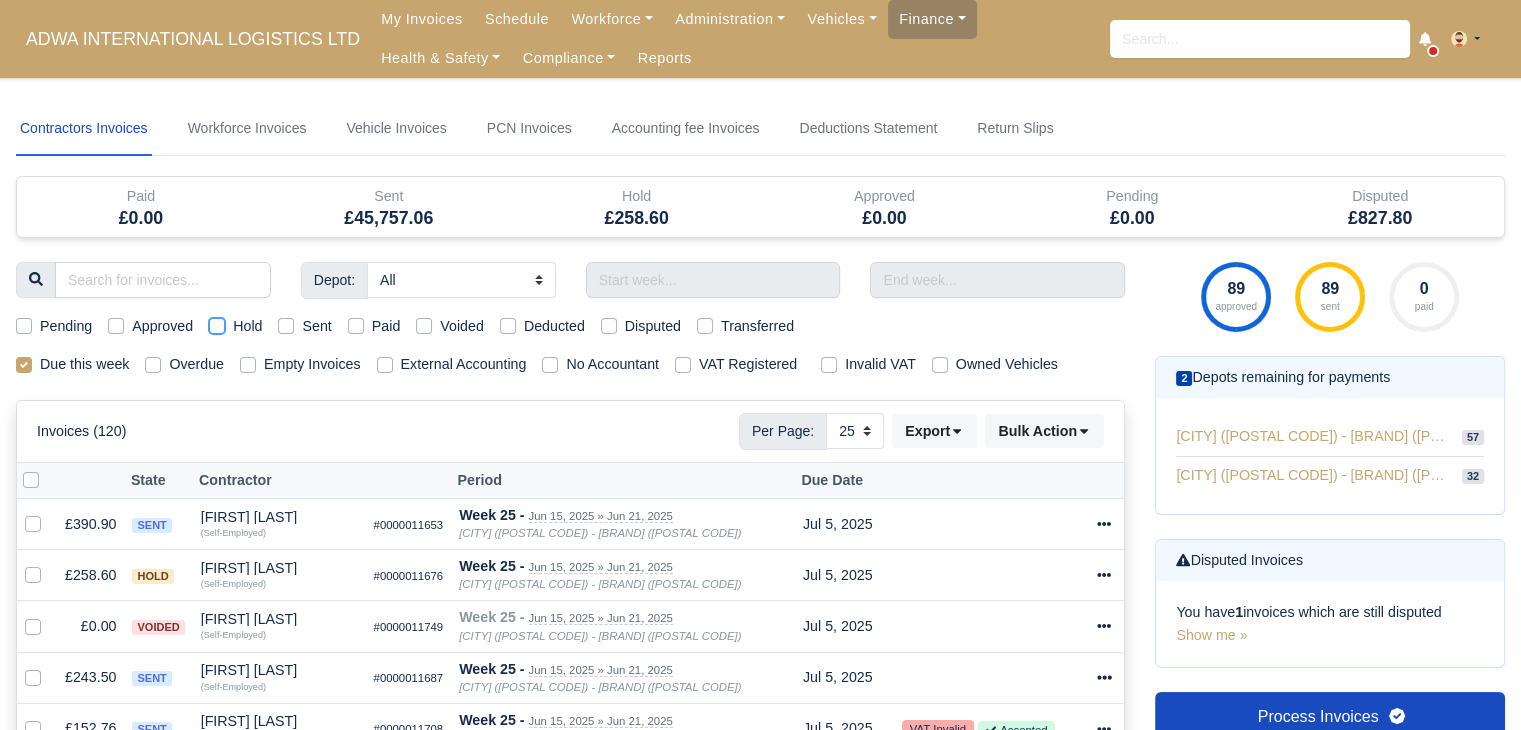 click on "Hold" at bounding box center [217, 323] 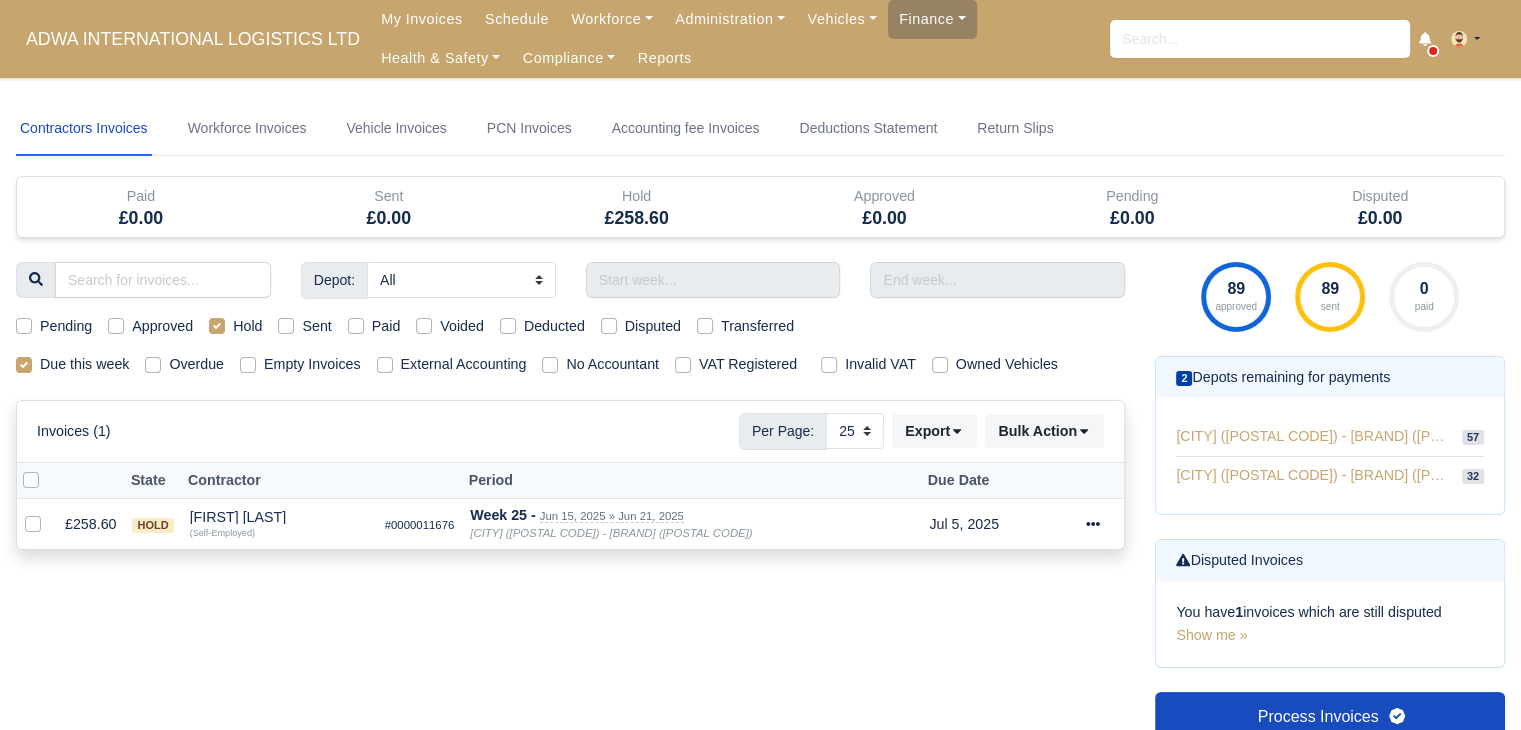 click on "Hold" at bounding box center [235, 326] 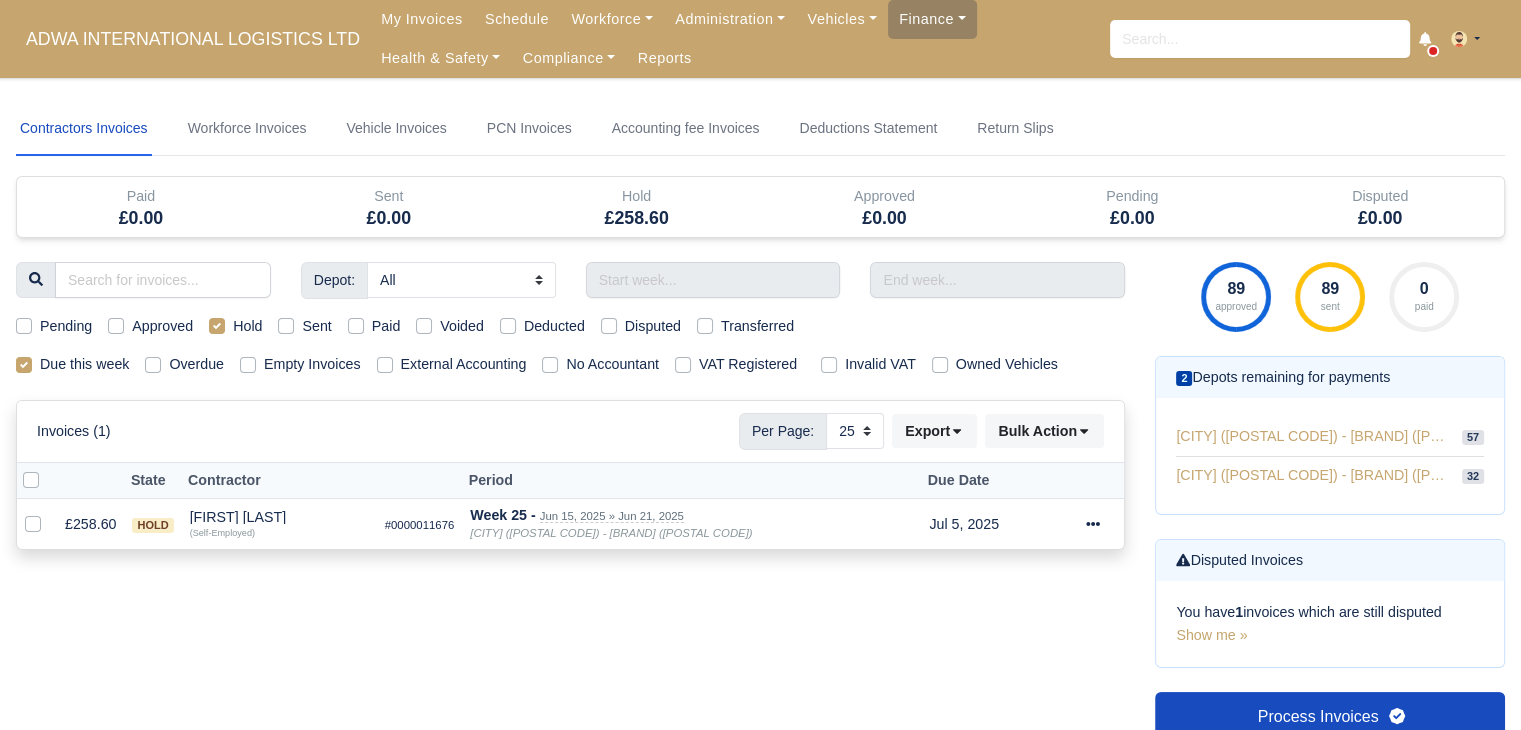 click on "Hold" at bounding box center [247, 326] 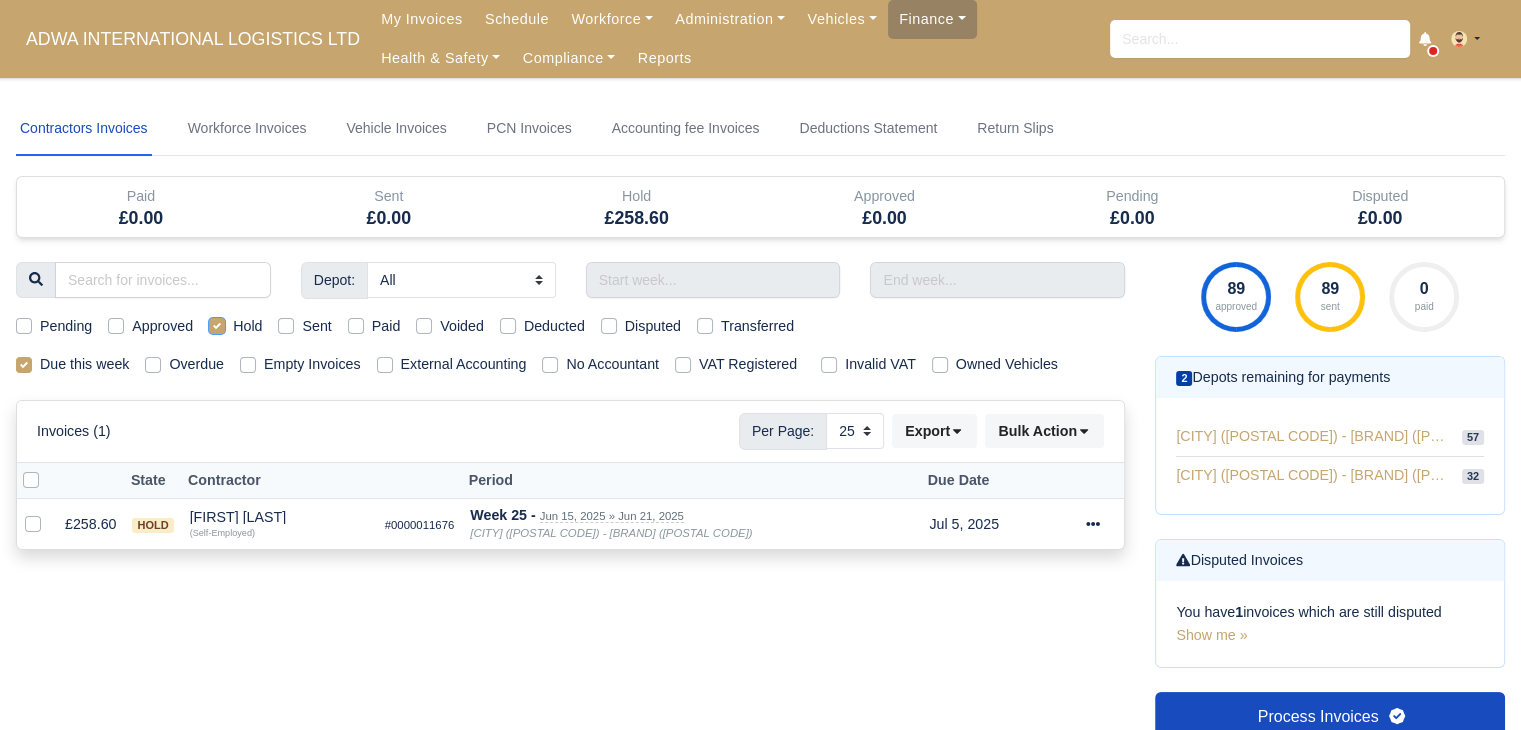checkbox on "false" 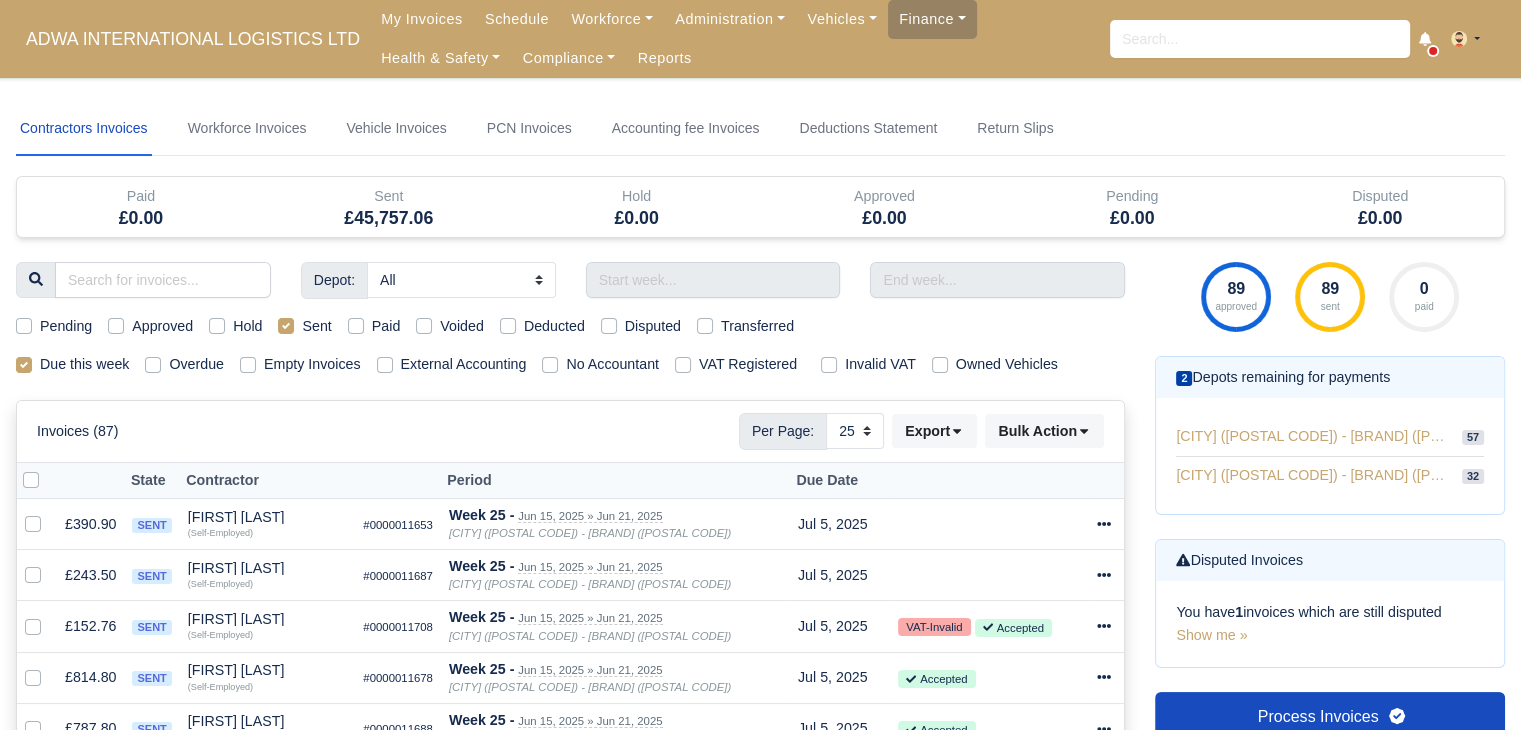 click on "Sent" at bounding box center (316, 326) 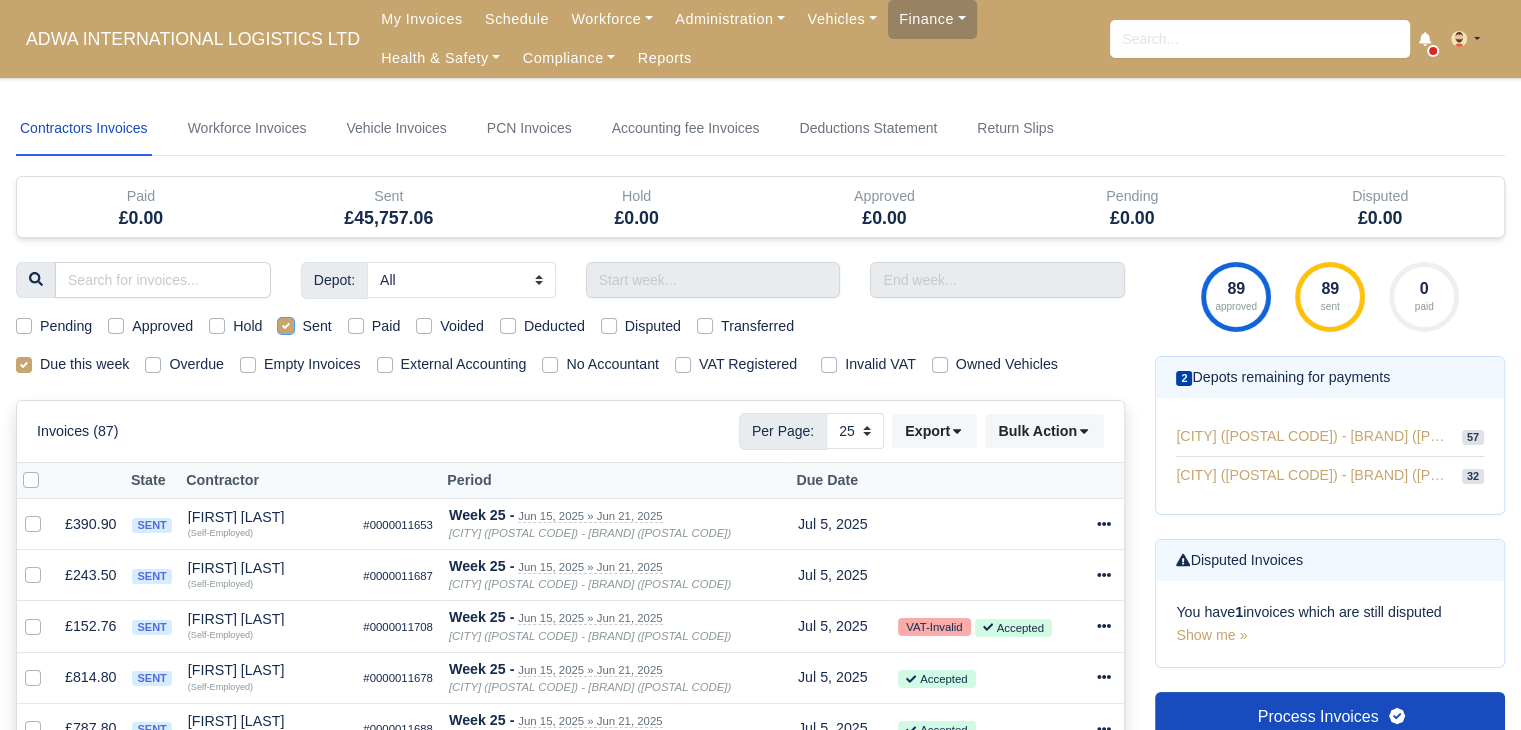 click on "Sent" at bounding box center [286, 323] 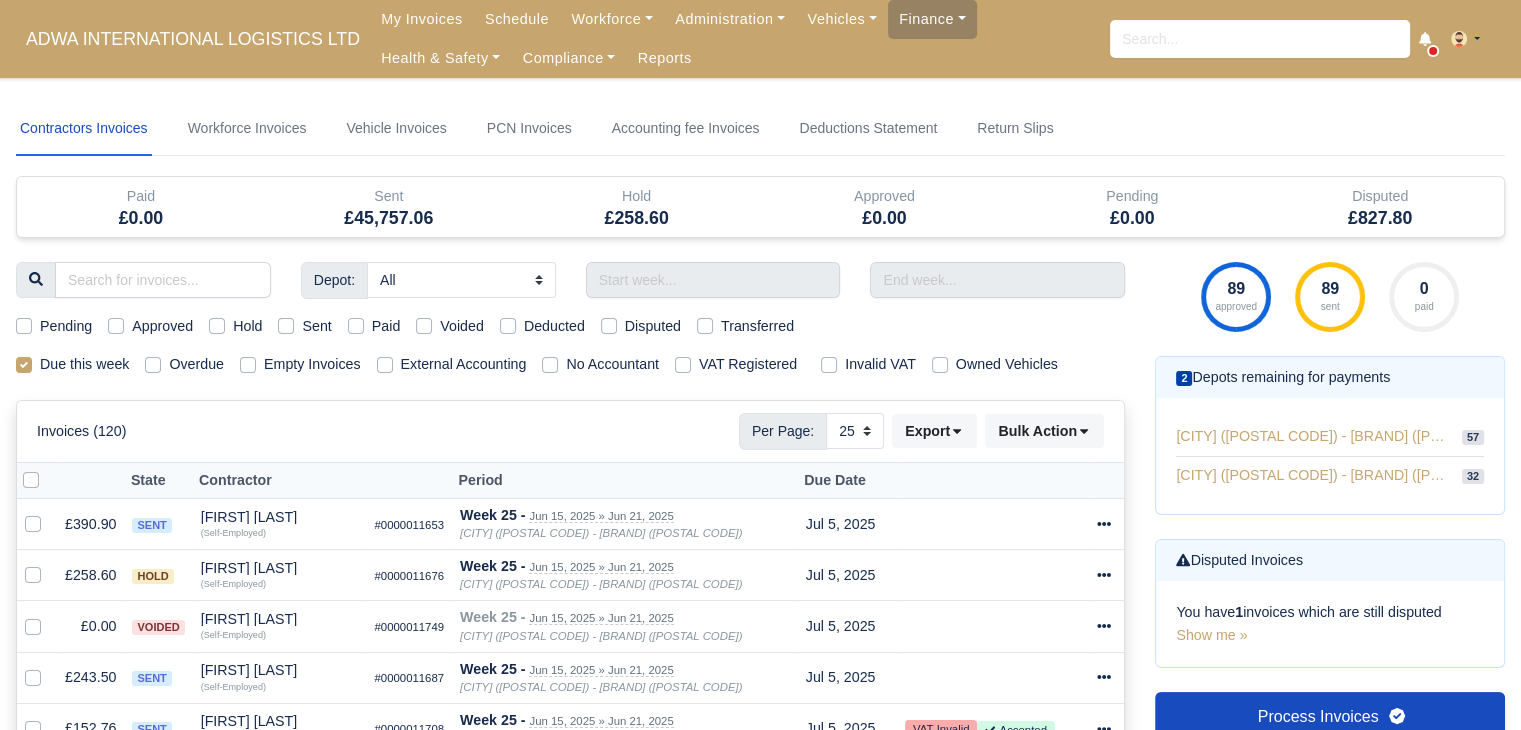 click on "Paid" at bounding box center [386, 326] 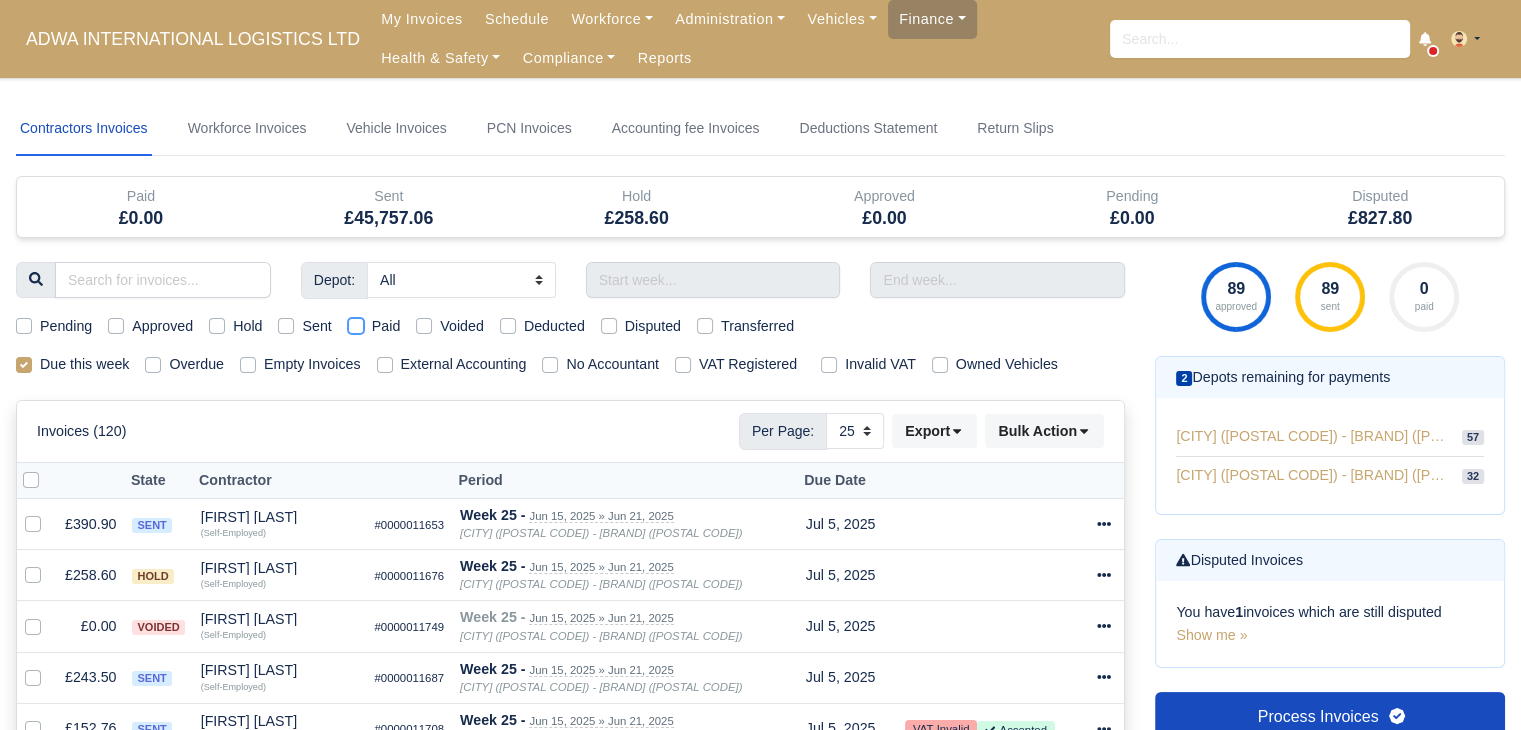 click on "Paid" at bounding box center [356, 323] 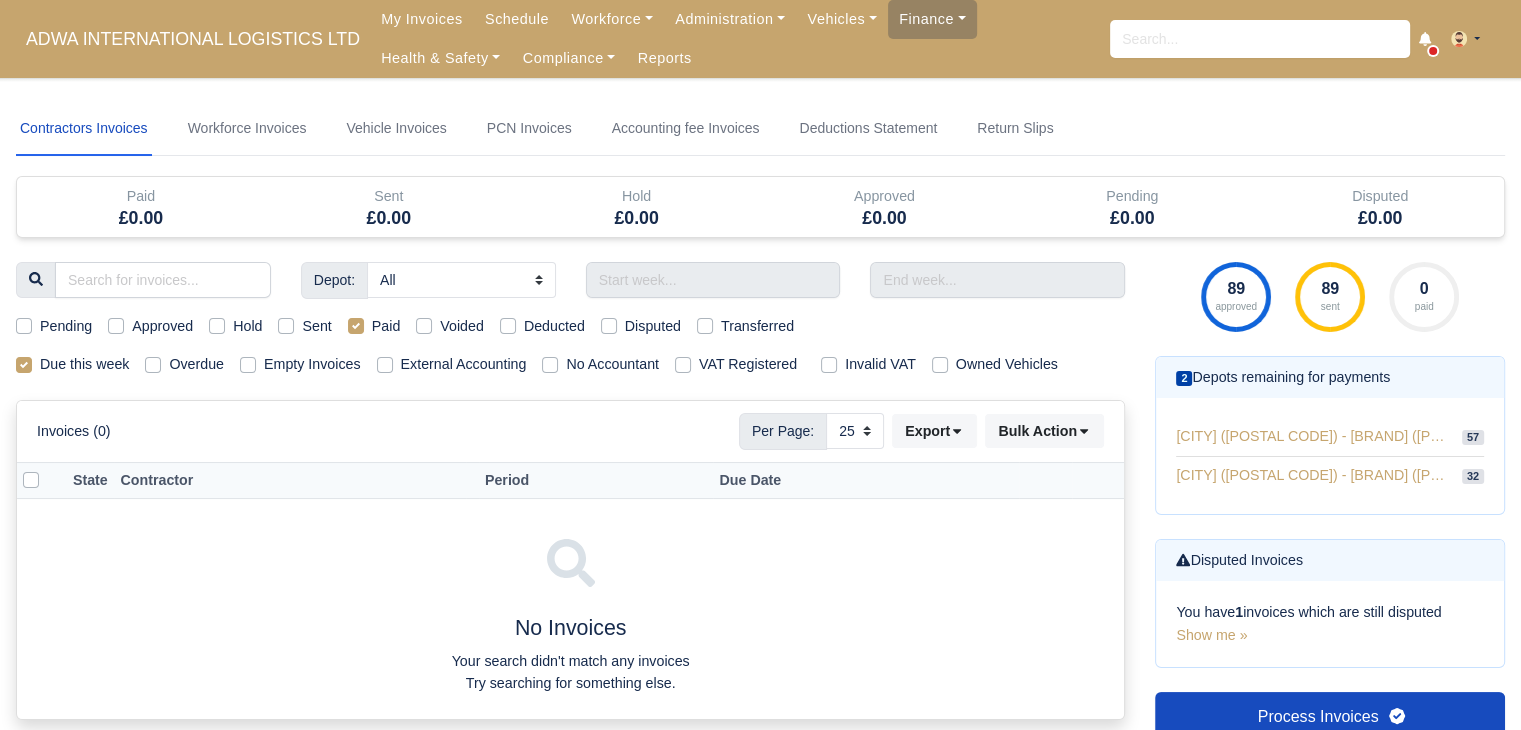 click on "Paid" at bounding box center (386, 326) 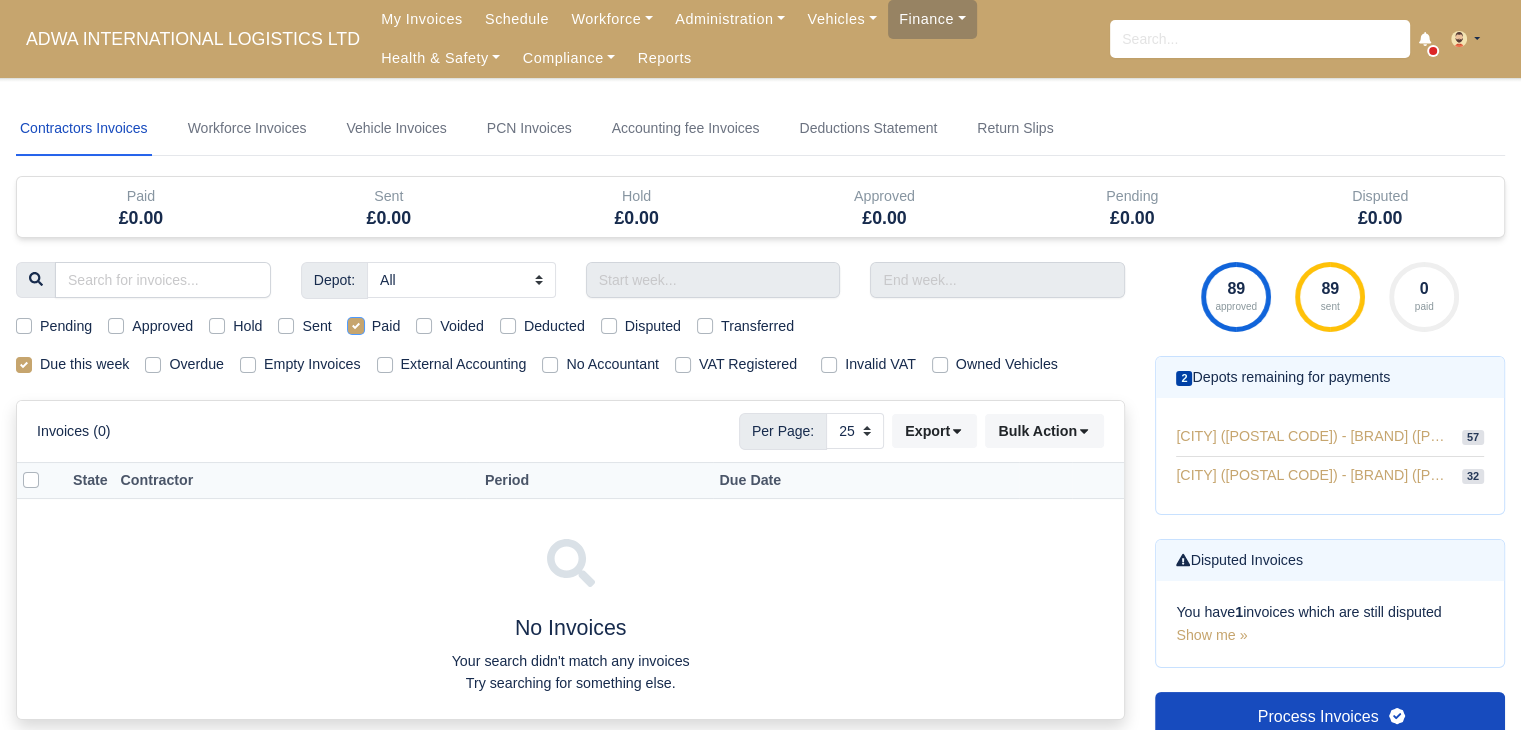 click on "Paid" at bounding box center (356, 323) 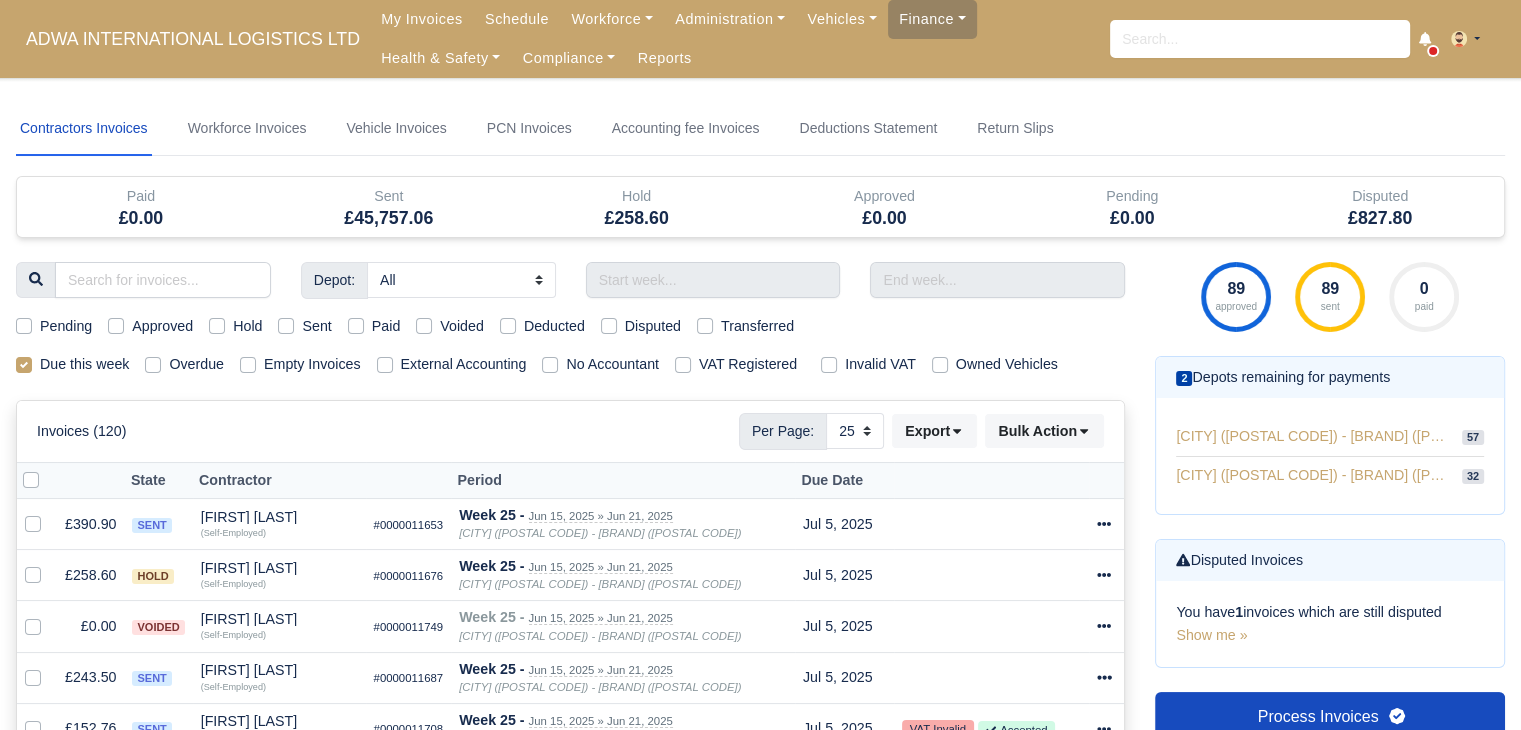 click on "Voided" at bounding box center (462, 326) 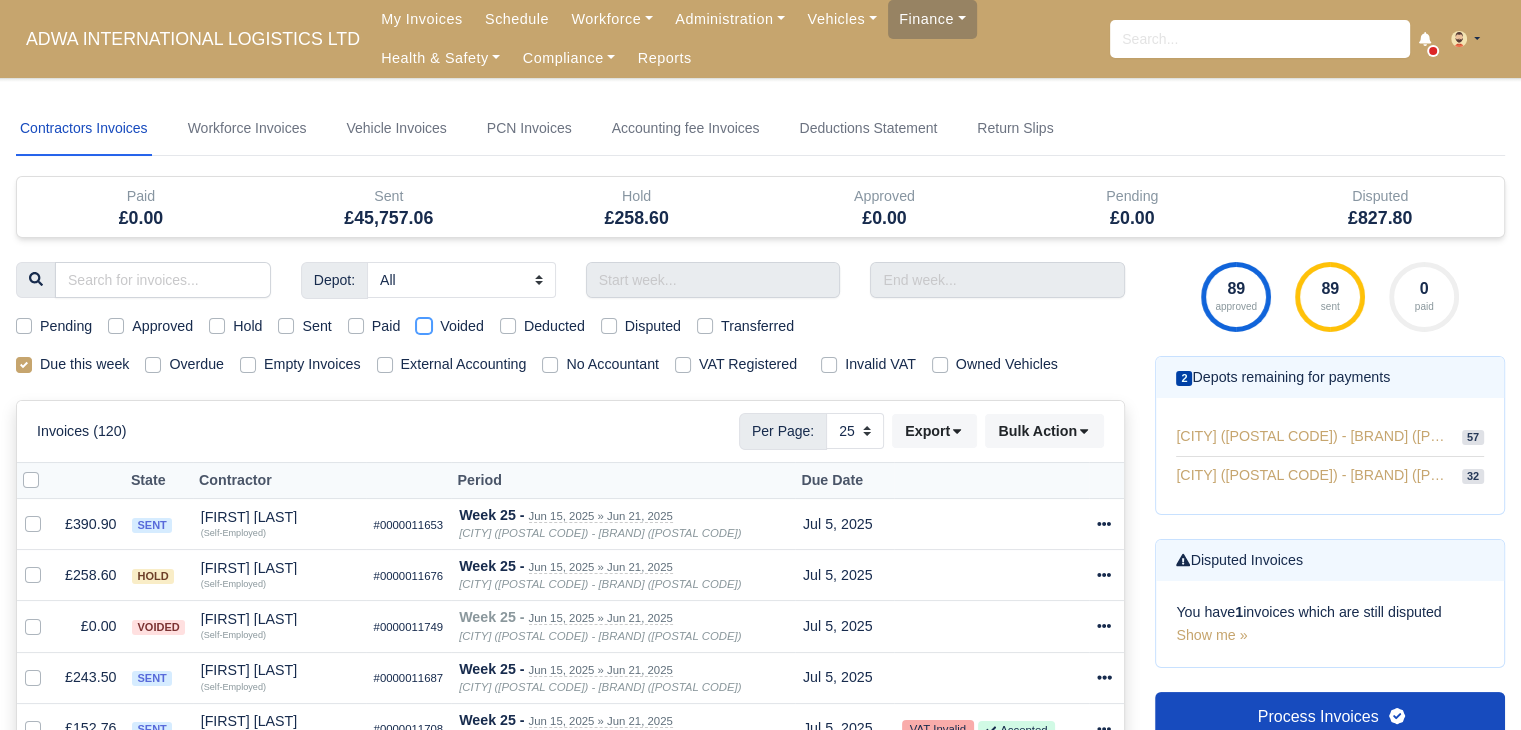 click on "Voided" at bounding box center (424, 323) 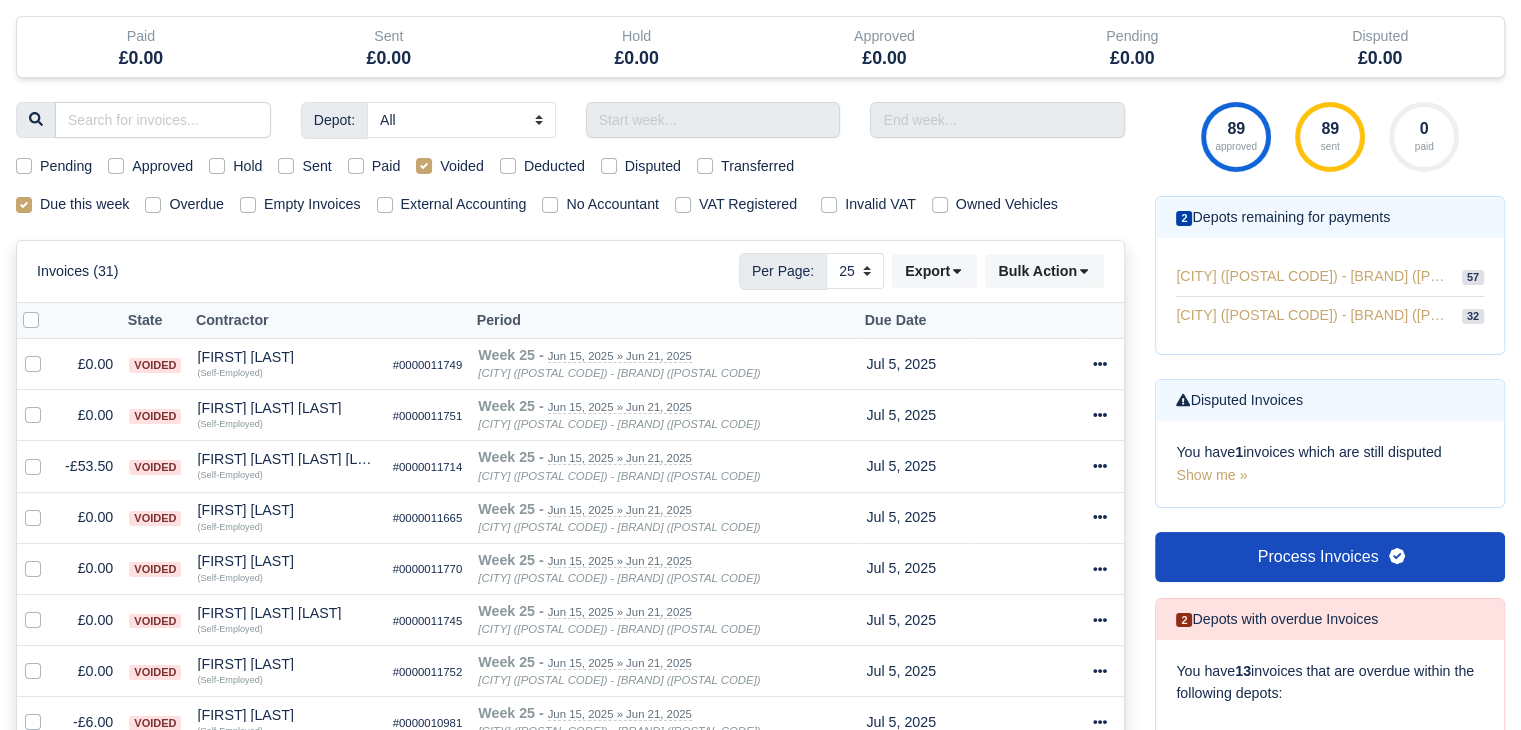 scroll, scrollTop: 0, scrollLeft: 0, axis: both 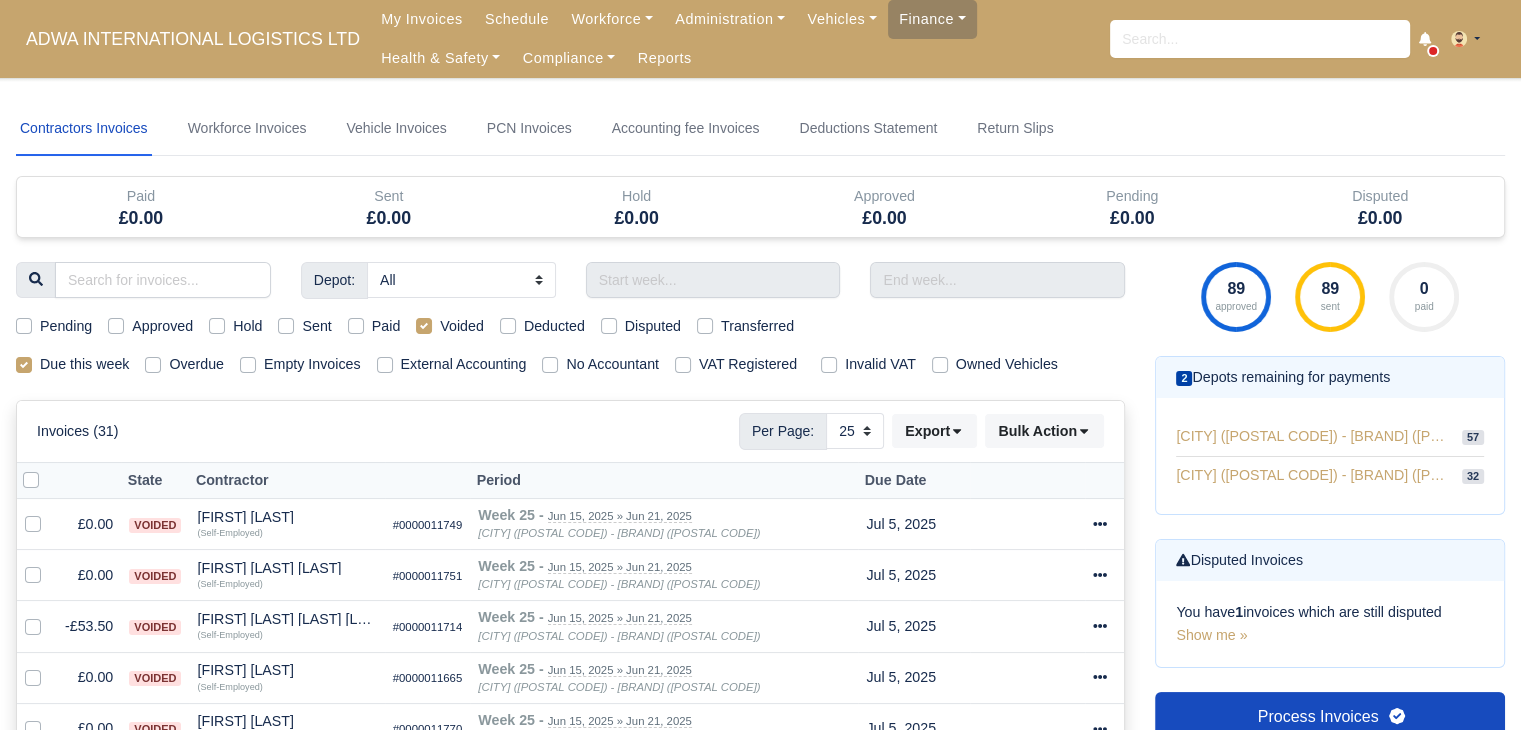 click on "Voided" at bounding box center [462, 326] 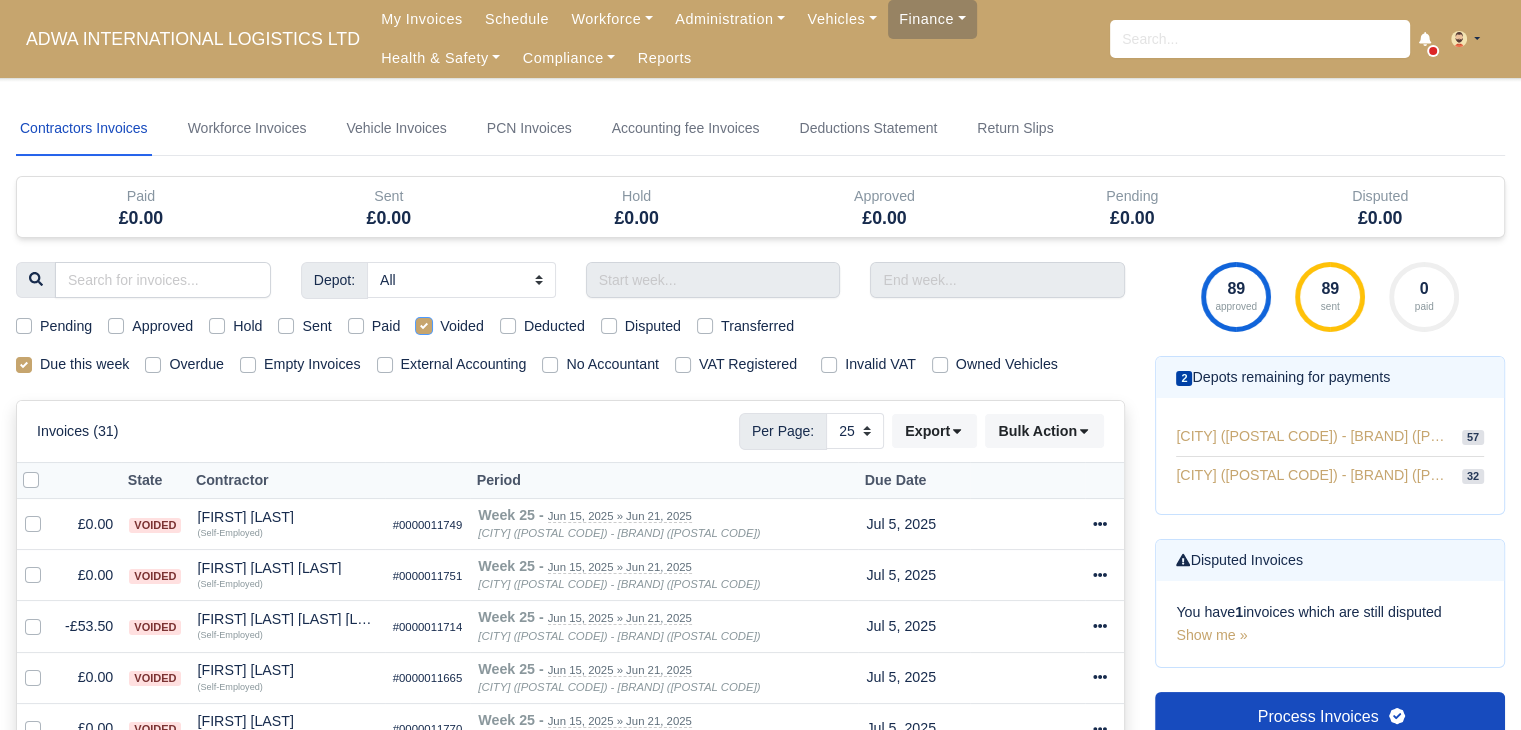 click on "Voided" at bounding box center [424, 323] 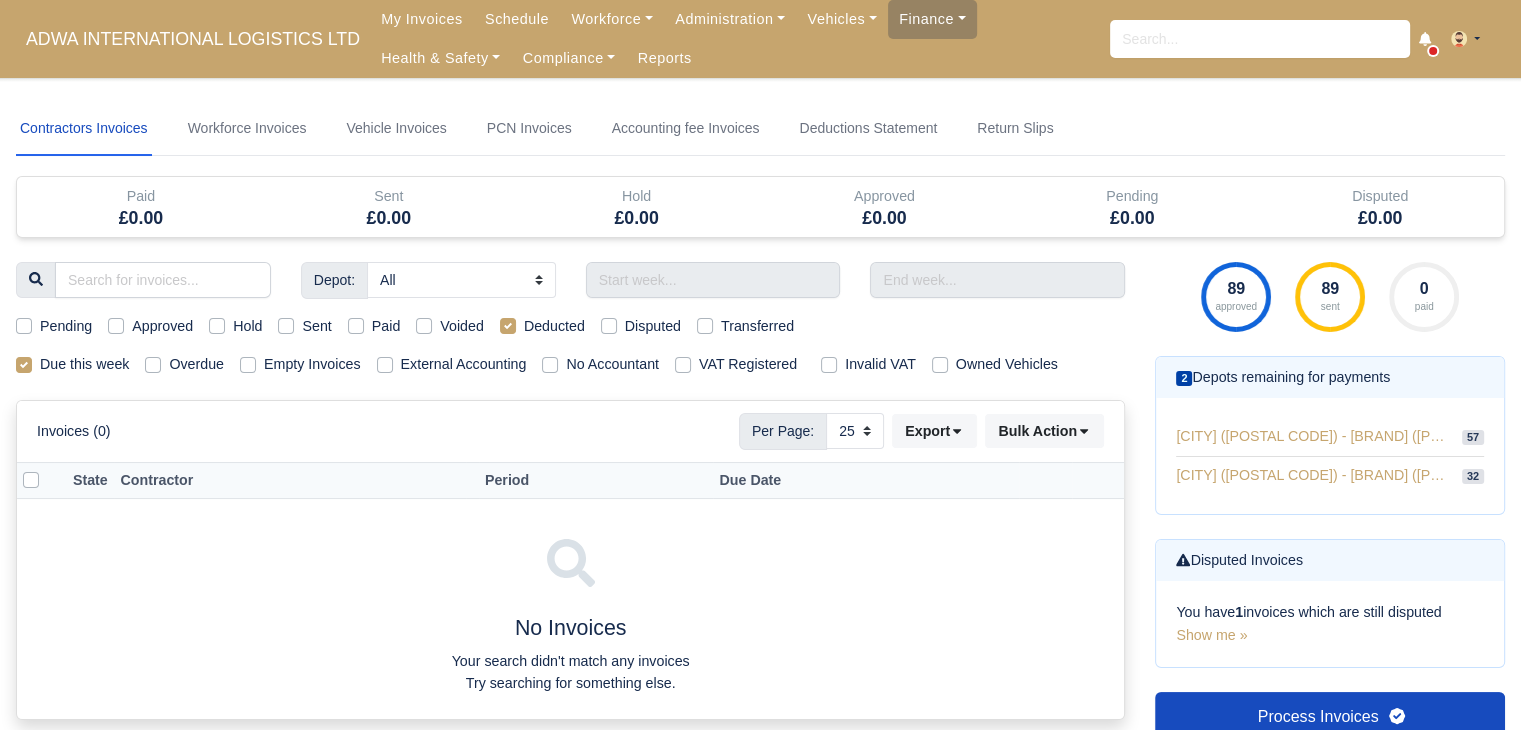 click on "Deducted" at bounding box center (554, 326) 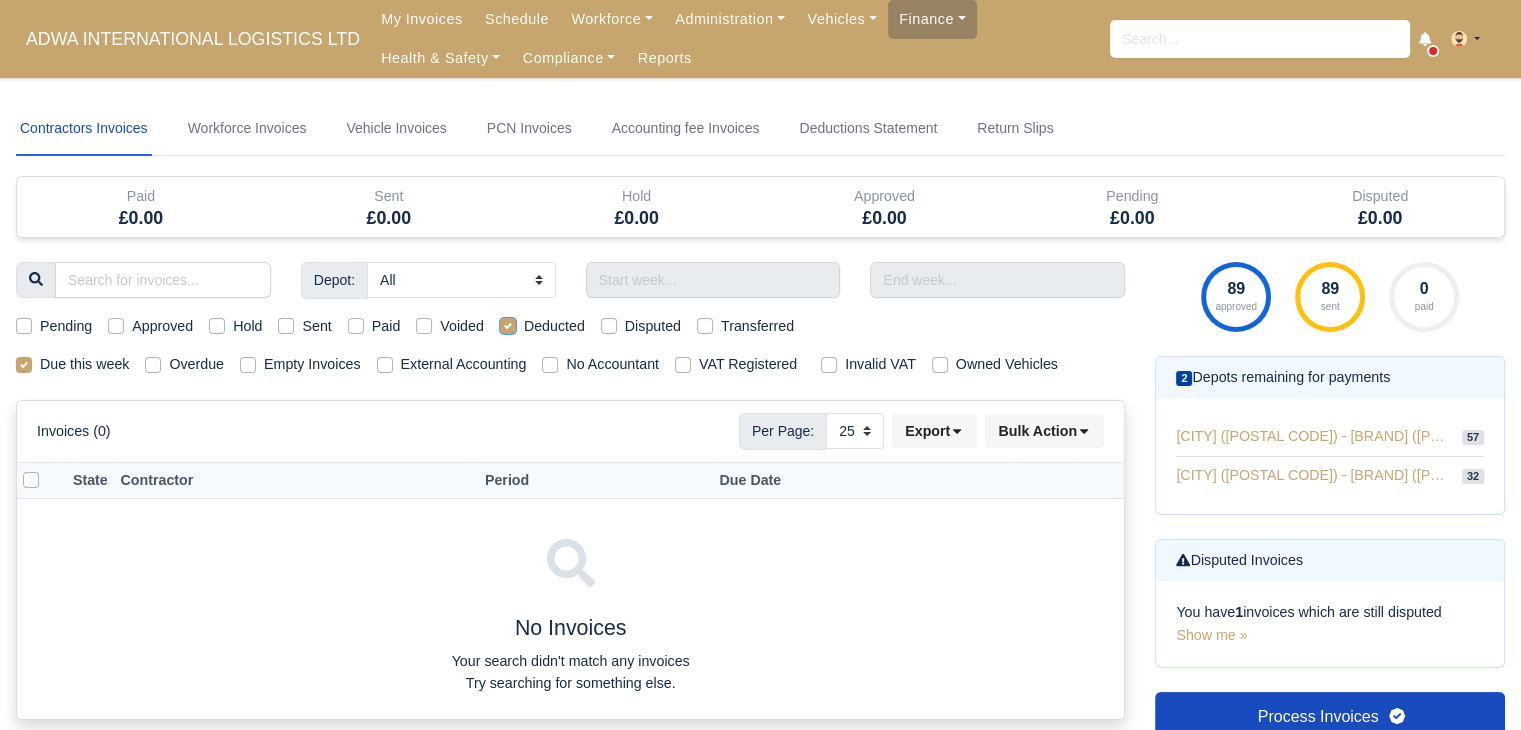 click on "Deducted" at bounding box center (508, 323) 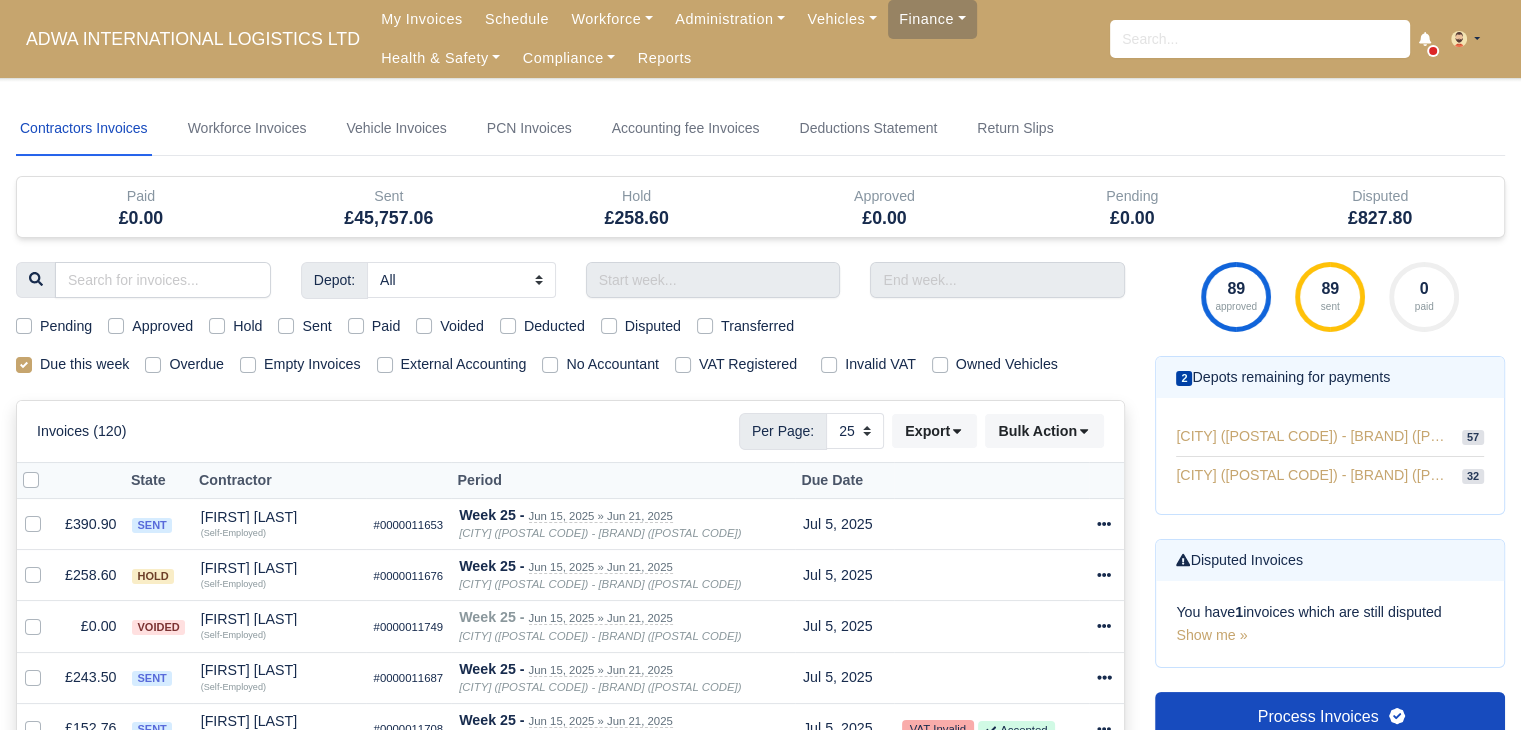 click on "Pending
Approved
Hold
Sent
Paid
Voided
Deducted
Disputed
Transferred" at bounding box center [570, 326] 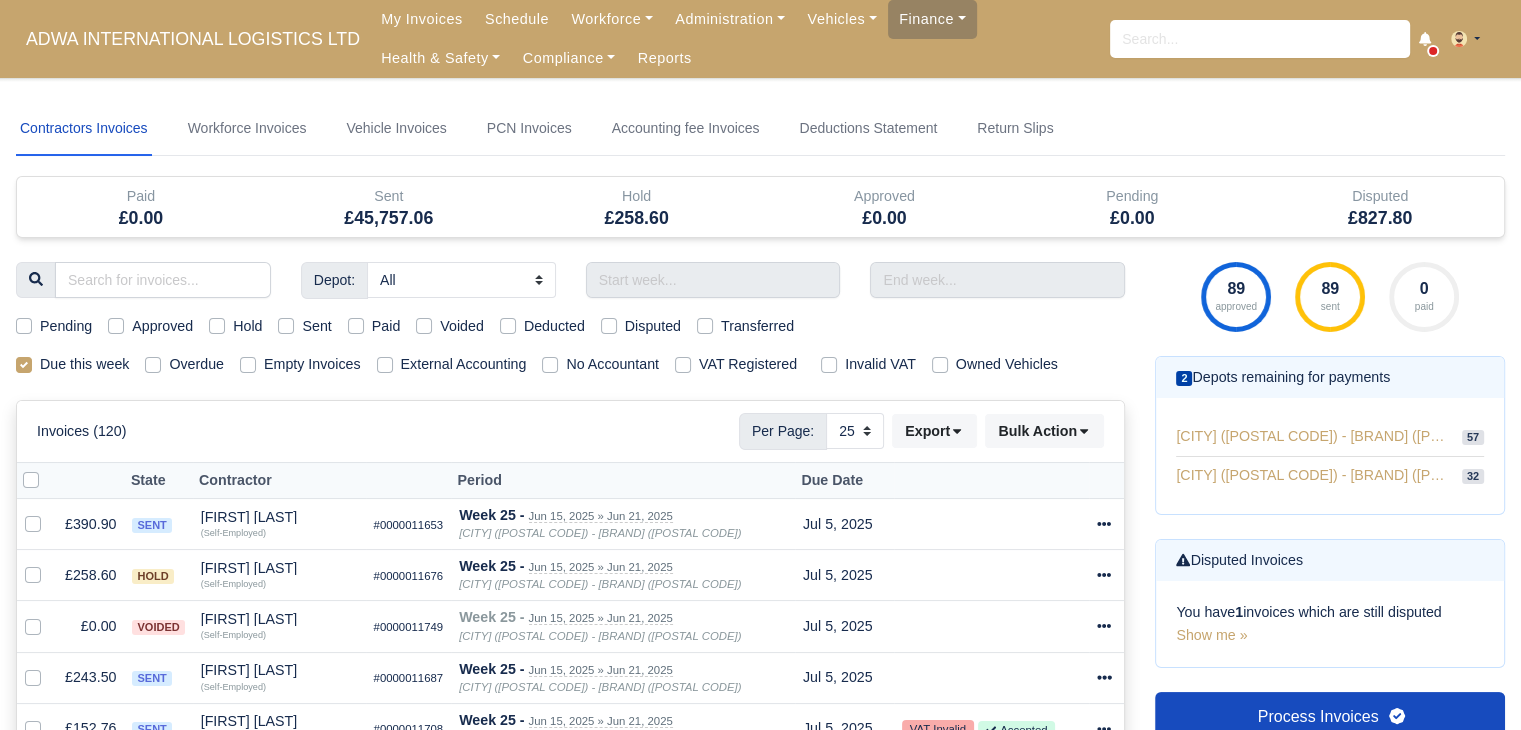 click on "Disputed" at bounding box center [653, 326] 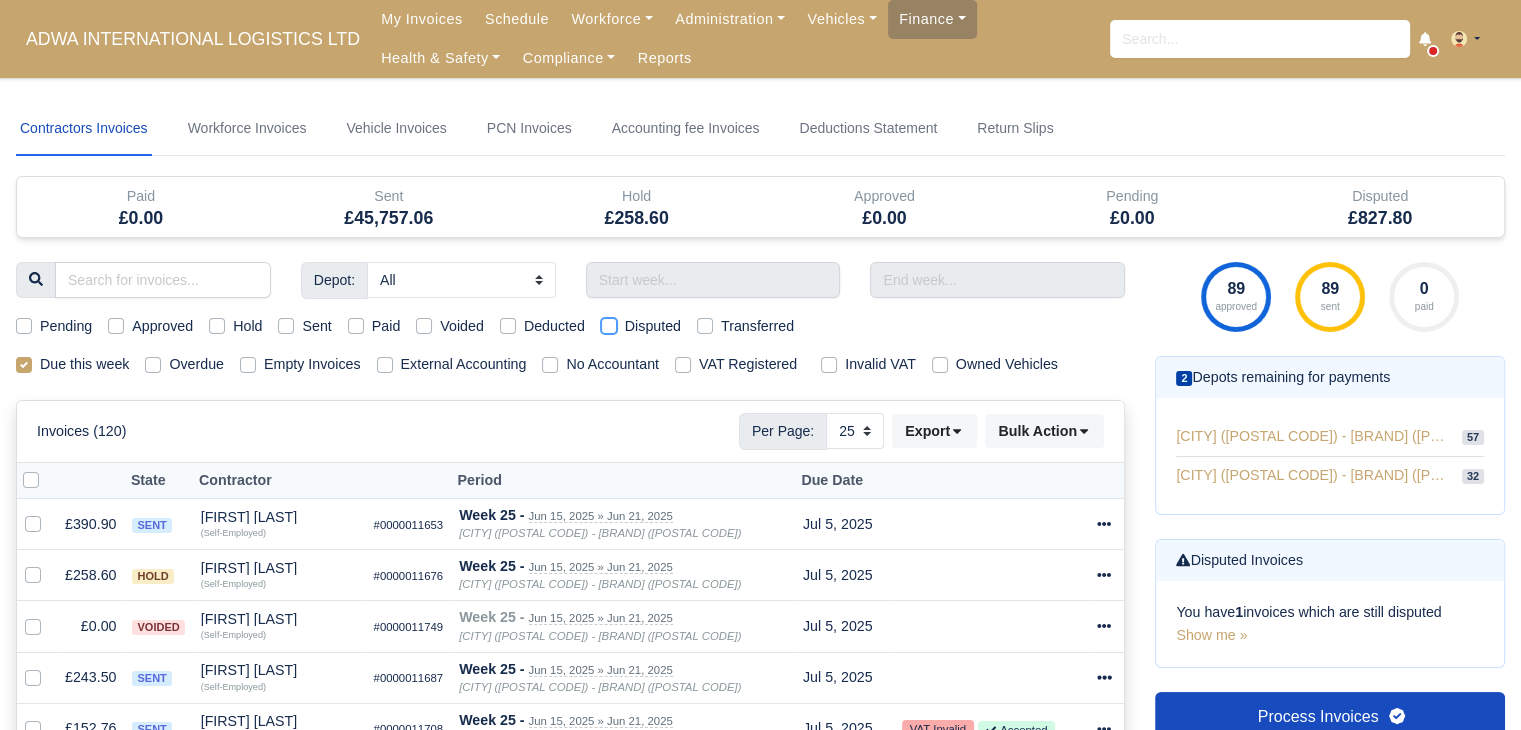 checkbox on "true" 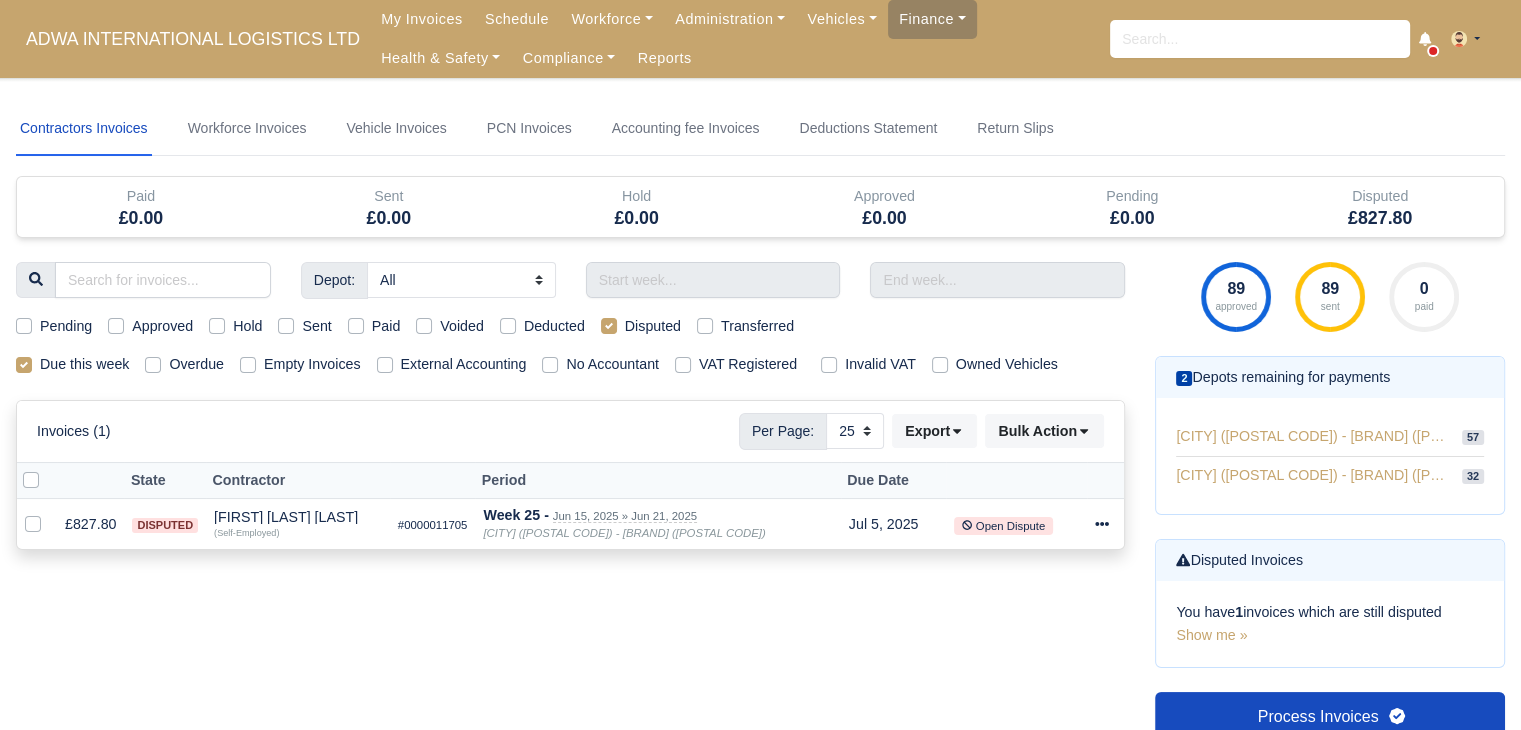 click on "Disputed" at bounding box center (653, 326) 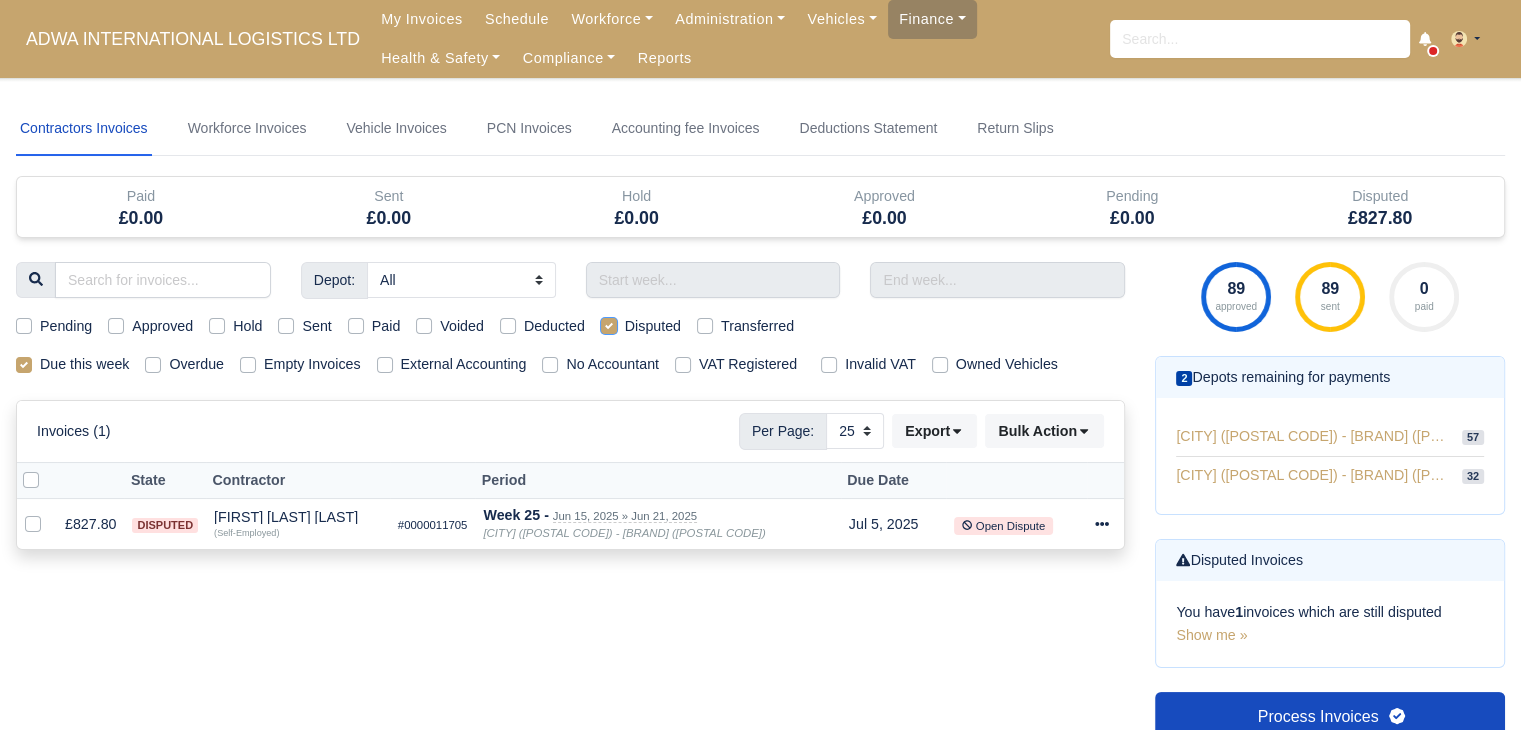 click on "Disputed" at bounding box center (609, 323) 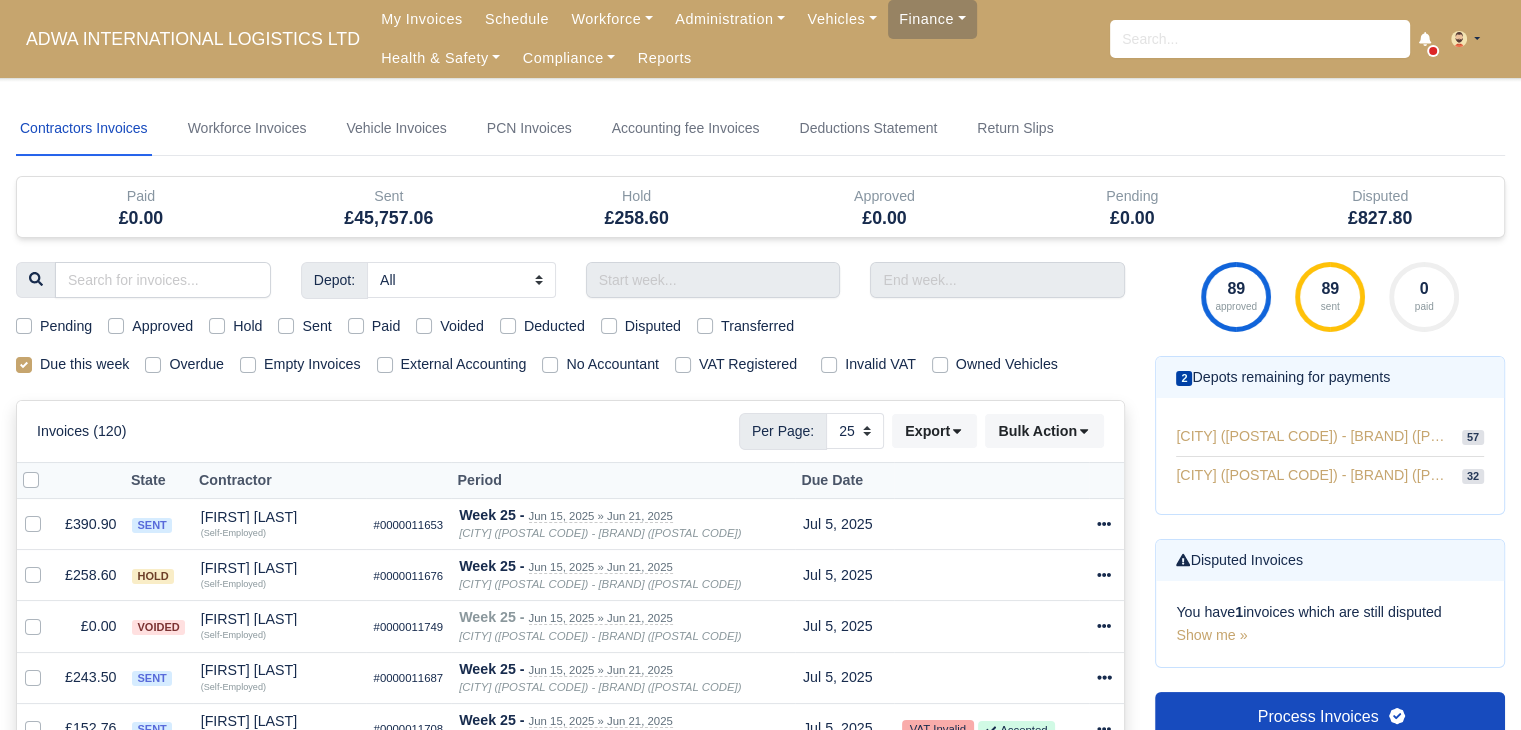 click on "Disputed" at bounding box center [653, 326] 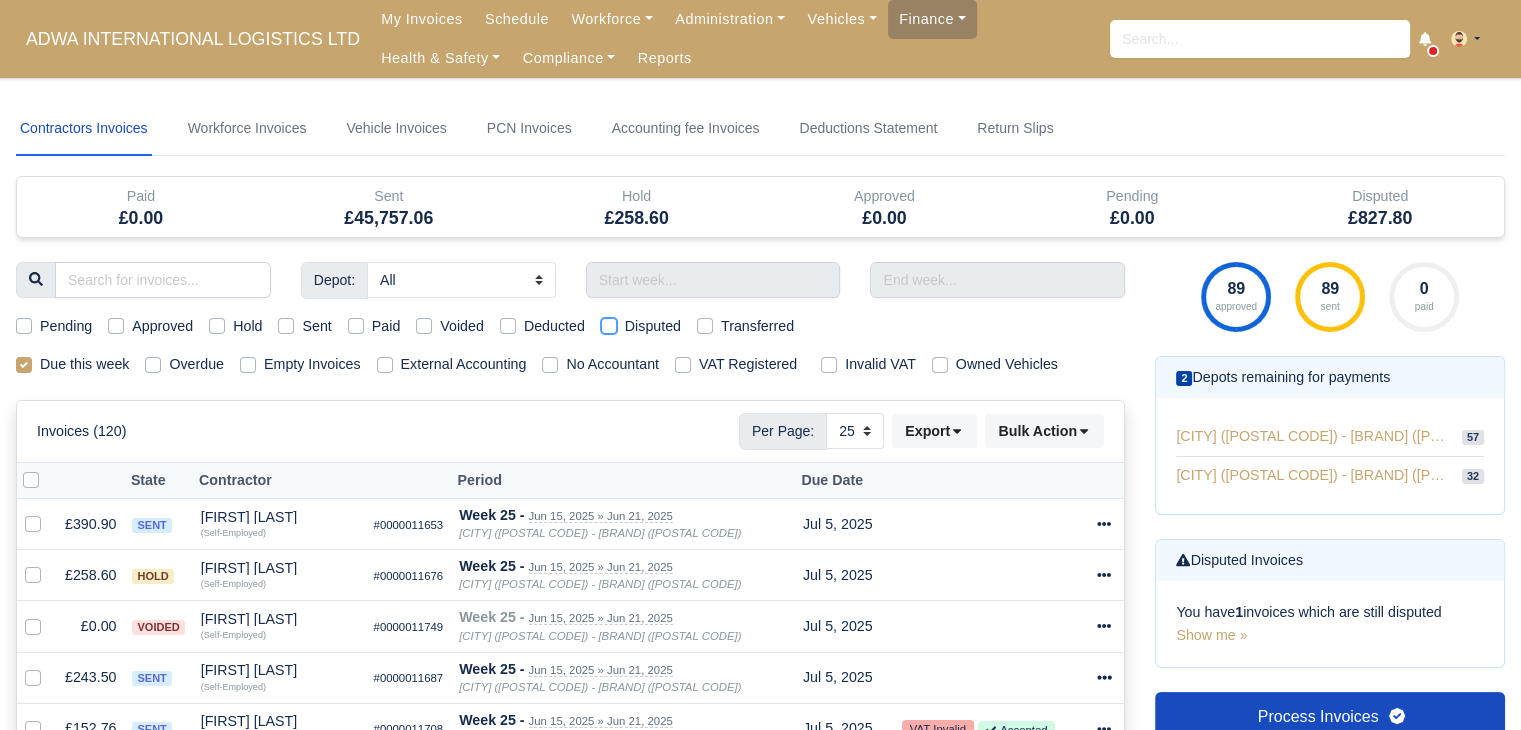 click on "Disputed" at bounding box center (609, 323) 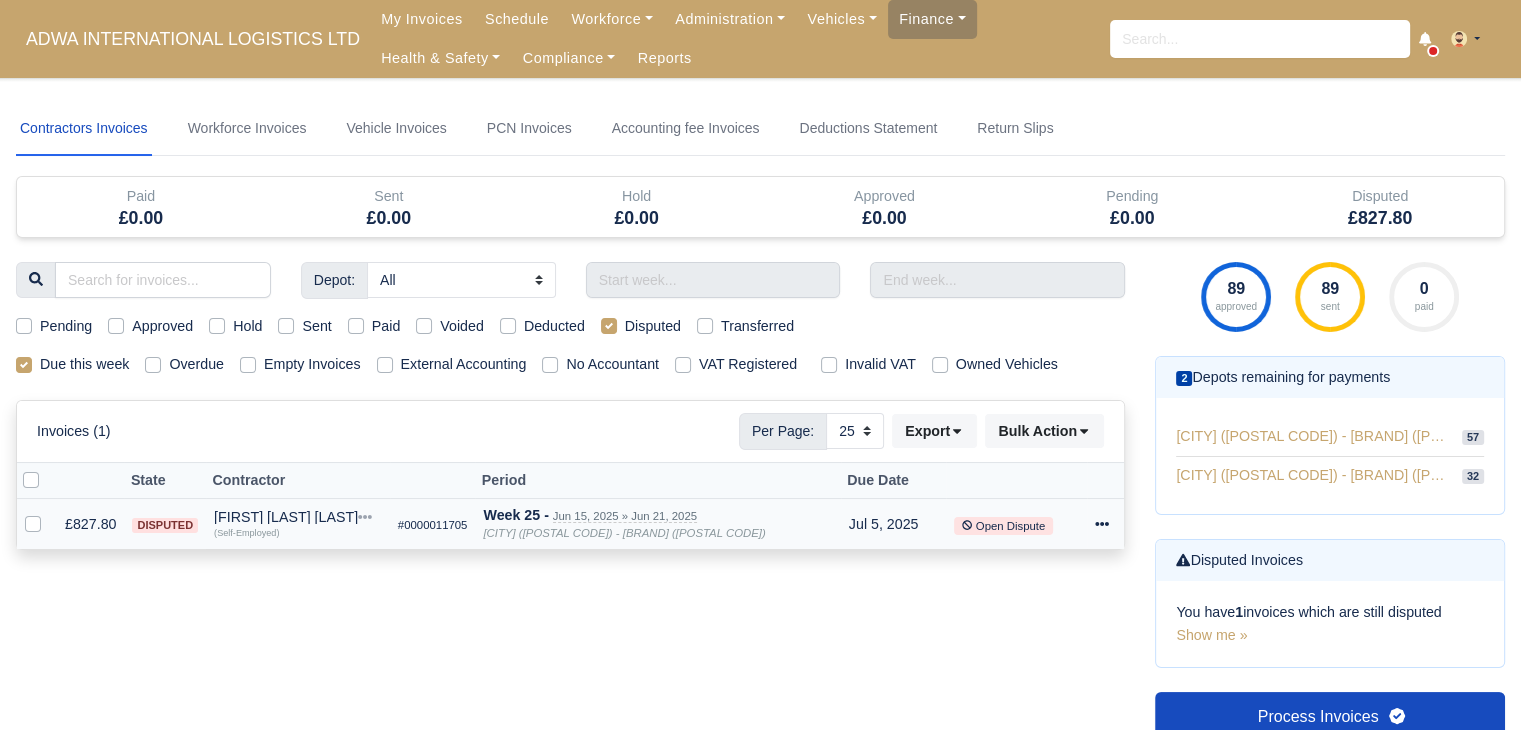 click at bounding box center (365, 517) 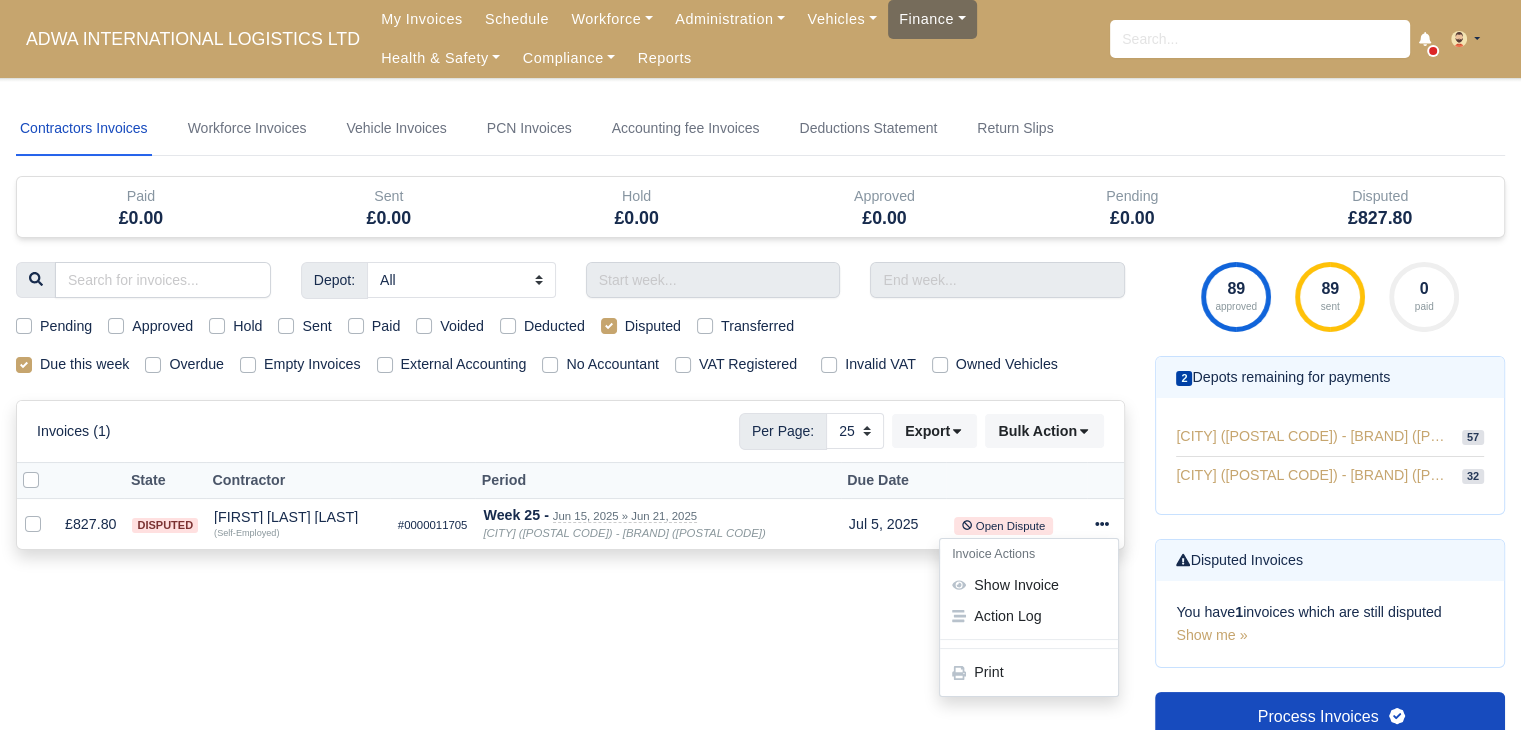 click on "Finance" at bounding box center [932, 19] 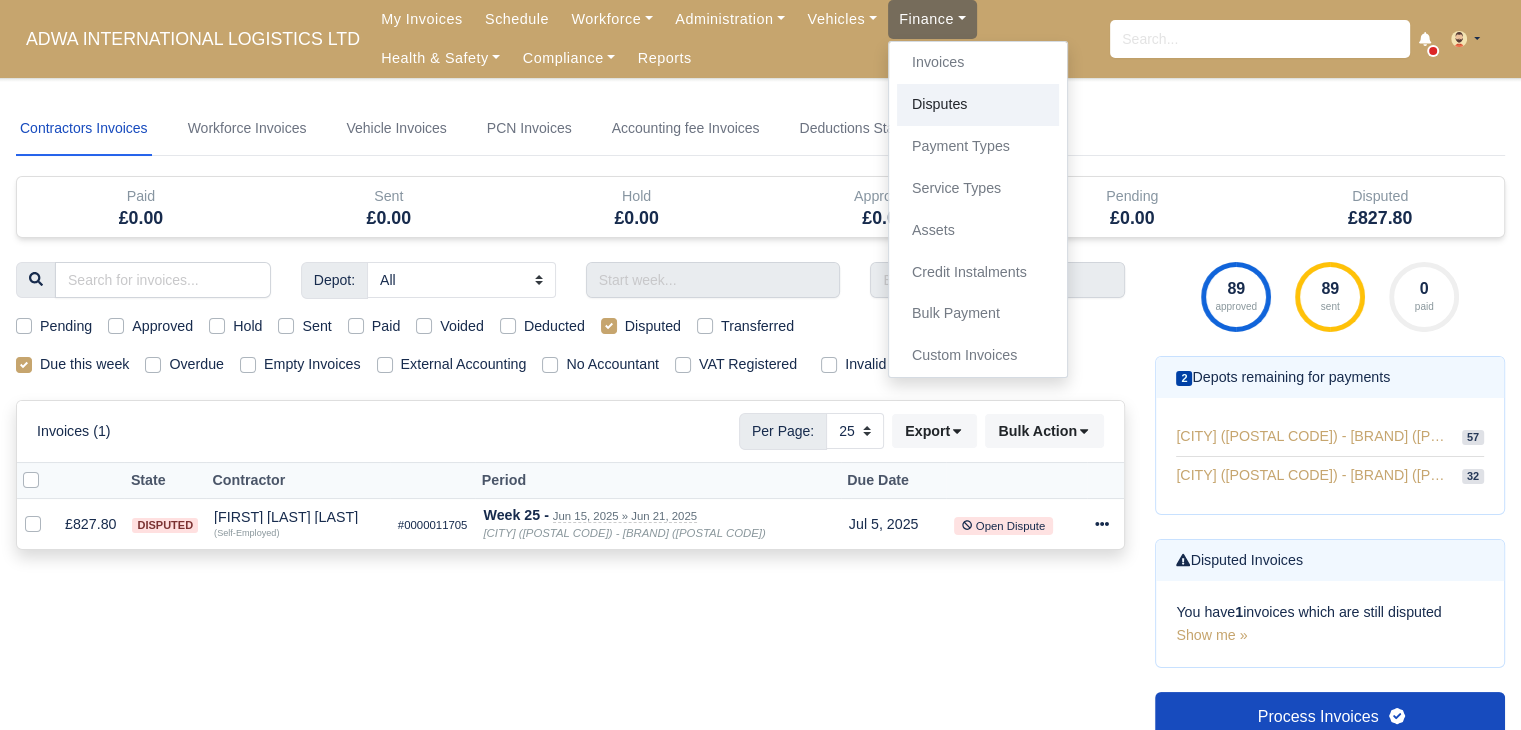 click on "Disputes" at bounding box center [978, 105] 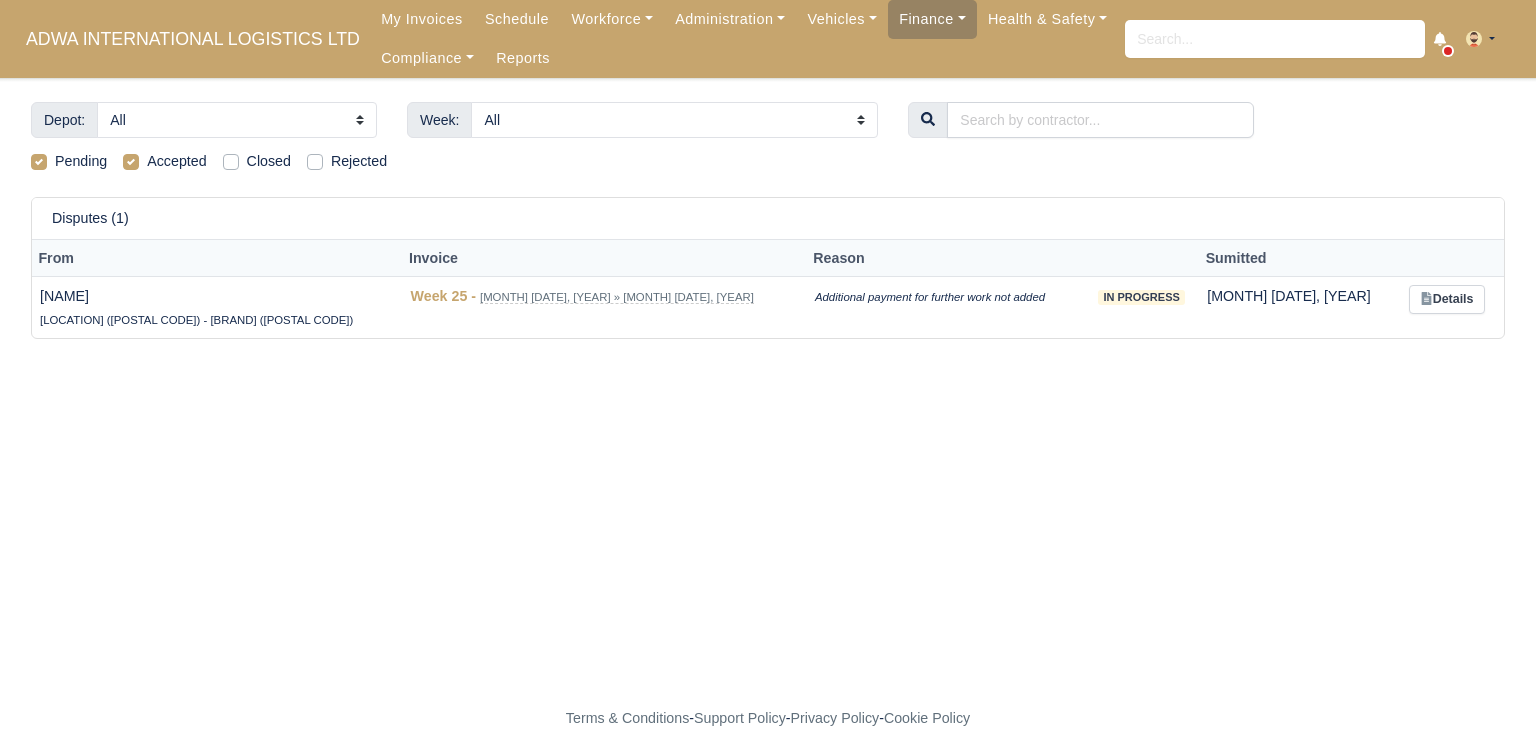 scroll, scrollTop: 0, scrollLeft: 0, axis: both 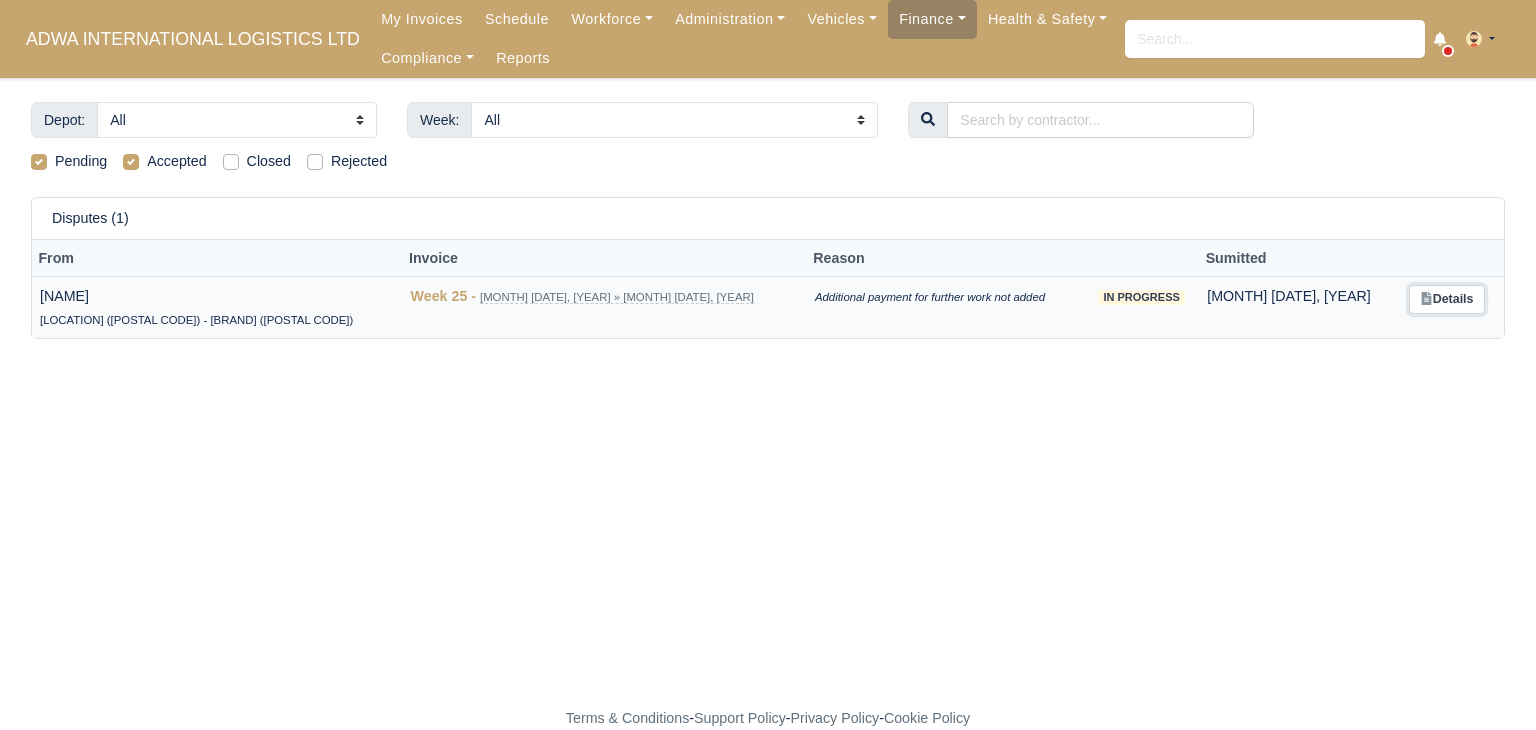 click at bounding box center (1426, 298) 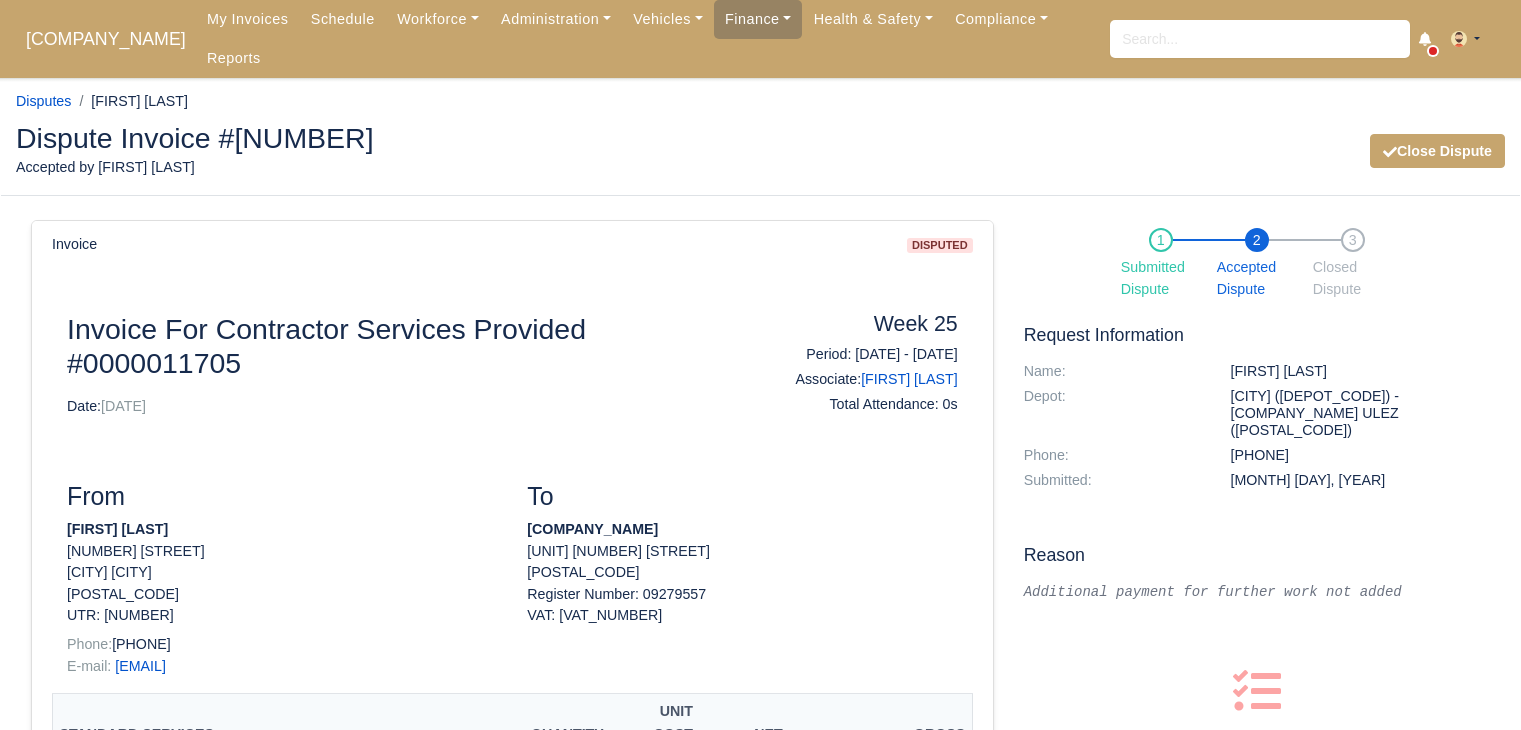 scroll, scrollTop: 0, scrollLeft: 0, axis: both 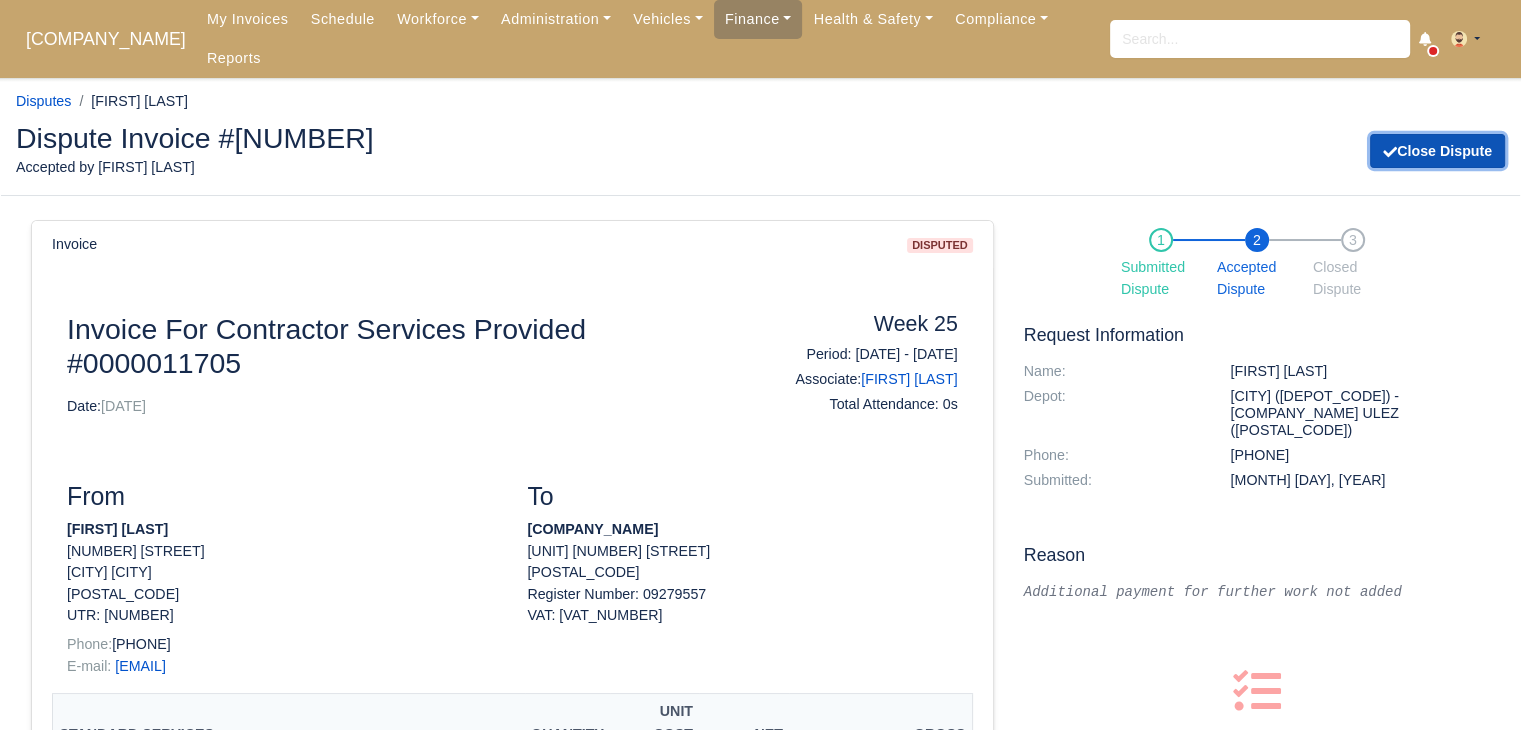 click at bounding box center (1390, 151) 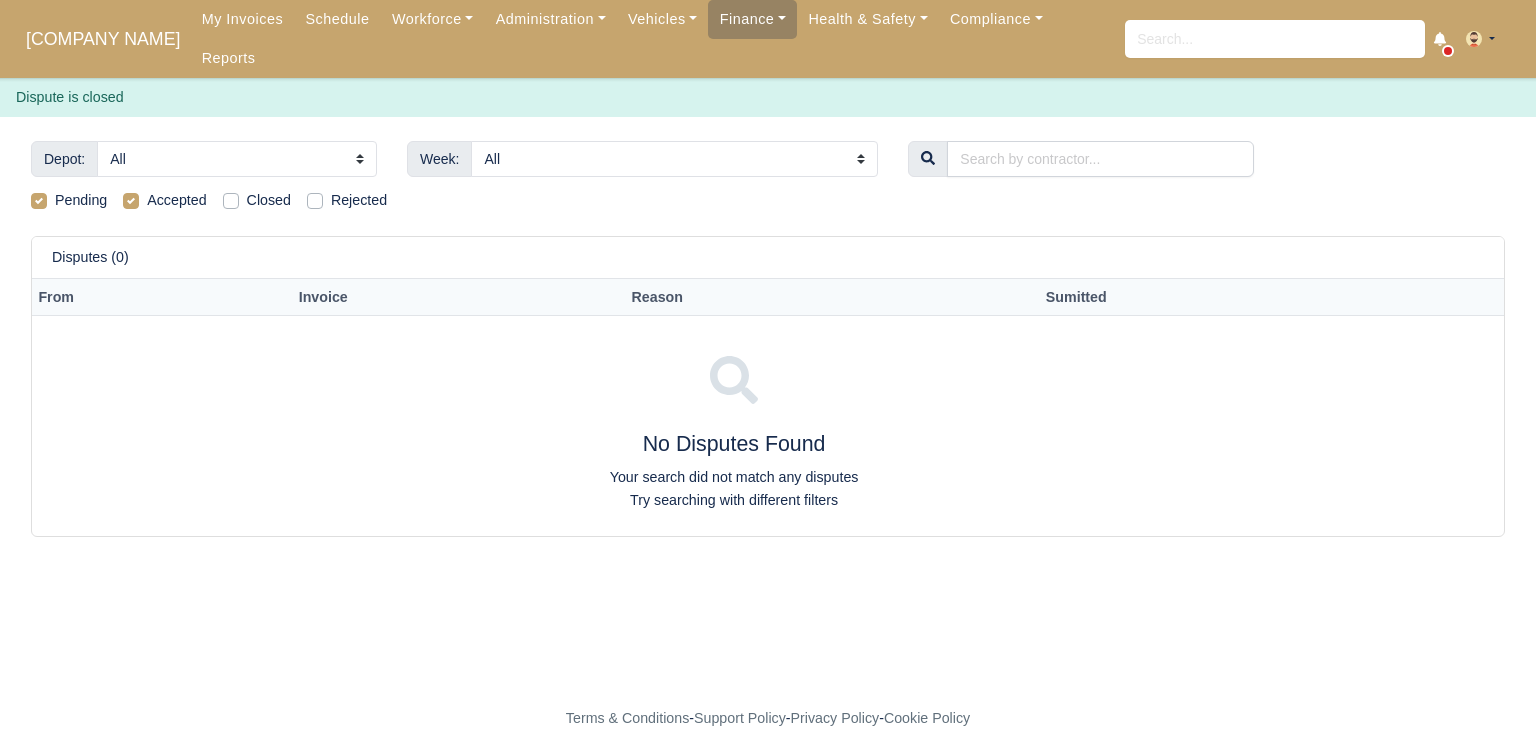 scroll, scrollTop: 0, scrollLeft: 0, axis: both 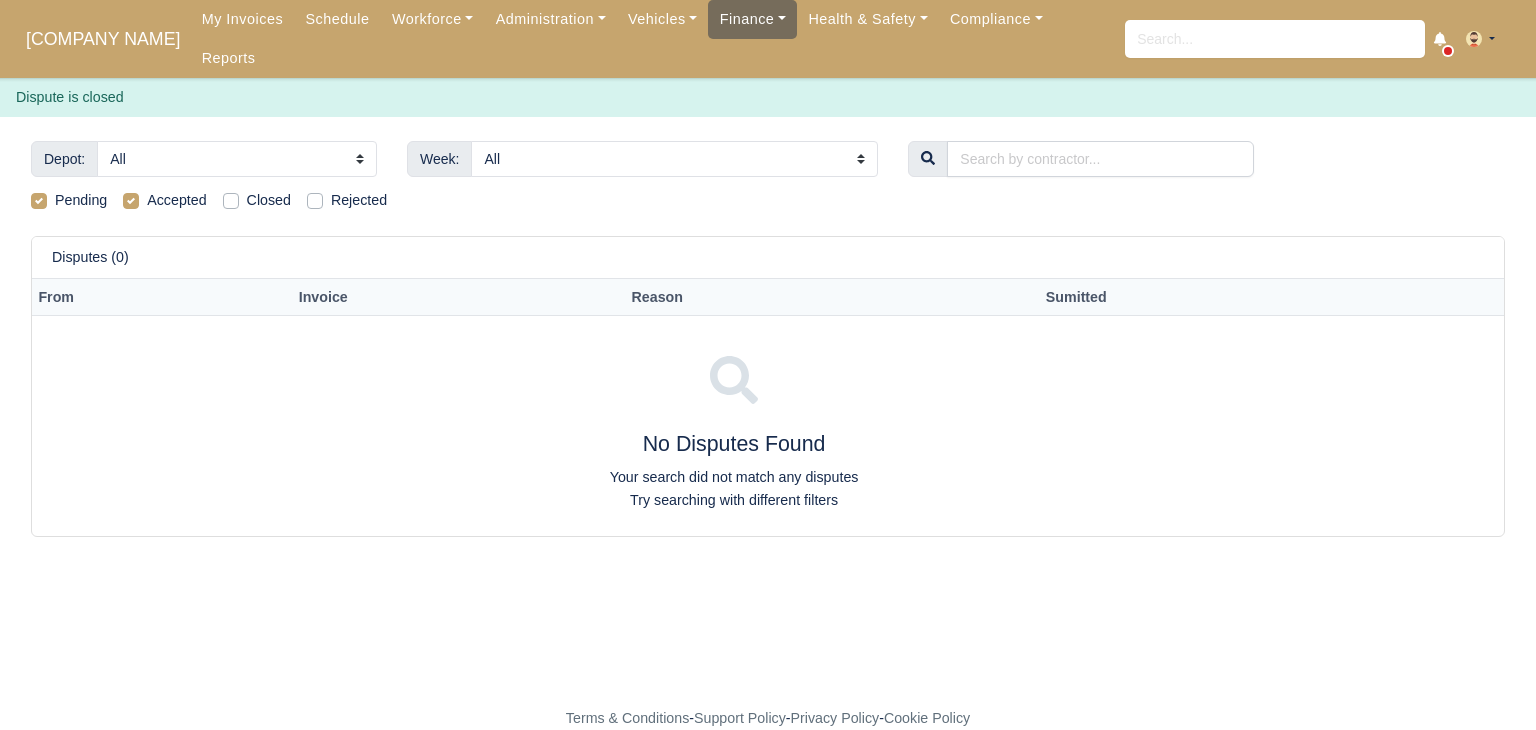 click on "Finance" at bounding box center (752, 19) 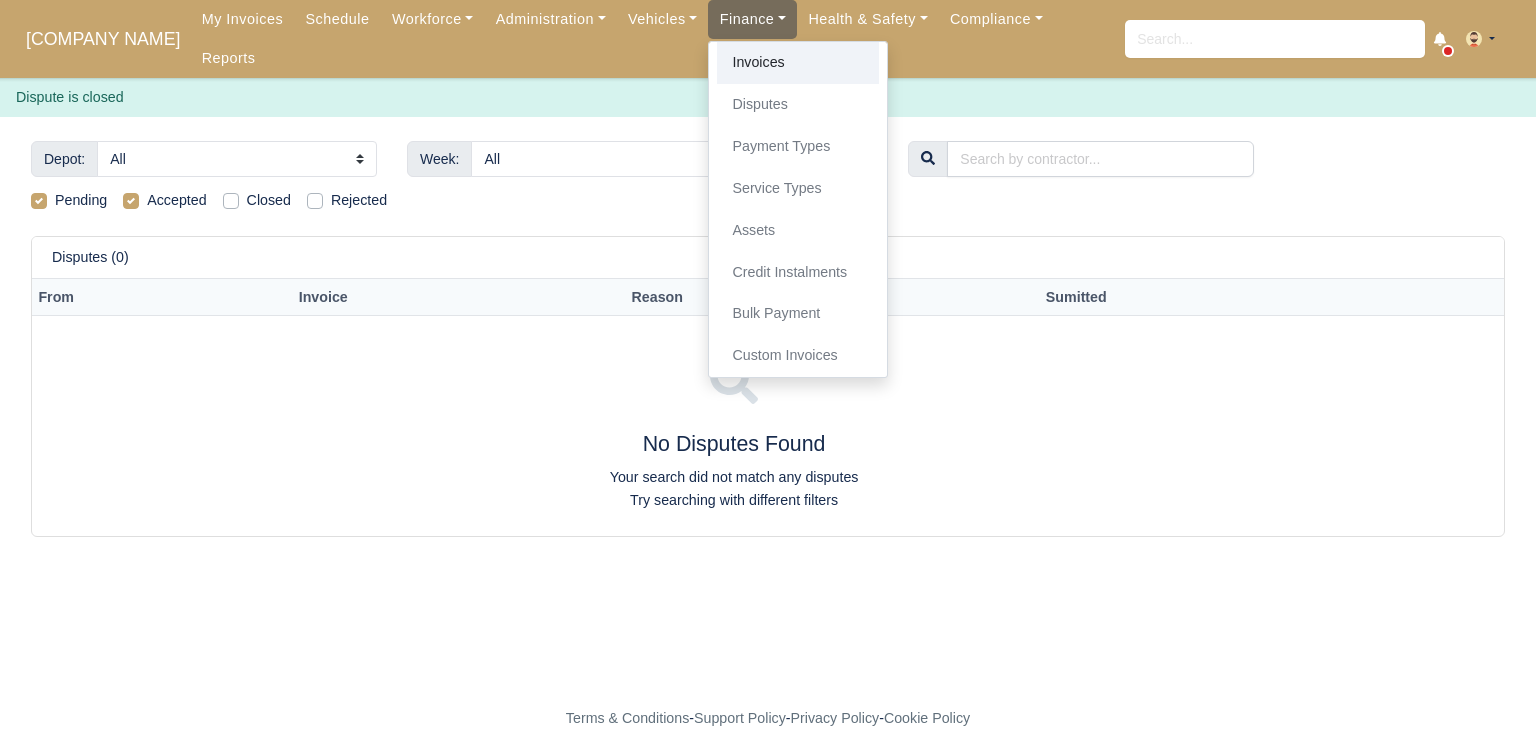 click on "Invoices" at bounding box center (798, 63) 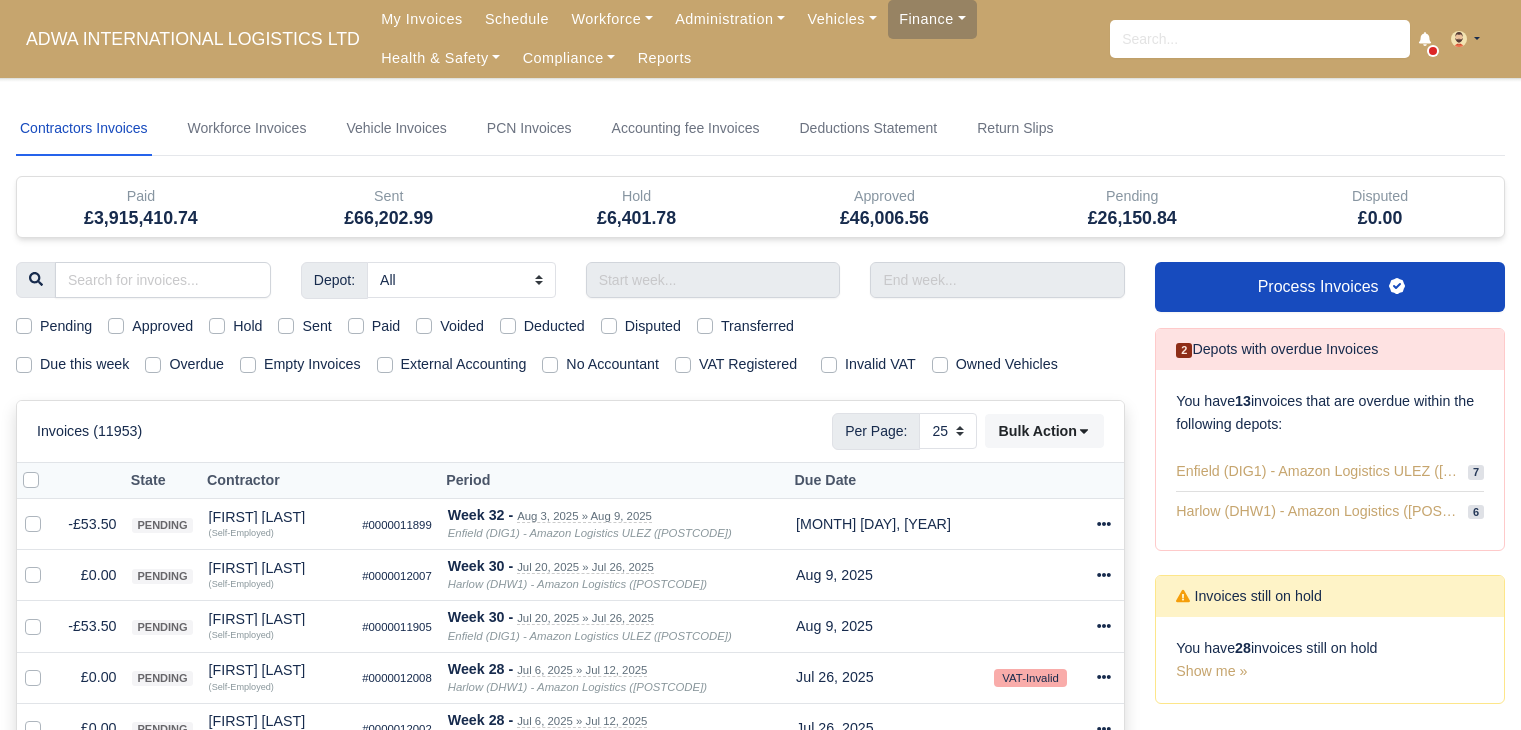 scroll, scrollTop: 0, scrollLeft: 0, axis: both 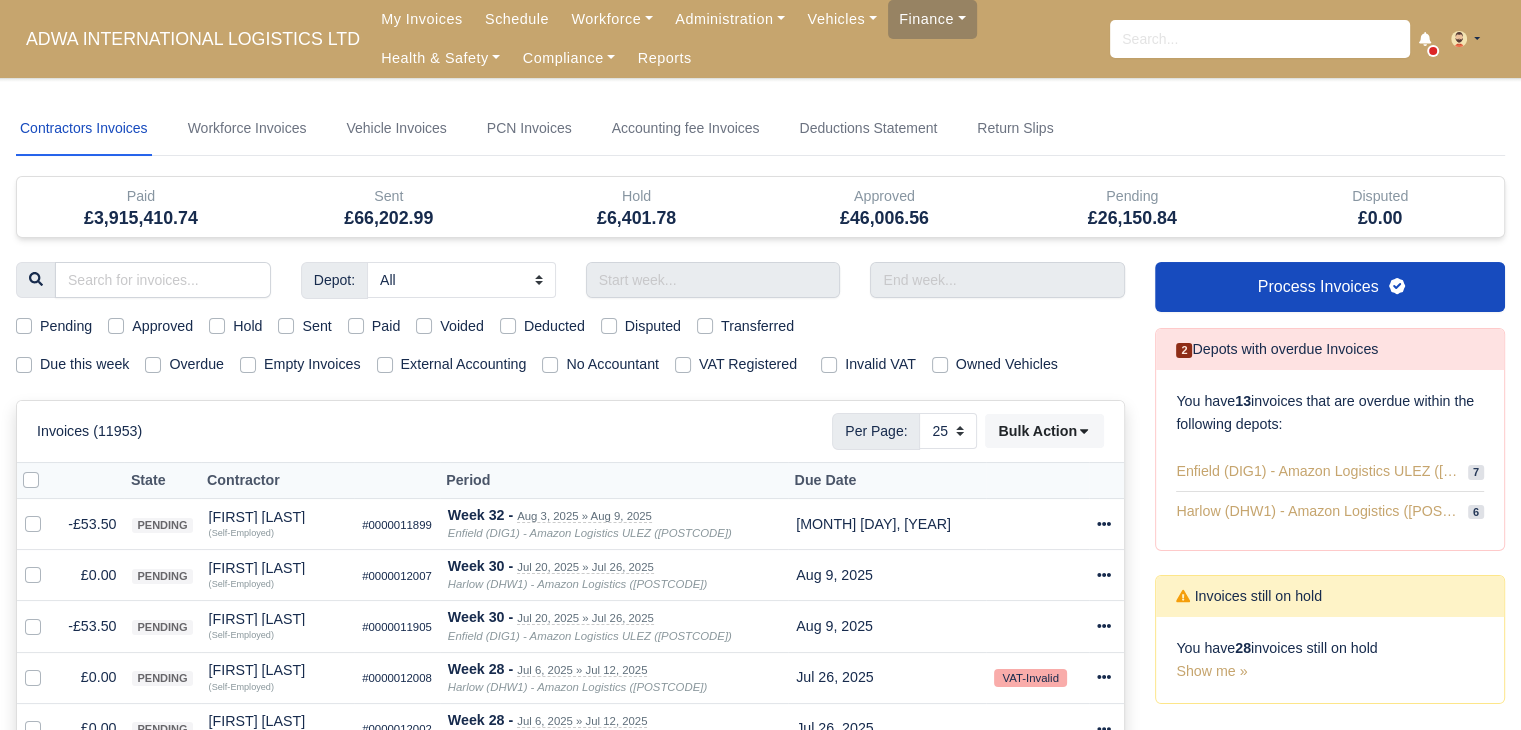 click on "Due this week" at bounding box center [84, 364] 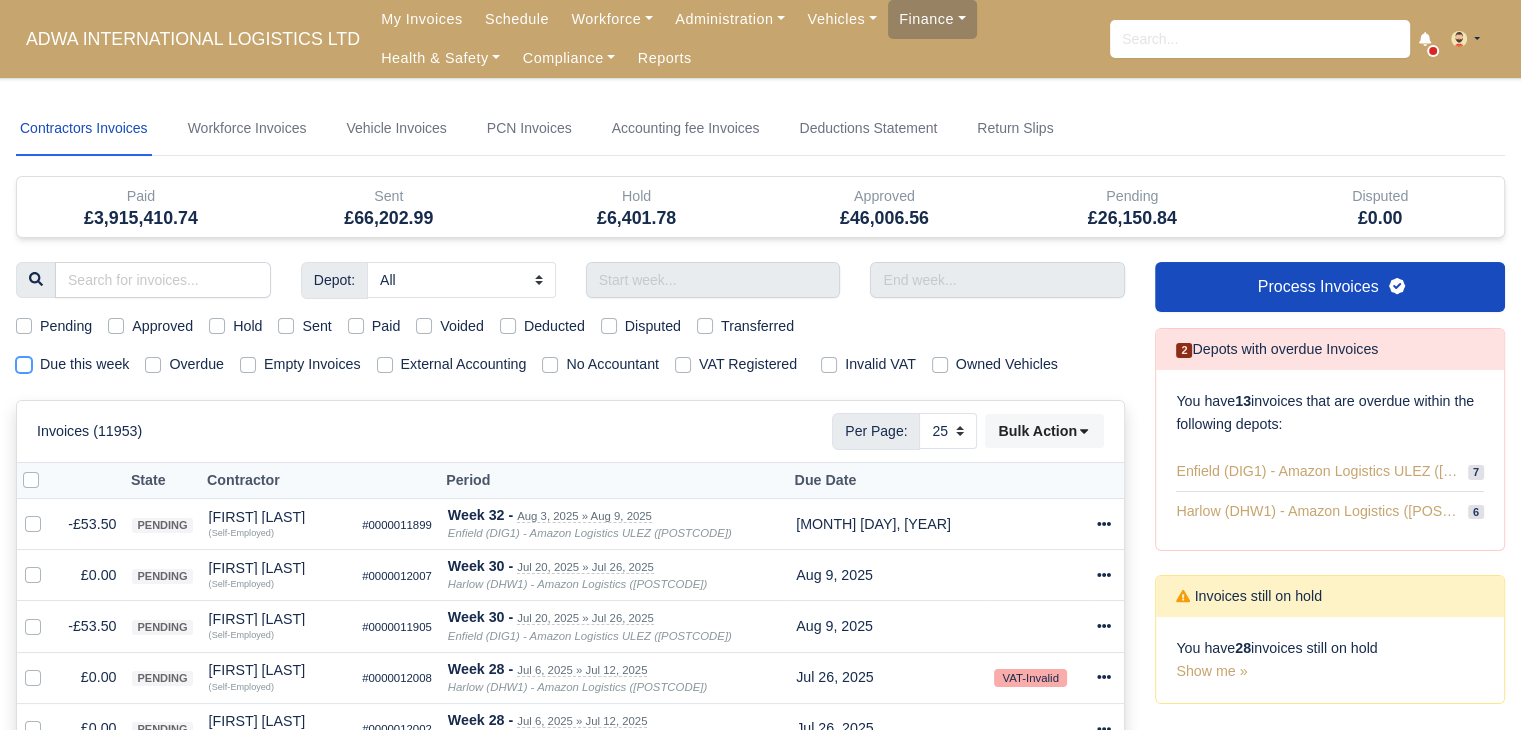 click on "Due this week" at bounding box center [24, 361] 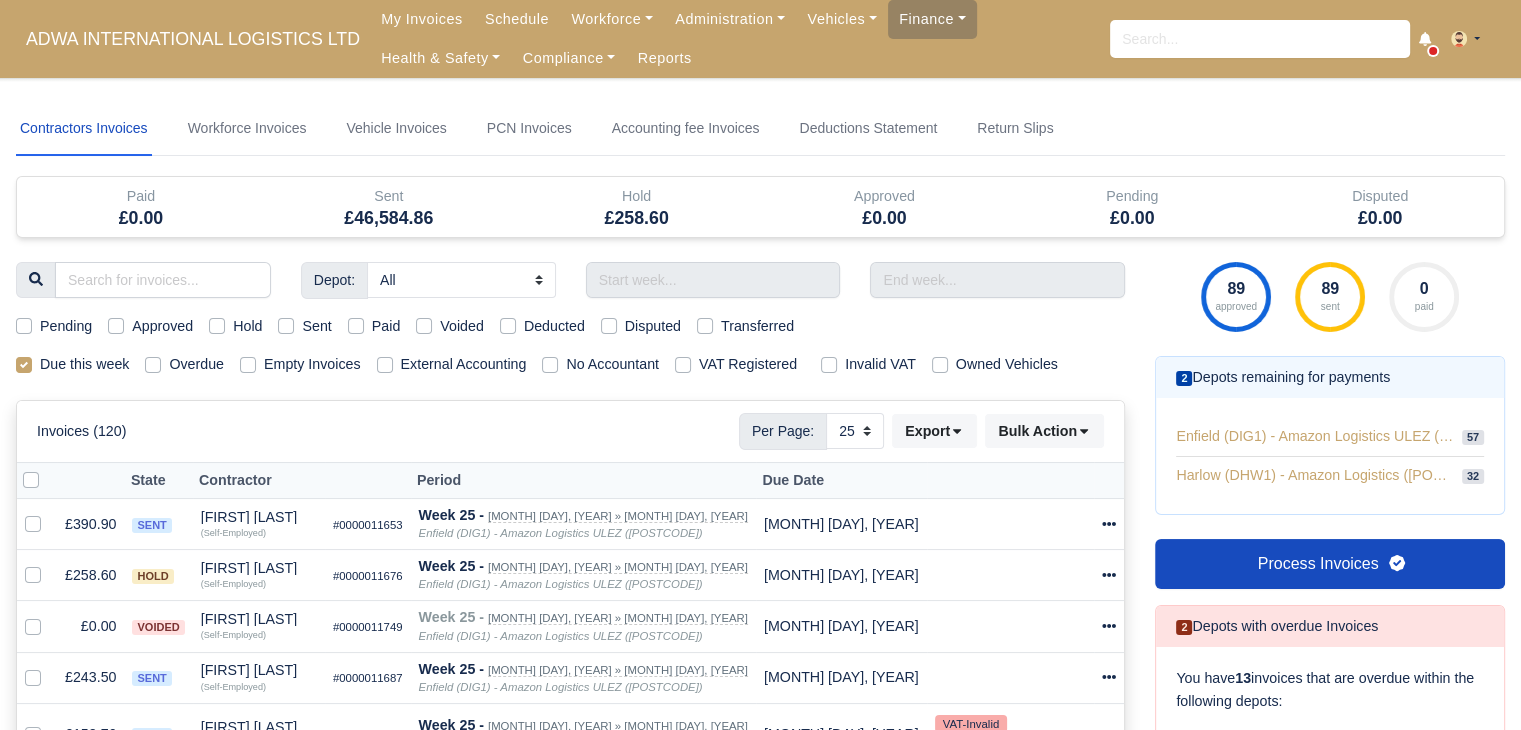 click on "Sent" at bounding box center [316, 326] 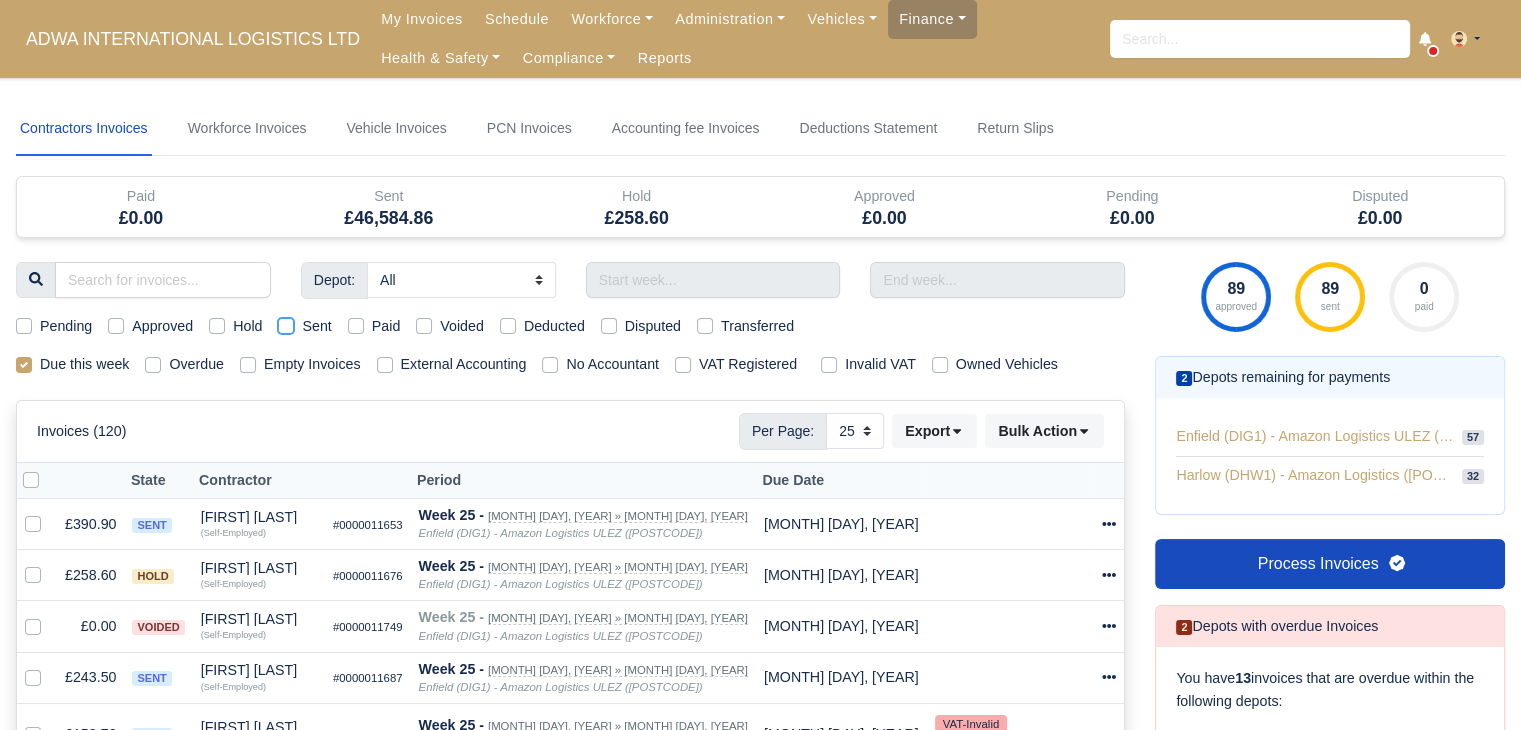 click on "Sent" at bounding box center (286, 323) 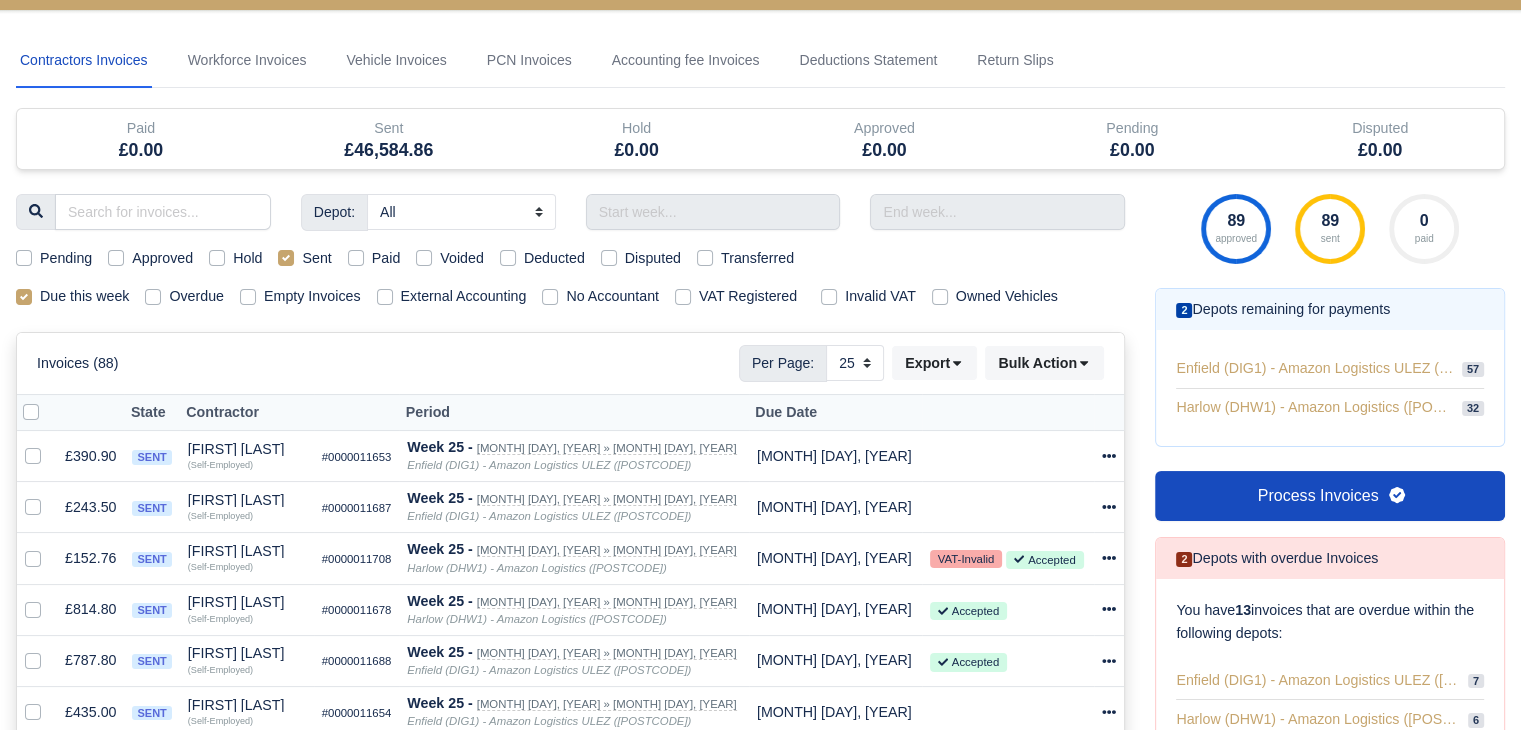 scroll, scrollTop: 100, scrollLeft: 0, axis: vertical 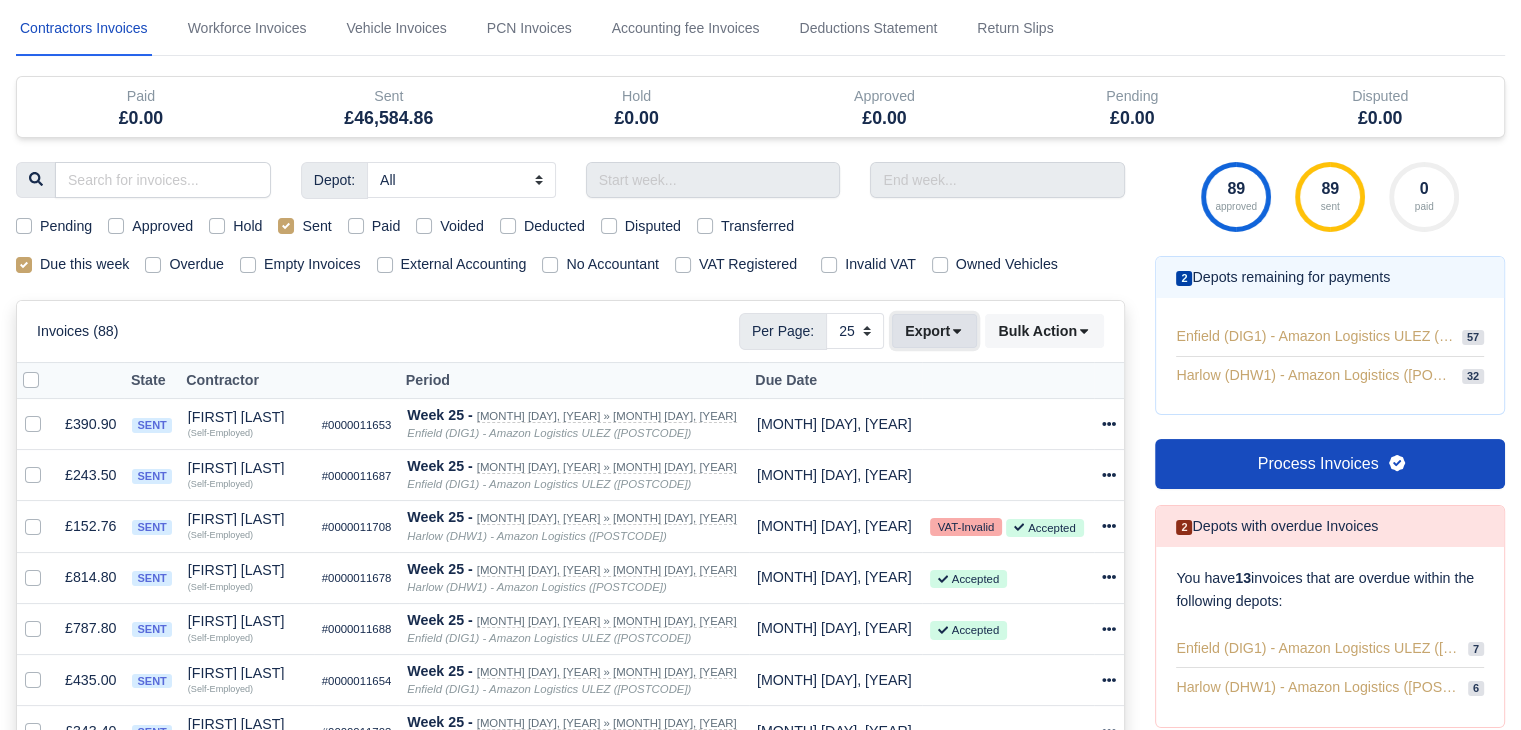click on "Export" at bounding box center (934, 331) 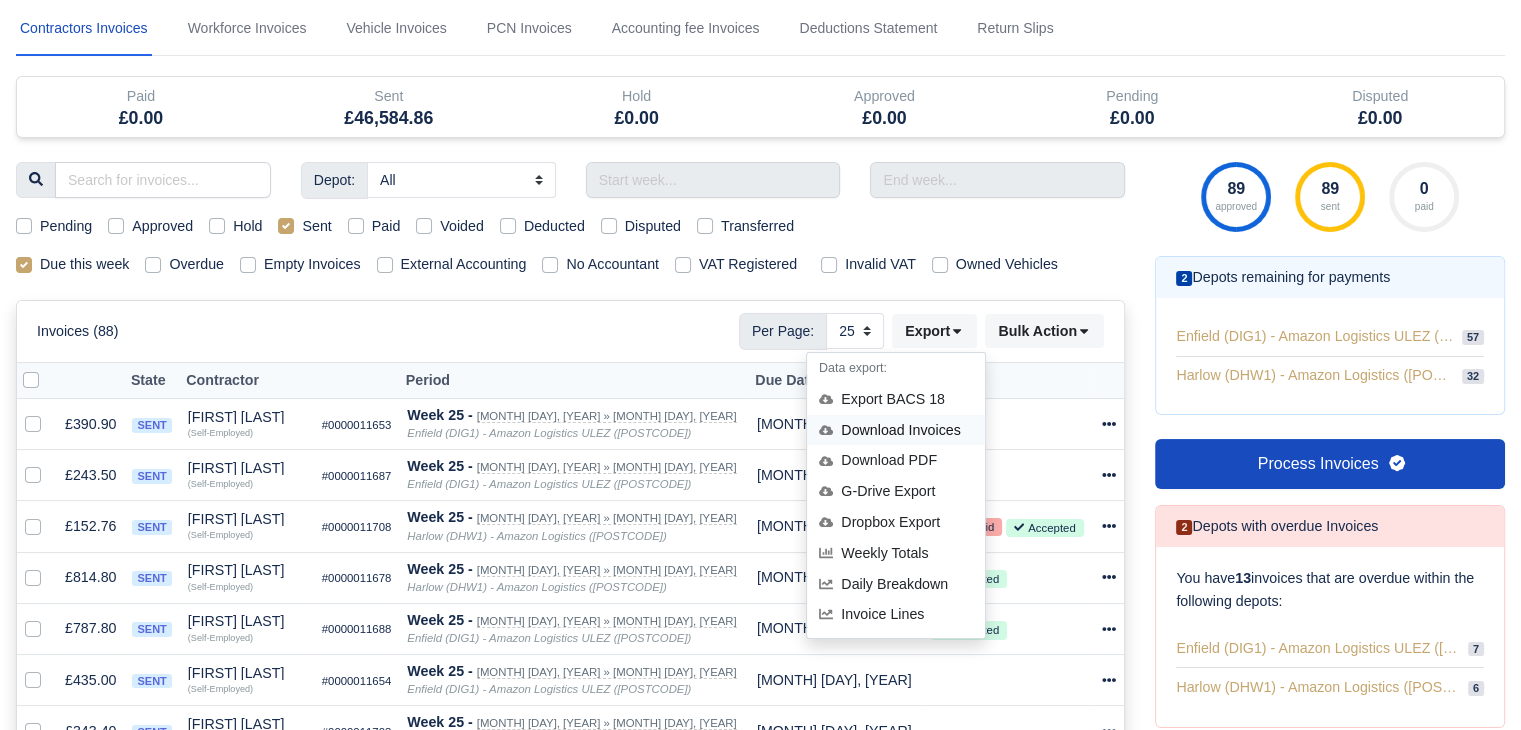 click on "Download Invoices" at bounding box center [896, 430] 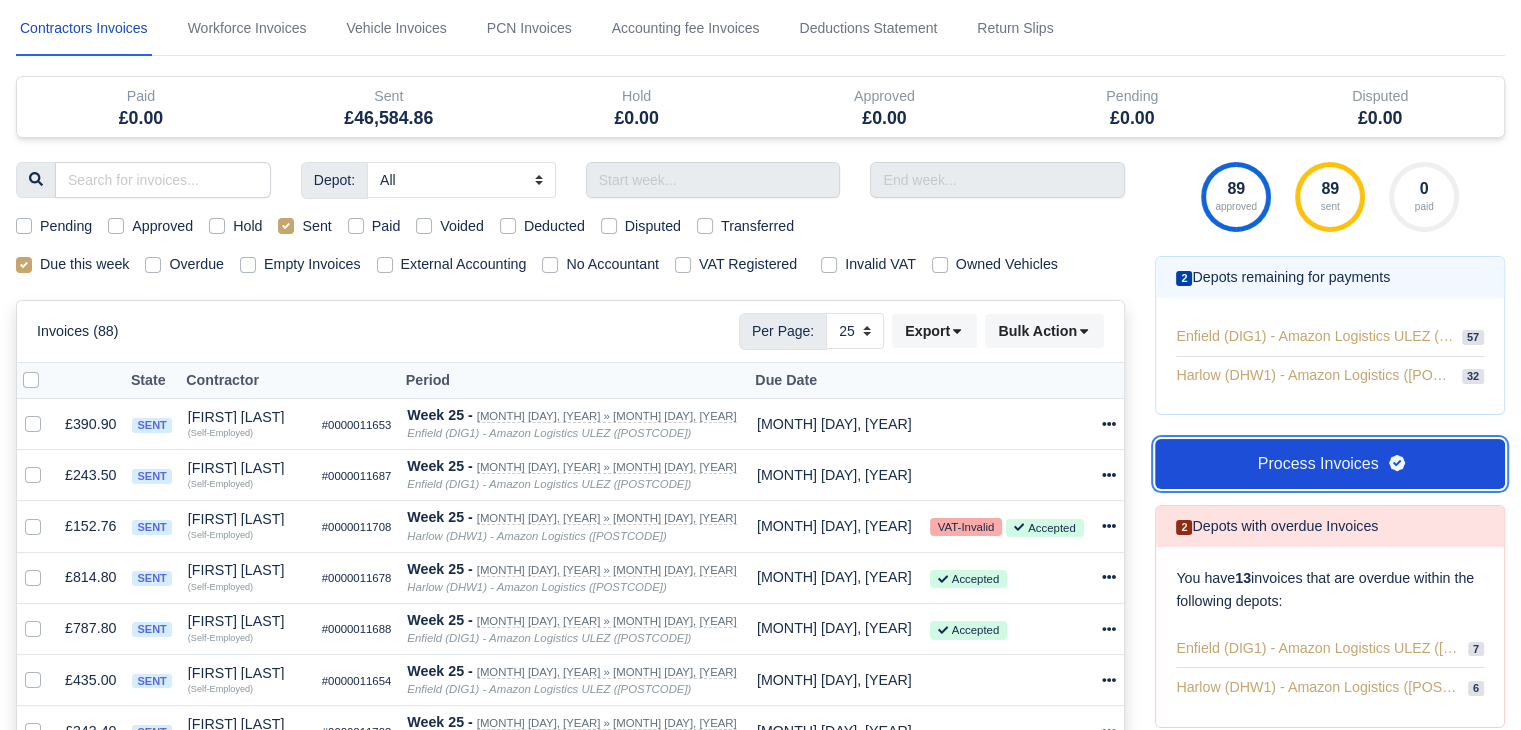 click on "Process Invoices" at bounding box center (1330, 464) 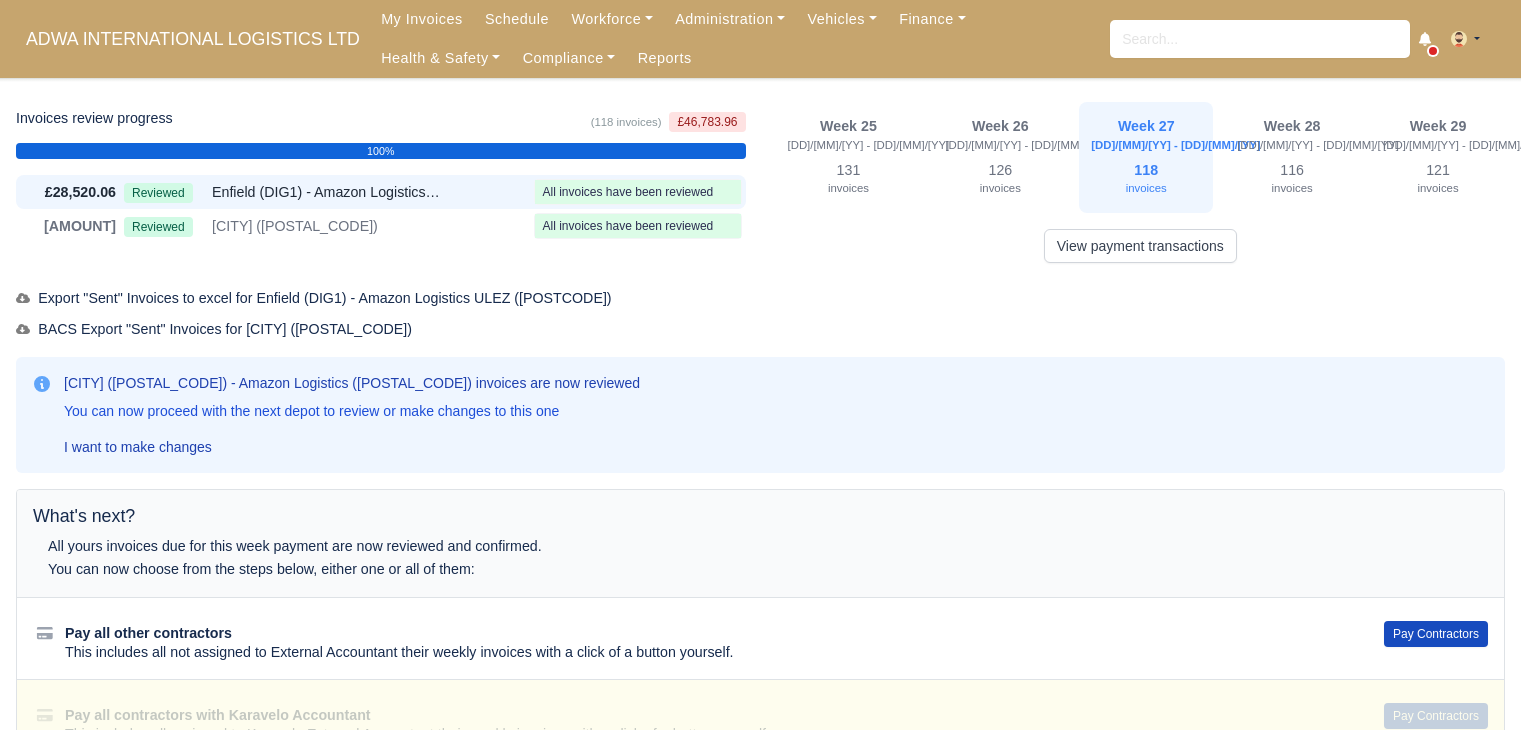 scroll, scrollTop: 0, scrollLeft: 0, axis: both 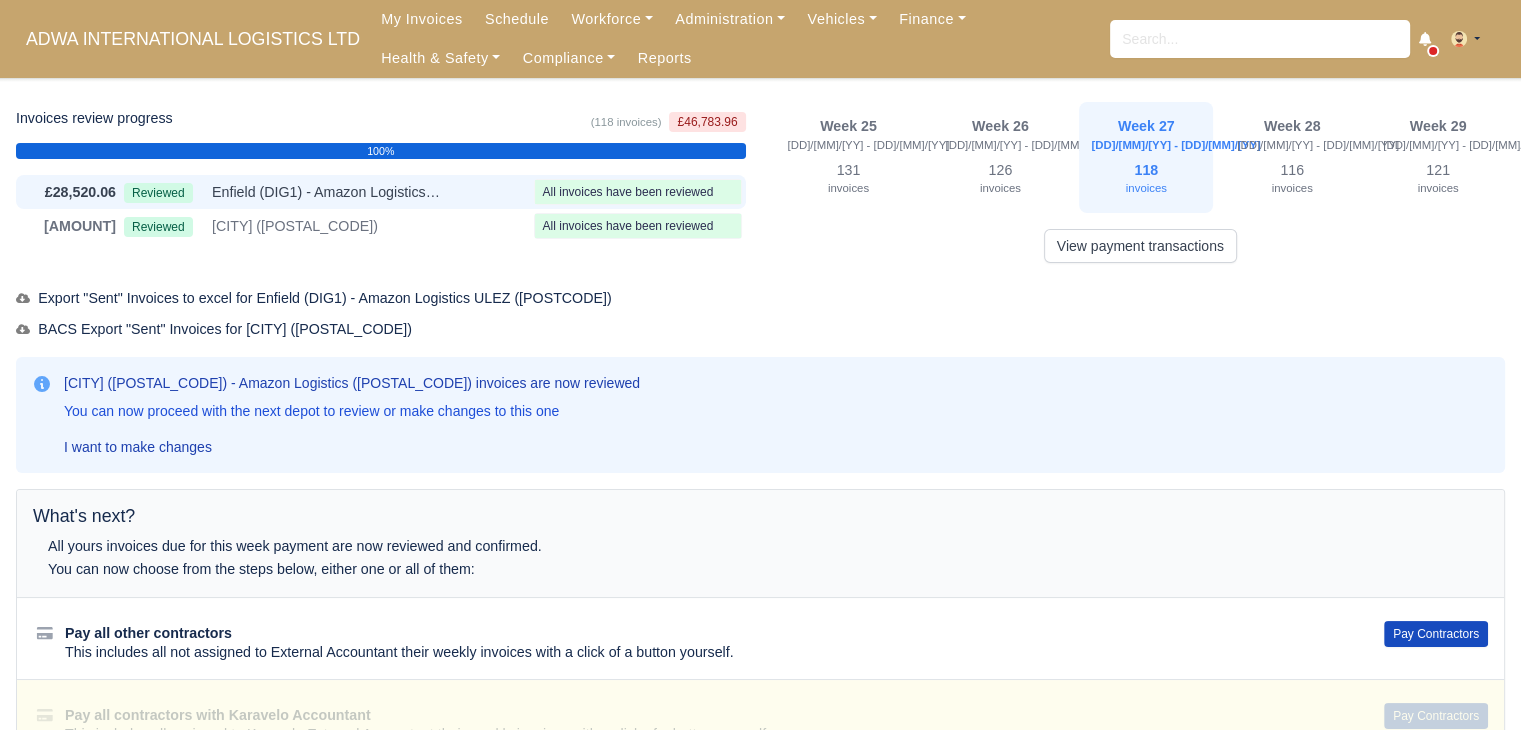 click at bounding box center (638, 192) 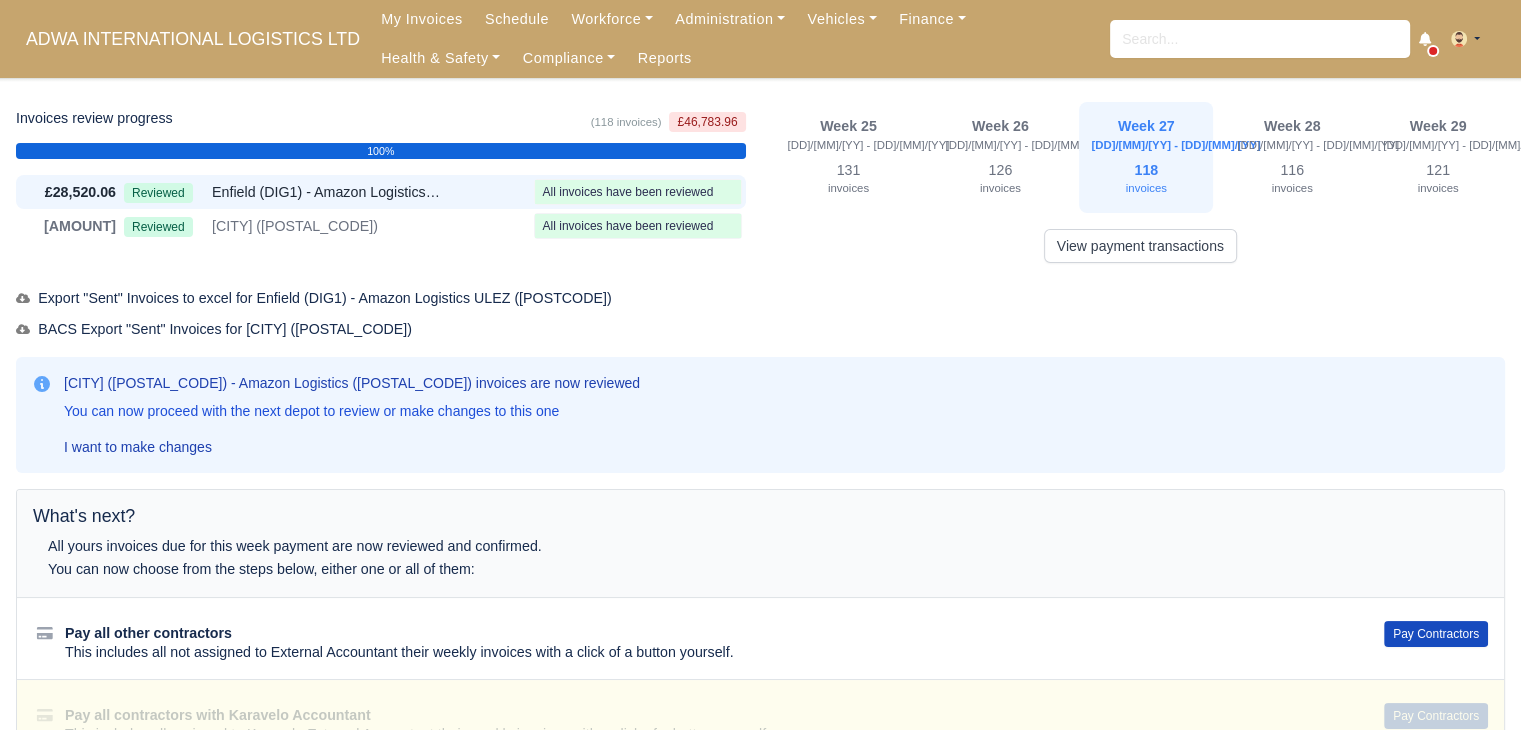click on "Pay all other contractors
This includes all not assigned to External Accountant their weekly
invoices with a click of a button yourself.
Pay Contractors" at bounding box center [760, 638] 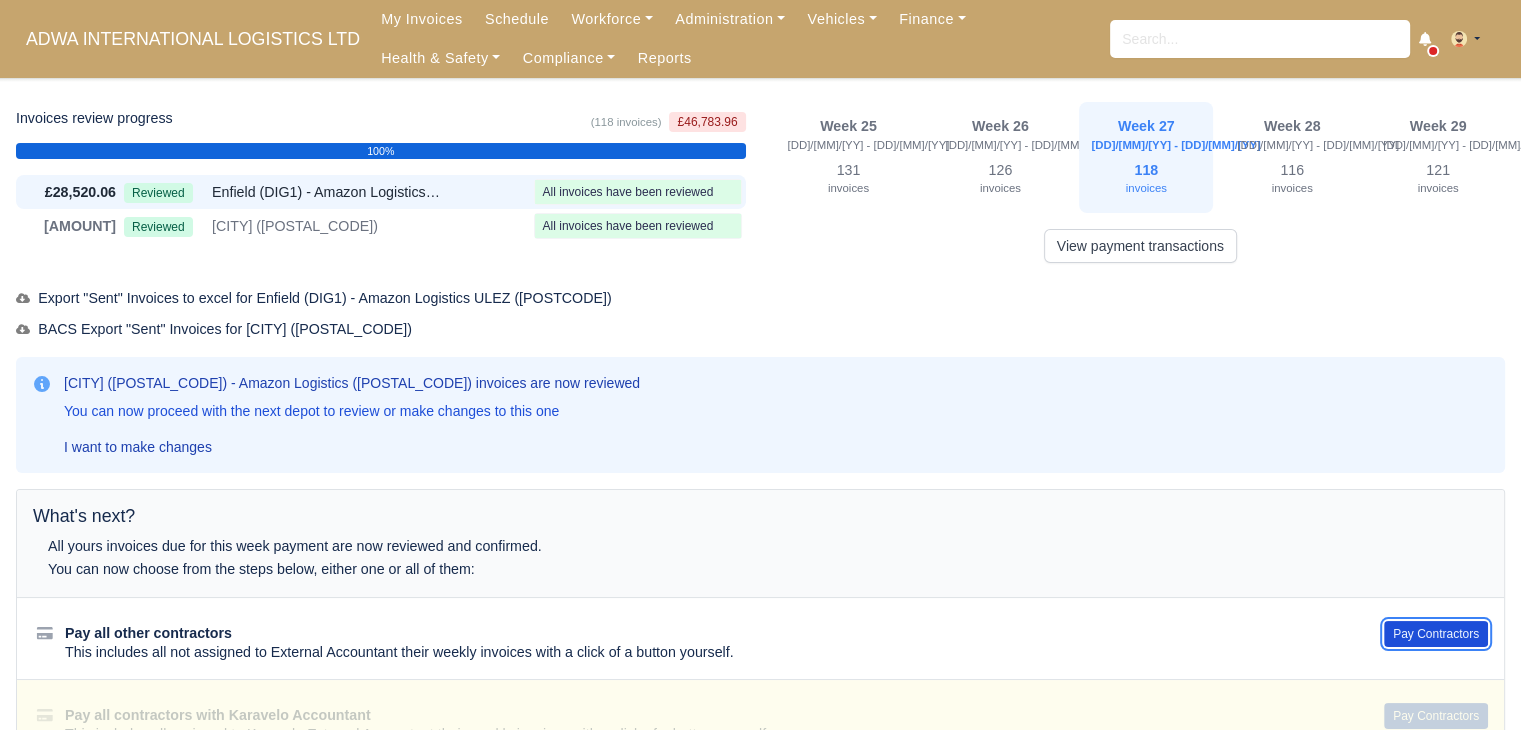 click on "Pay Contractors" at bounding box center [1436, 634] 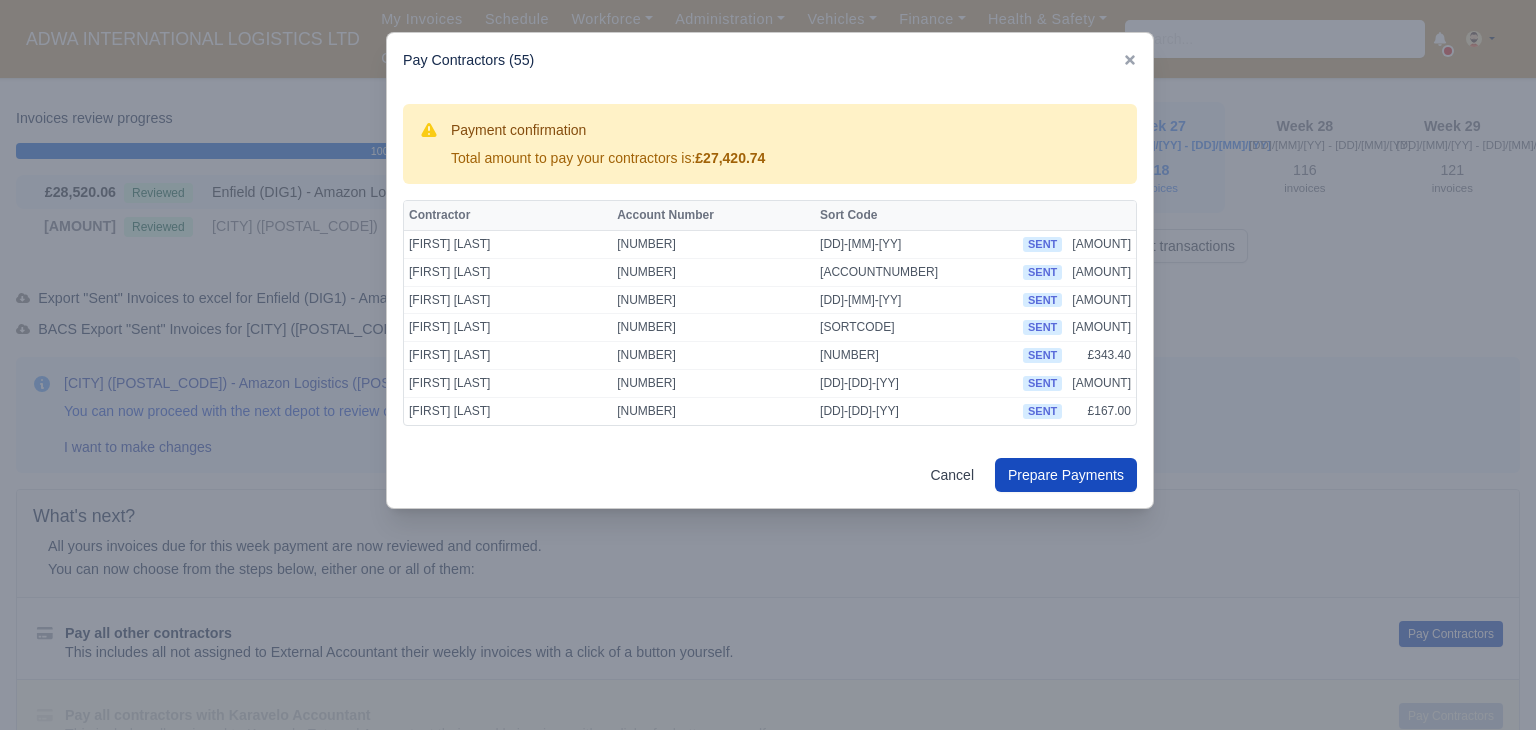click at bounding box center (1130, 60) 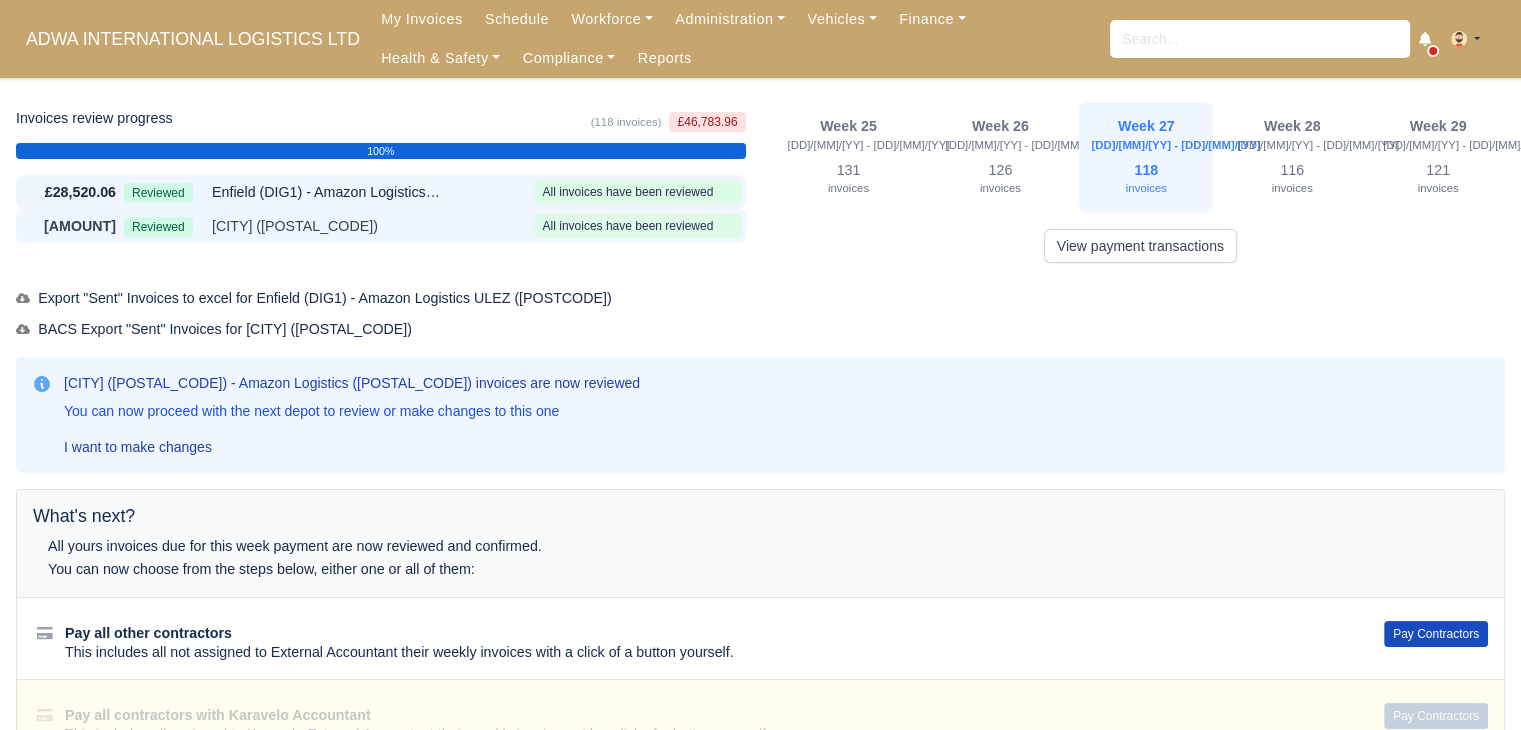 click on "£18,263.90
Reviewed
Harlow (DHW1) - Amazon Logistics (CM19 5AW)
All invoices have been reviewed" at bounding box center [381, 226] 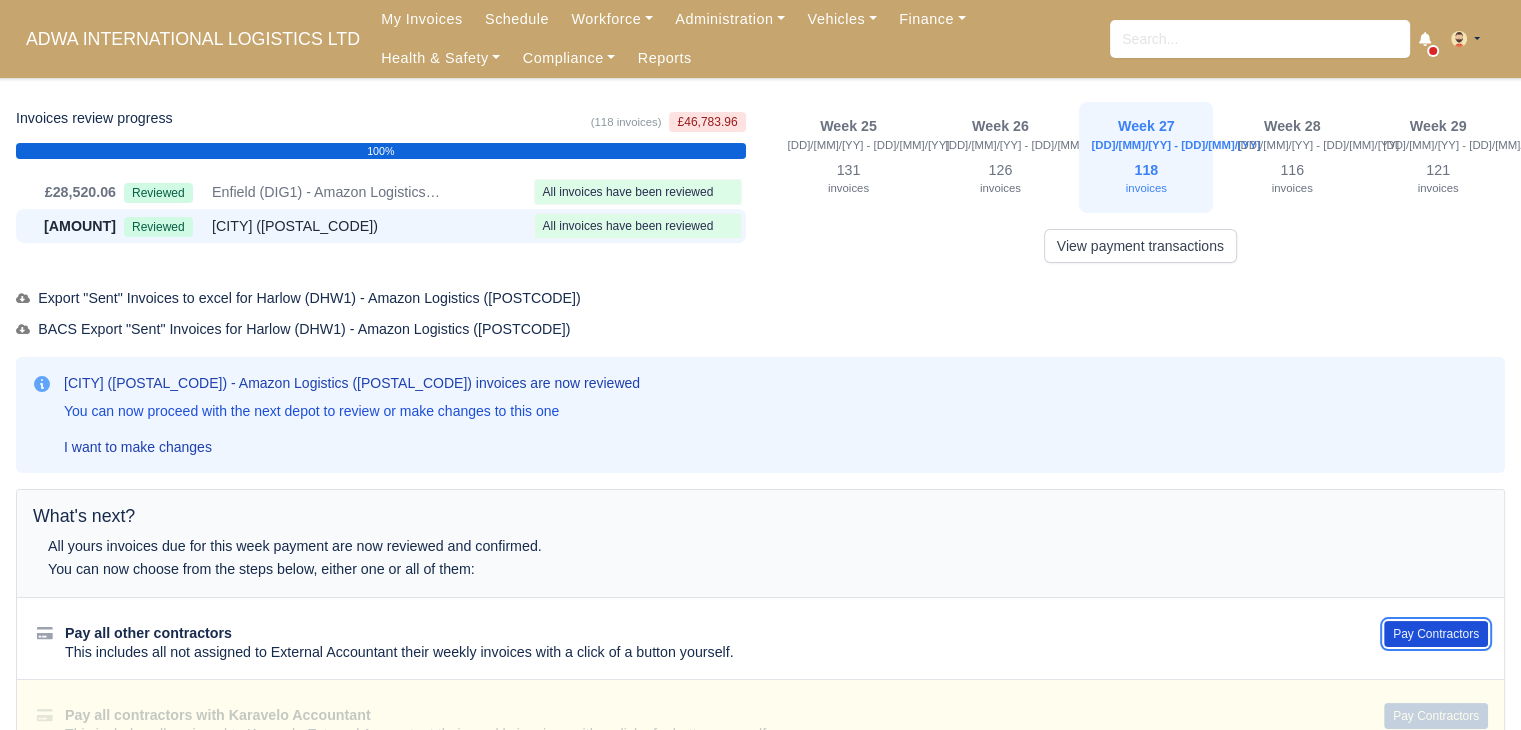 click on "Pay Contractors" at bounding box center [1436, 634] 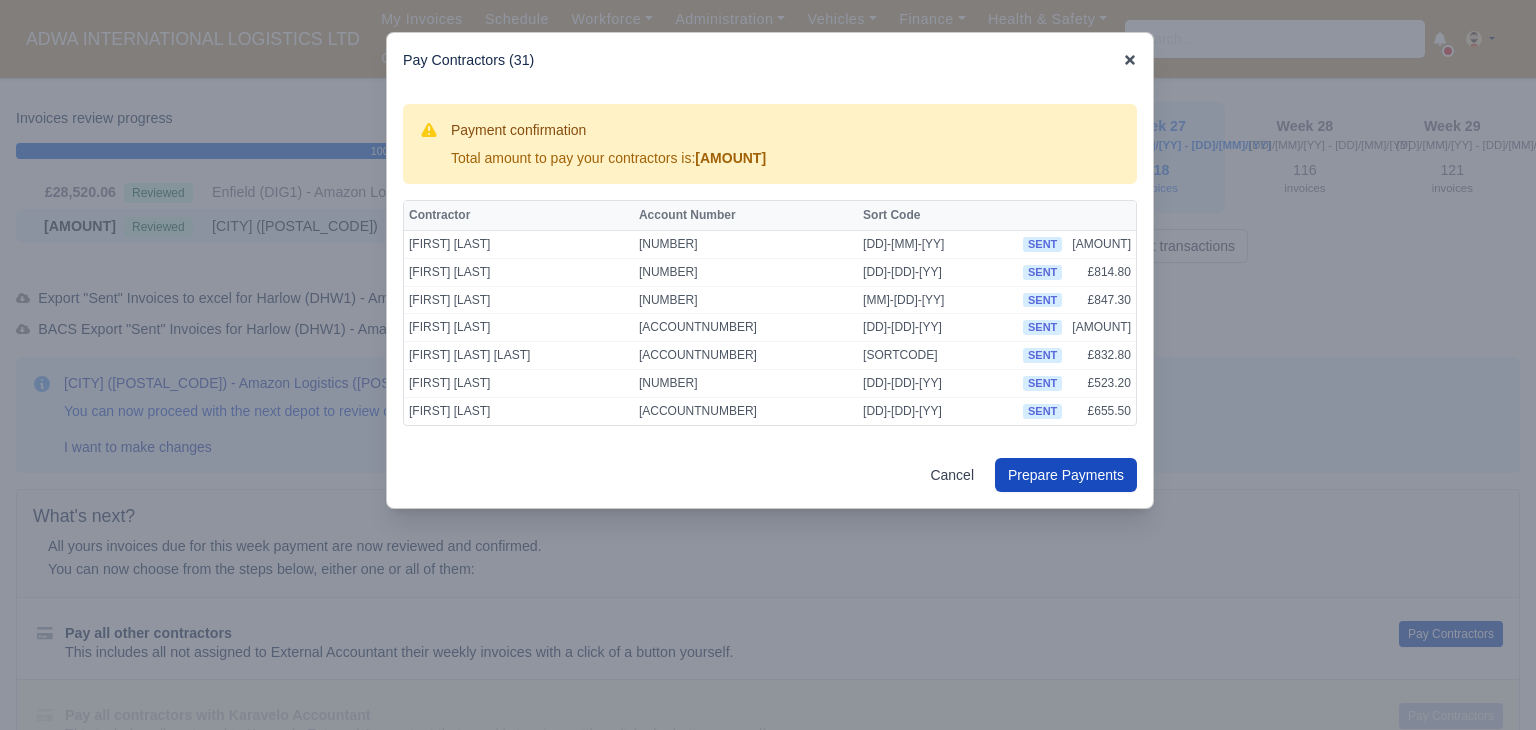 click at bounding box center (1130, 60) 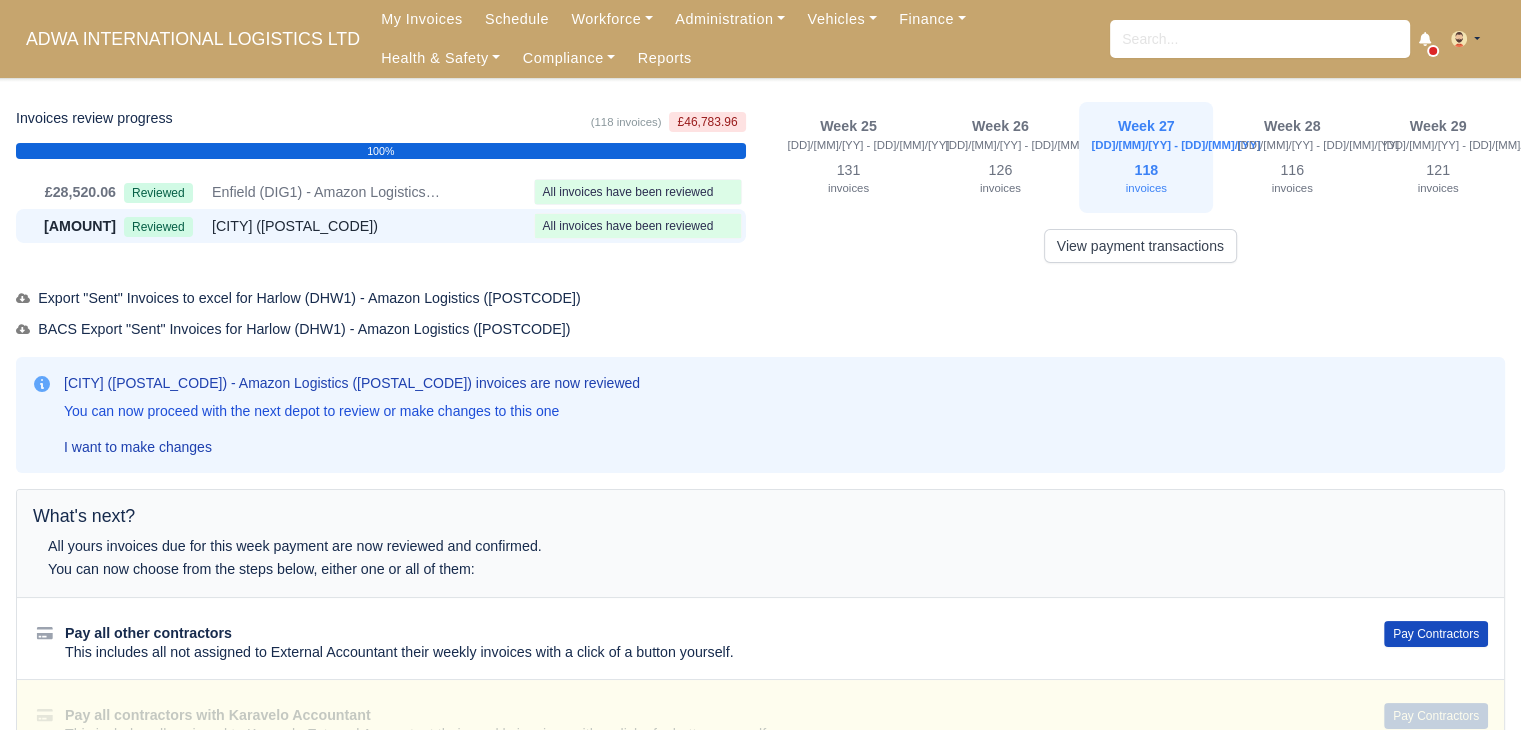 click on "View payment transactions" at bounding box center (1141, 238) 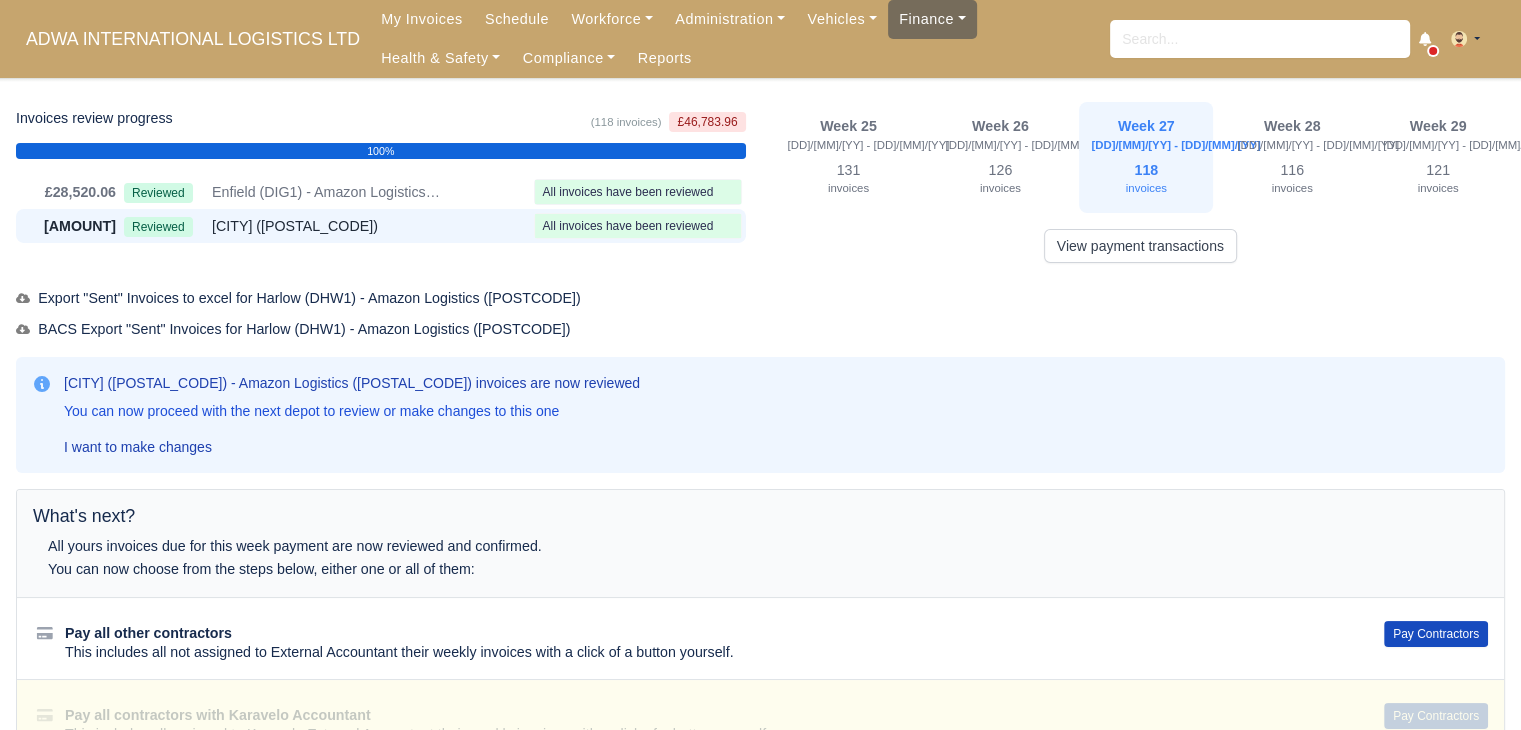click on "Finance" at bounding box center [612, 19] 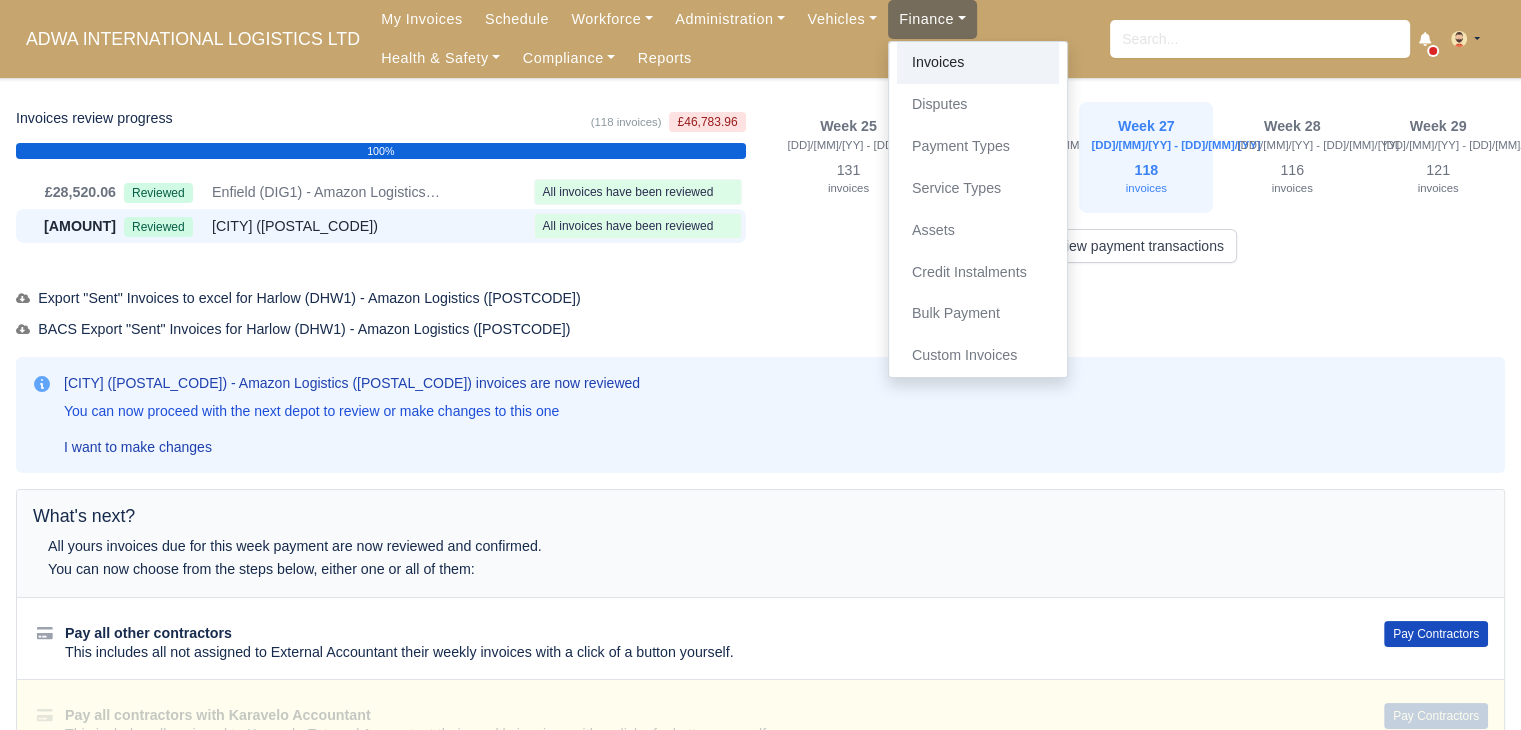 click on "Invoices" at bounding box center (978, 63) 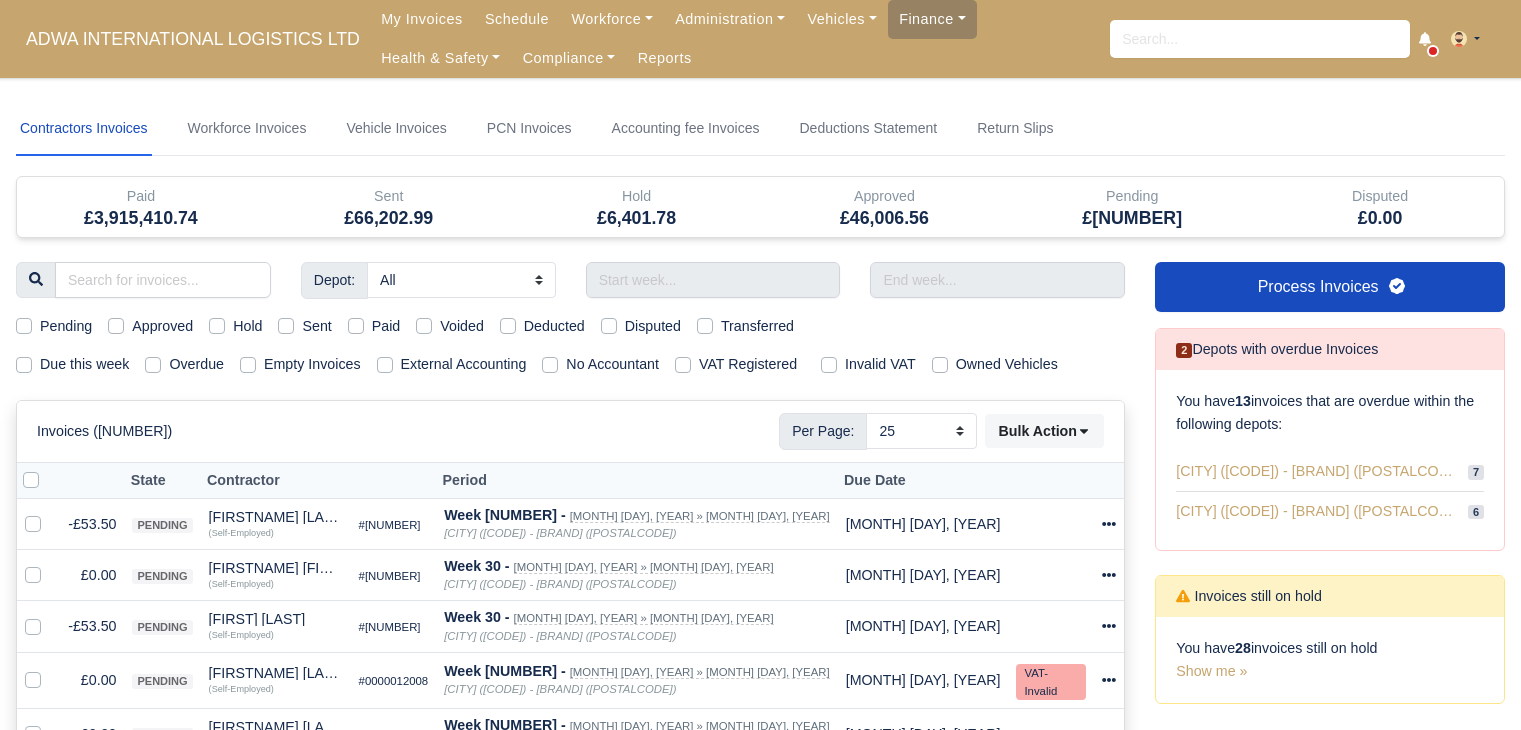 scroll, scrollTop: 0, scrollLeft: 0, axis: both 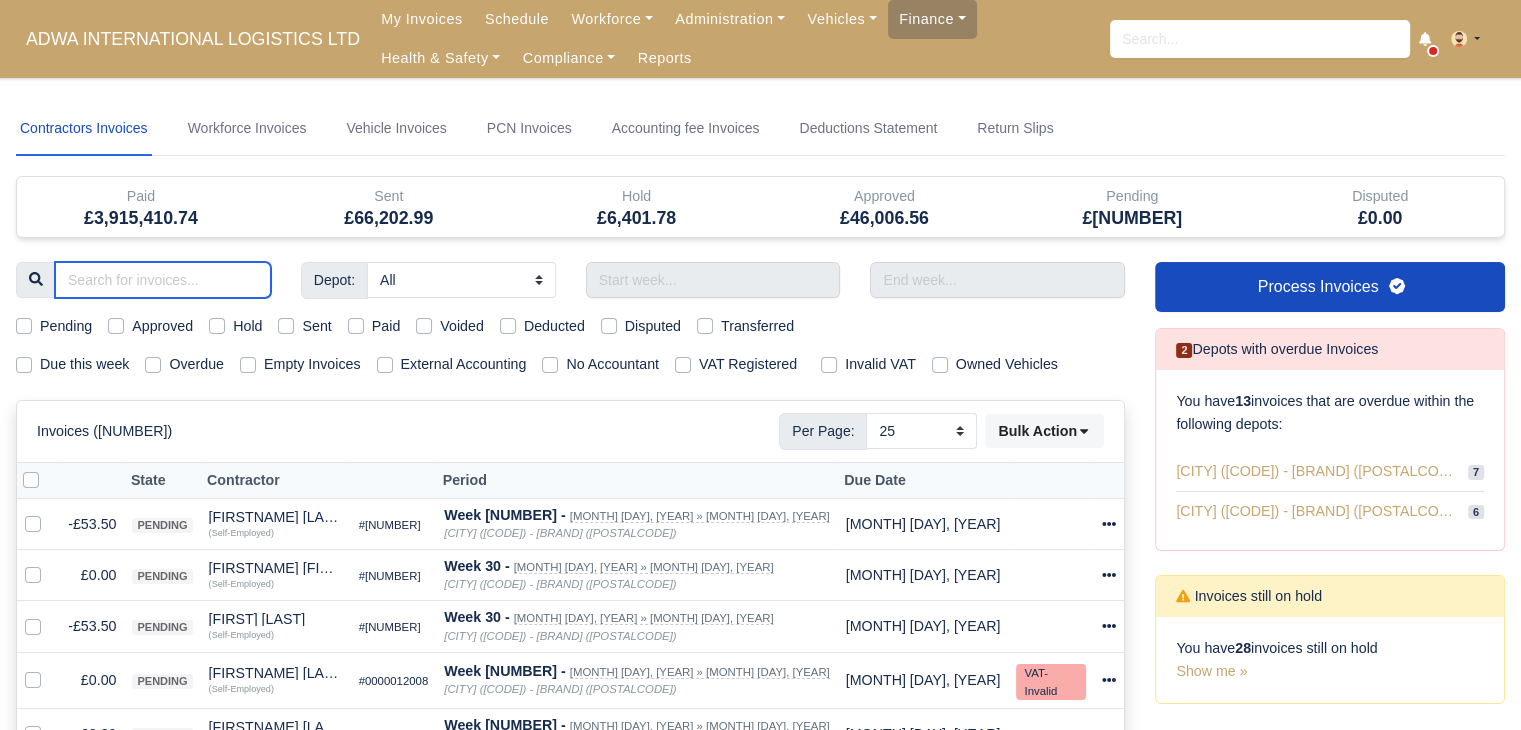click at bounding box center [163, 280] 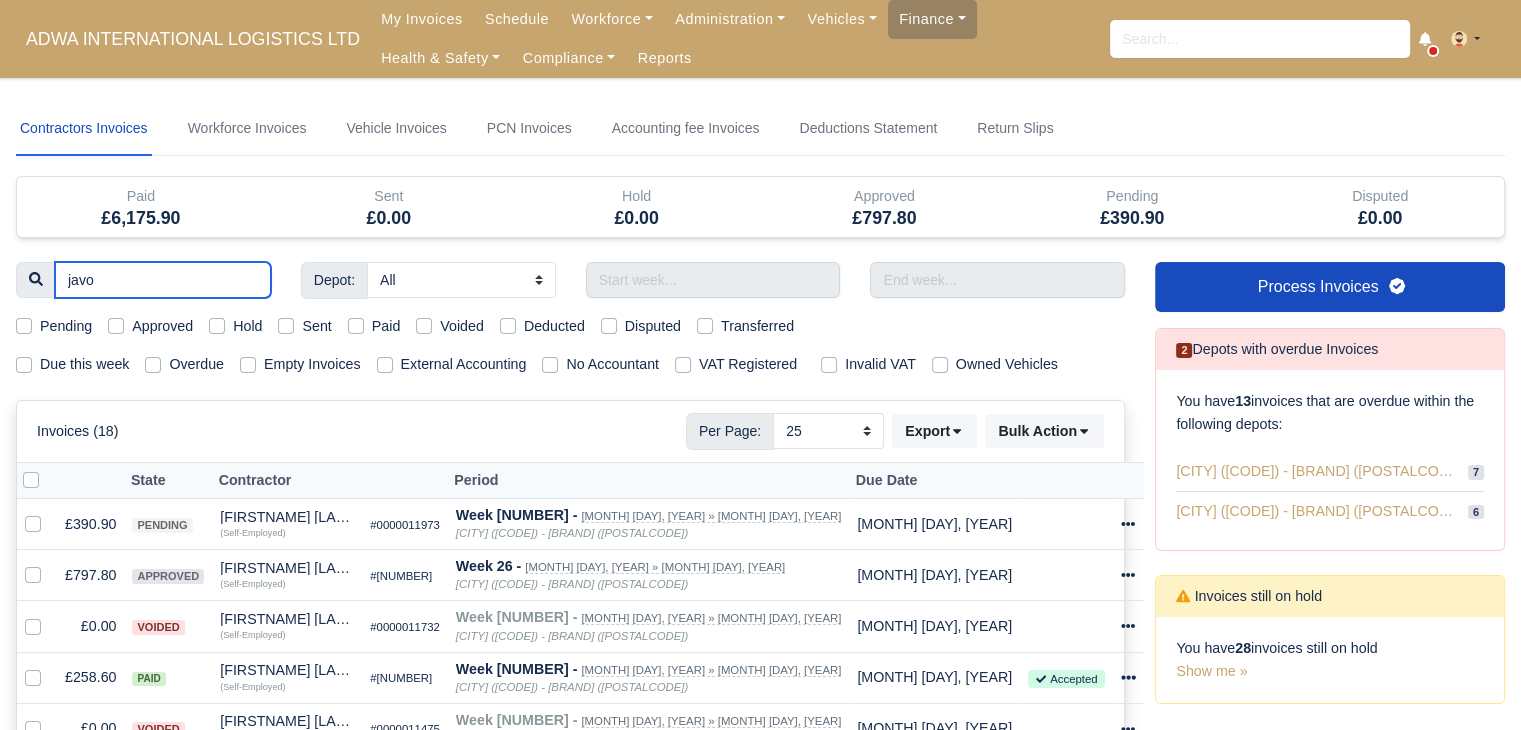 scroll, scrollTop: 200, scrollLeft: 0, axis: vertical 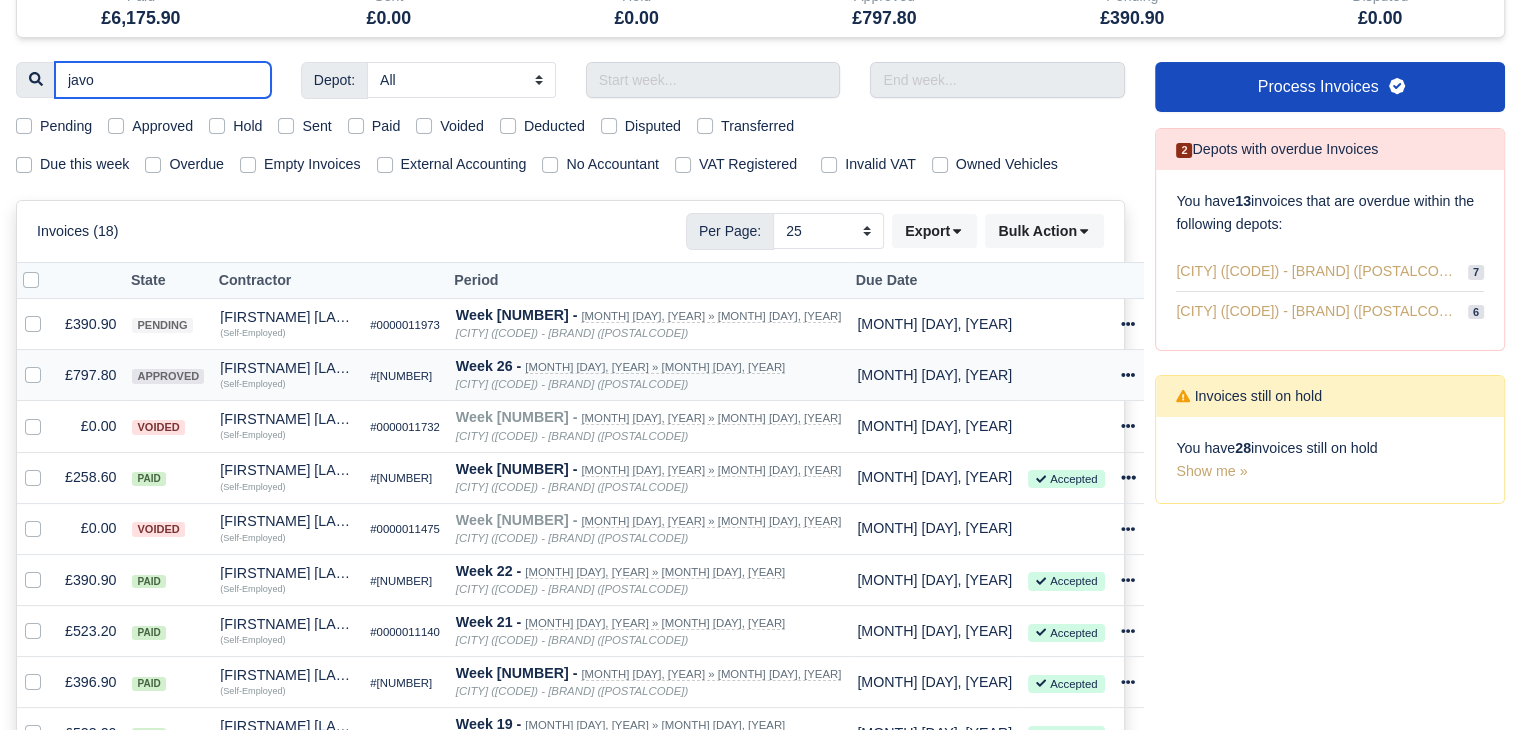 type on "javo" 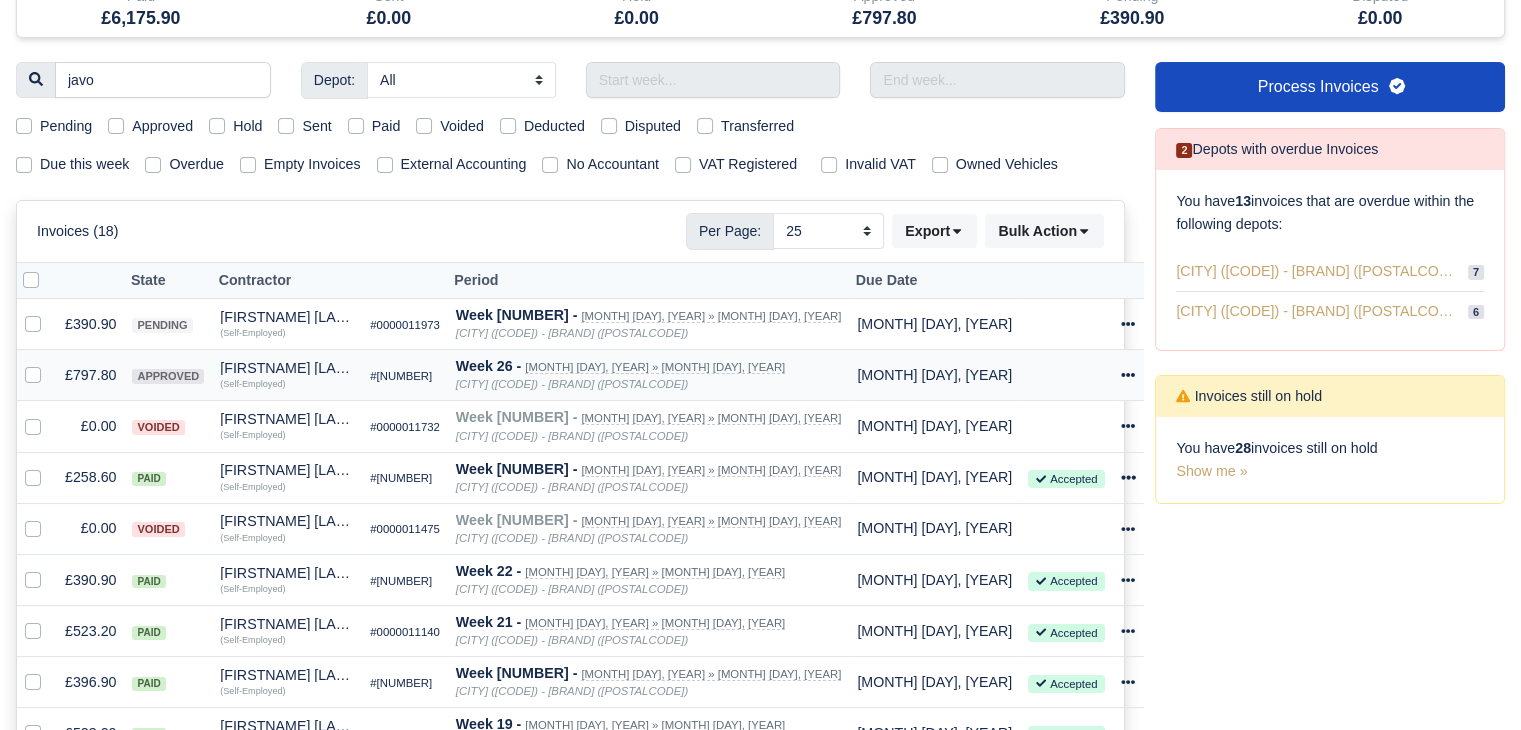 click at bounding box center [406, 317] 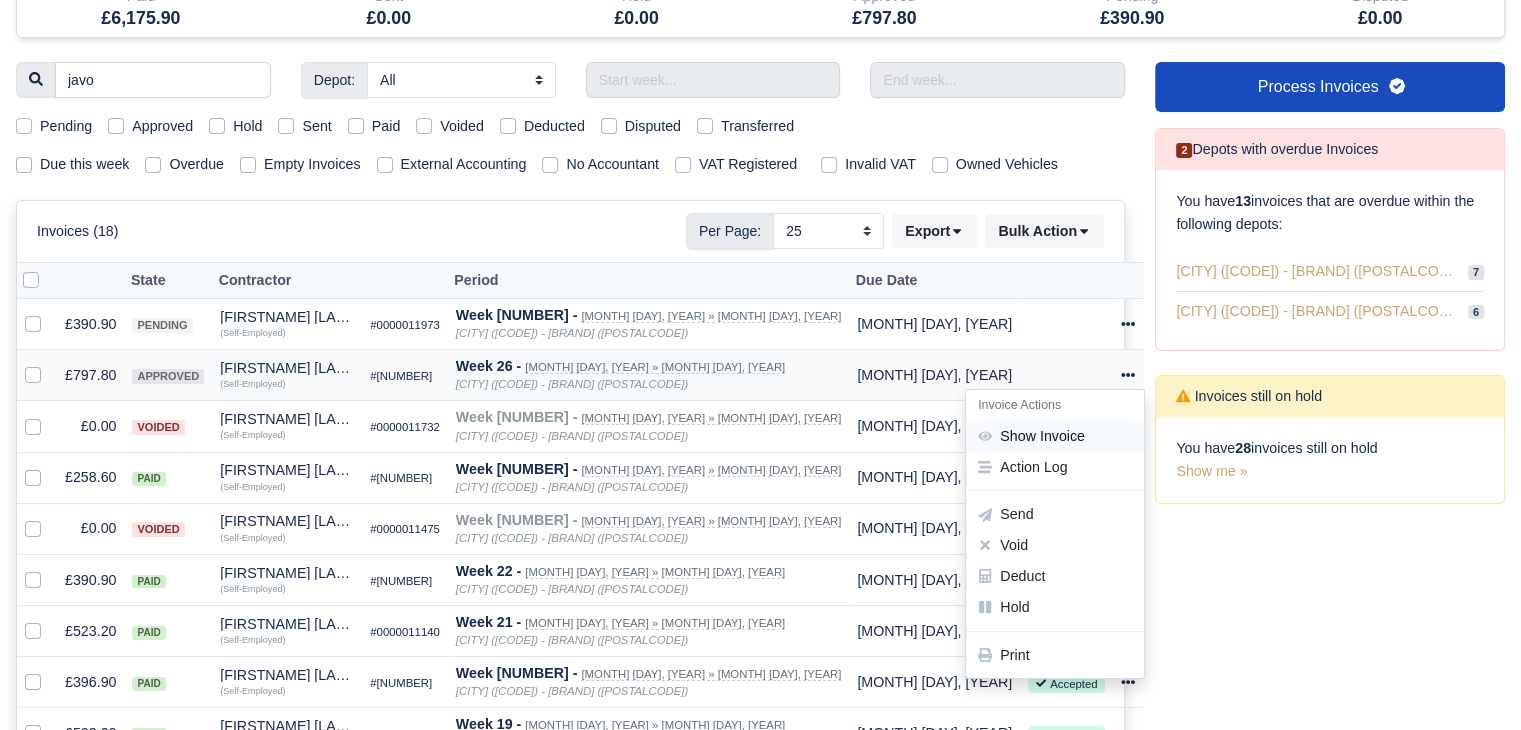 click on "Show Invoice" at bounding box center (1055, 436) 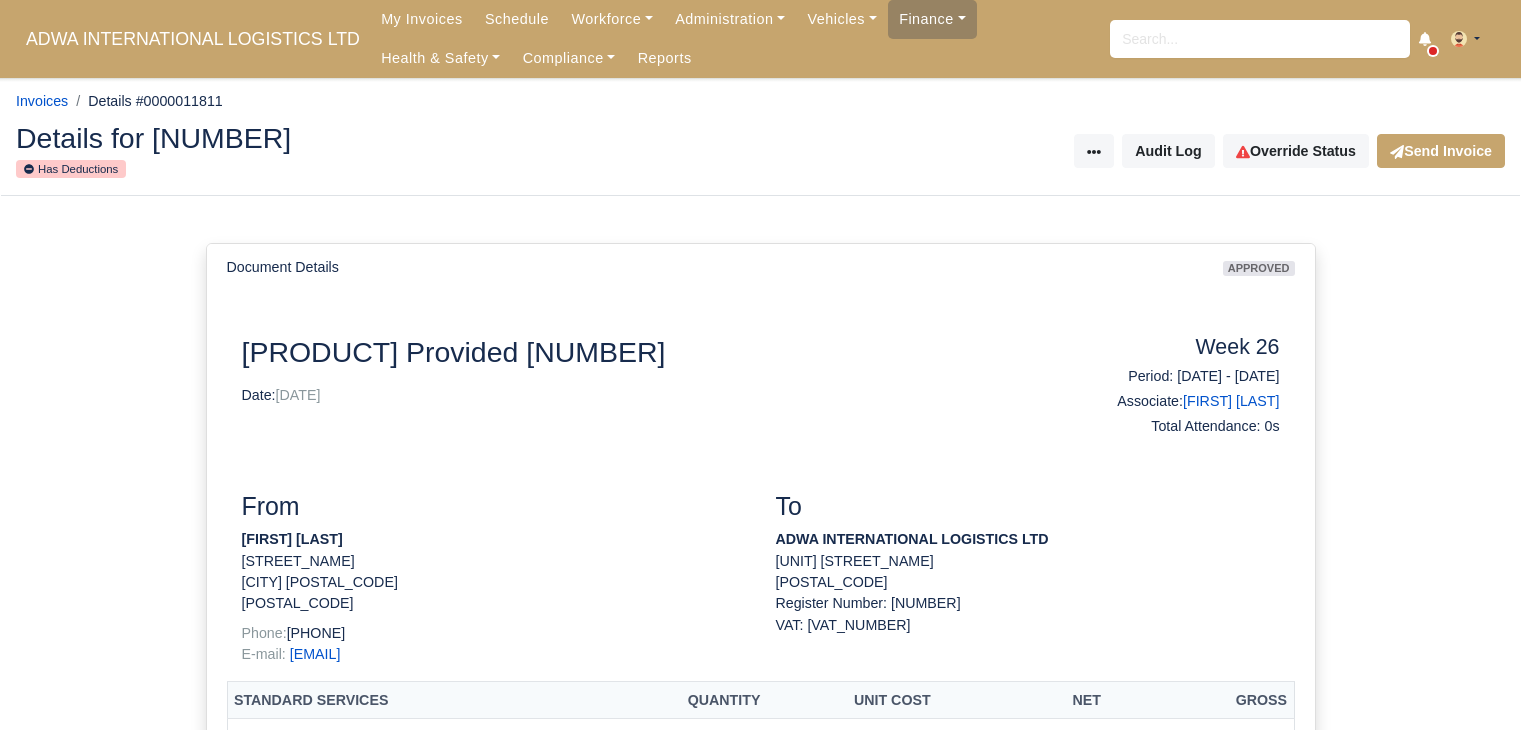 scroll, scrollTop: 0, scrollLeft: 0, axis: both 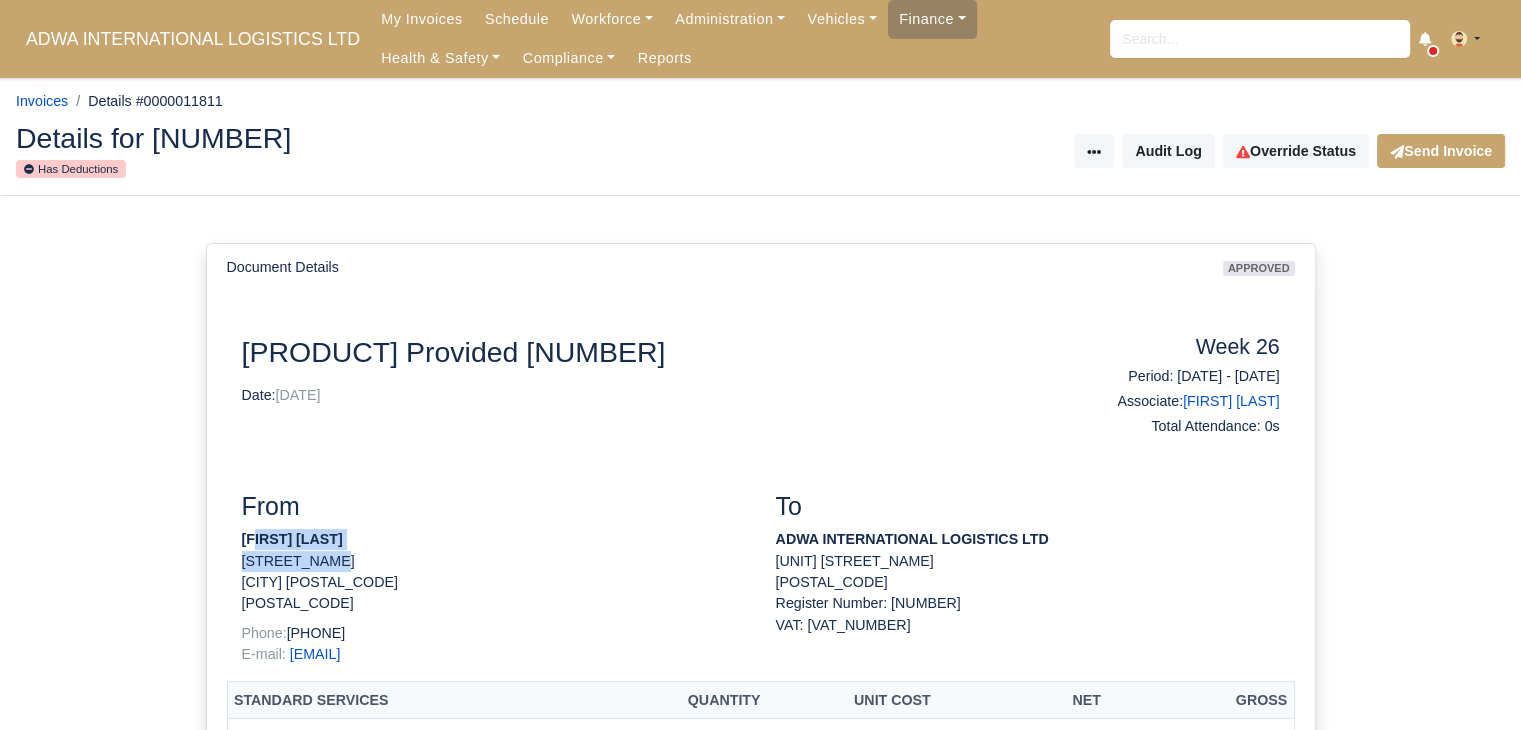 drag, startPoint x: 376, startPoint y: 549, endPoint x: 256, endPoint y: 547, distance: 120.01666 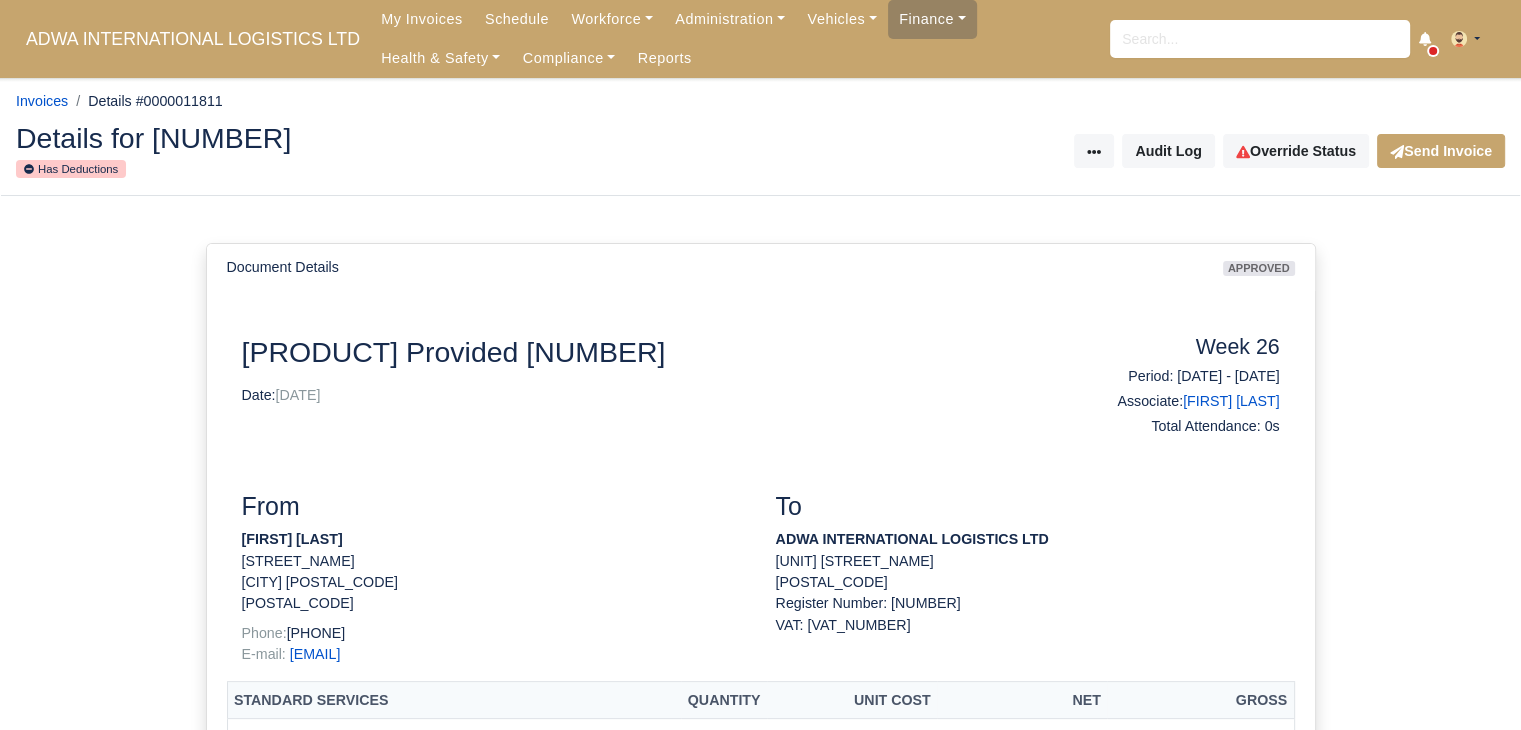 drag, startPoint x: 374, startPoint y: 537, endPoint x: 238, endPoint y: 541, distance: 136.0588 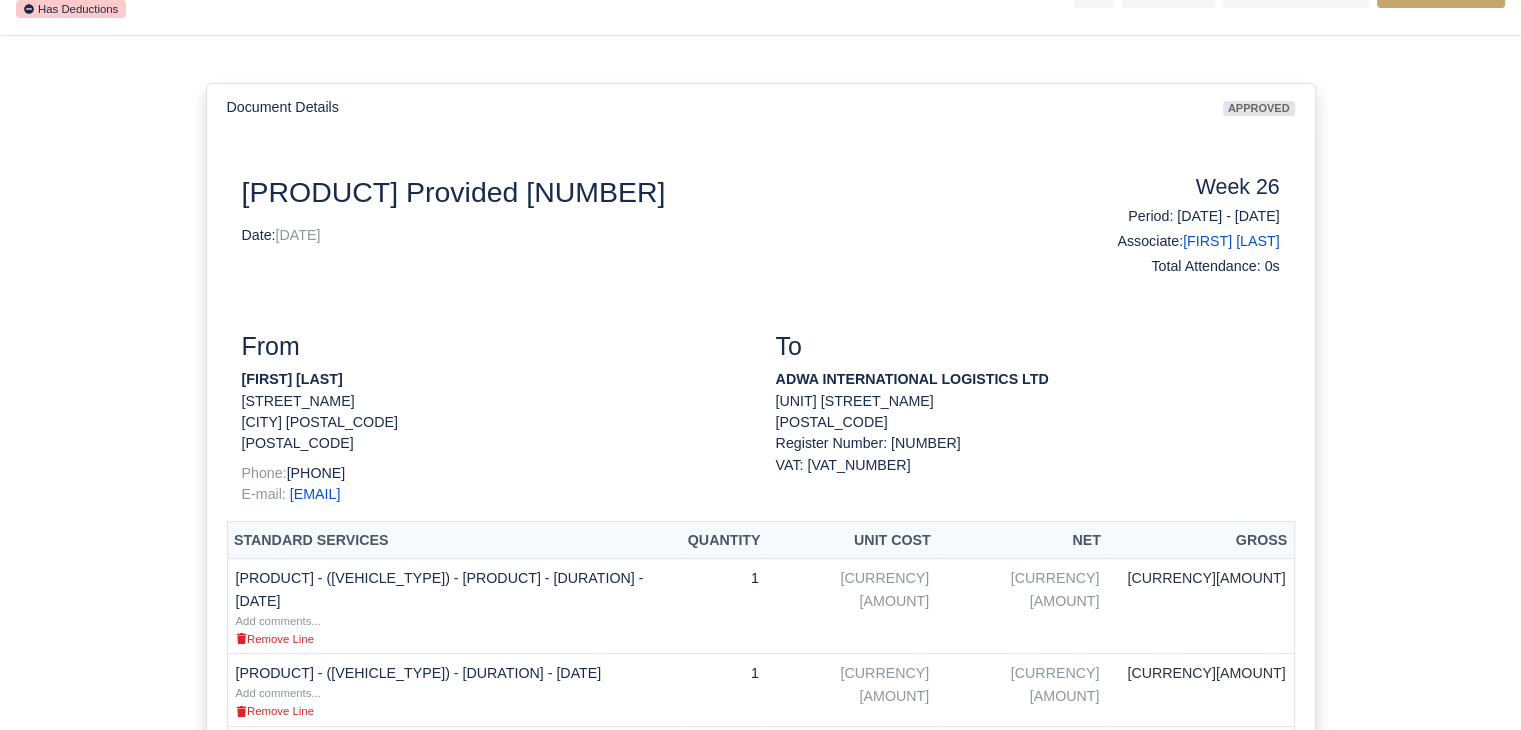 scroll, scrollTop: 0, scrollLeft: 0, axis: both 